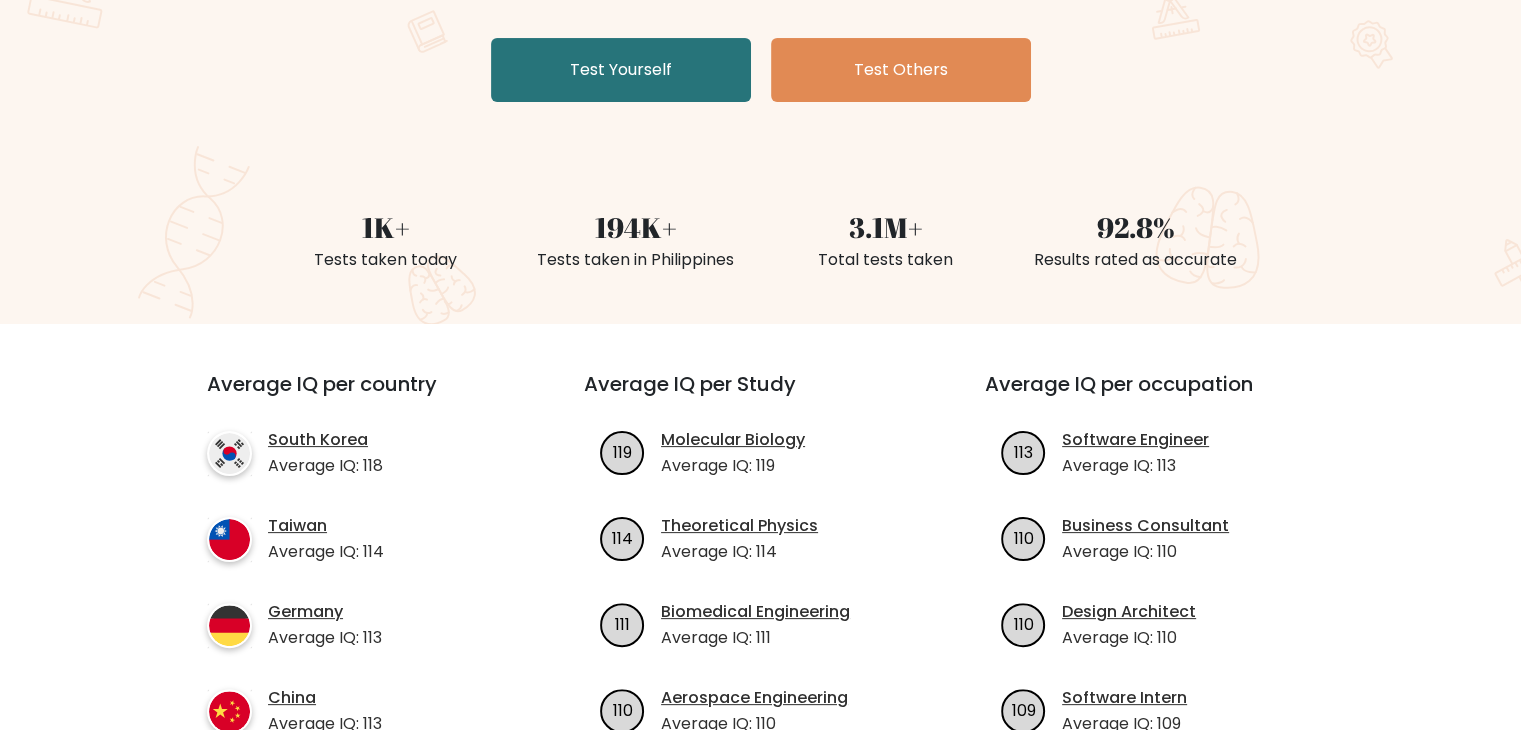 scroll, scrollTop: 0, scrollLeft: 0, axis: both 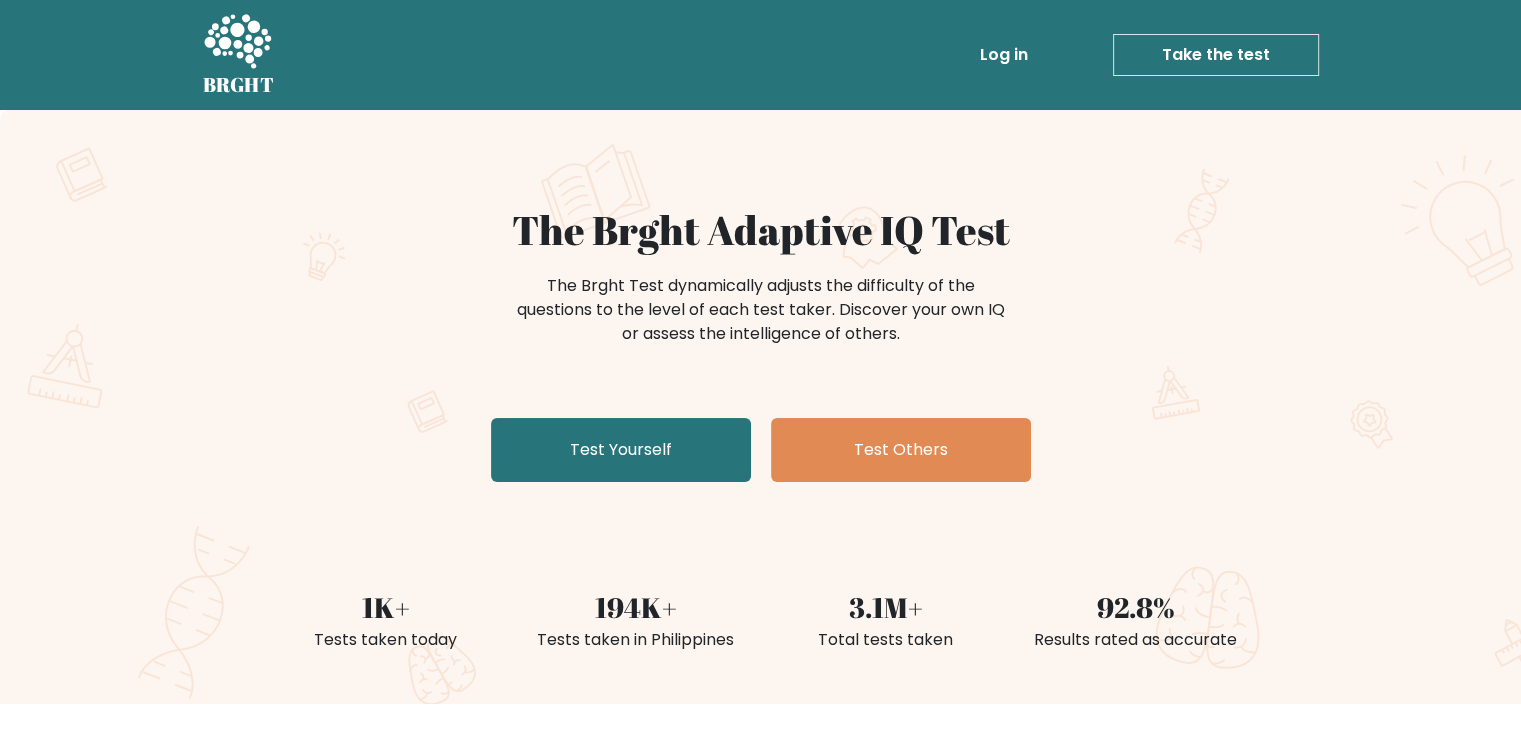 click on "Take the test" at bounding box center (1216, 55) 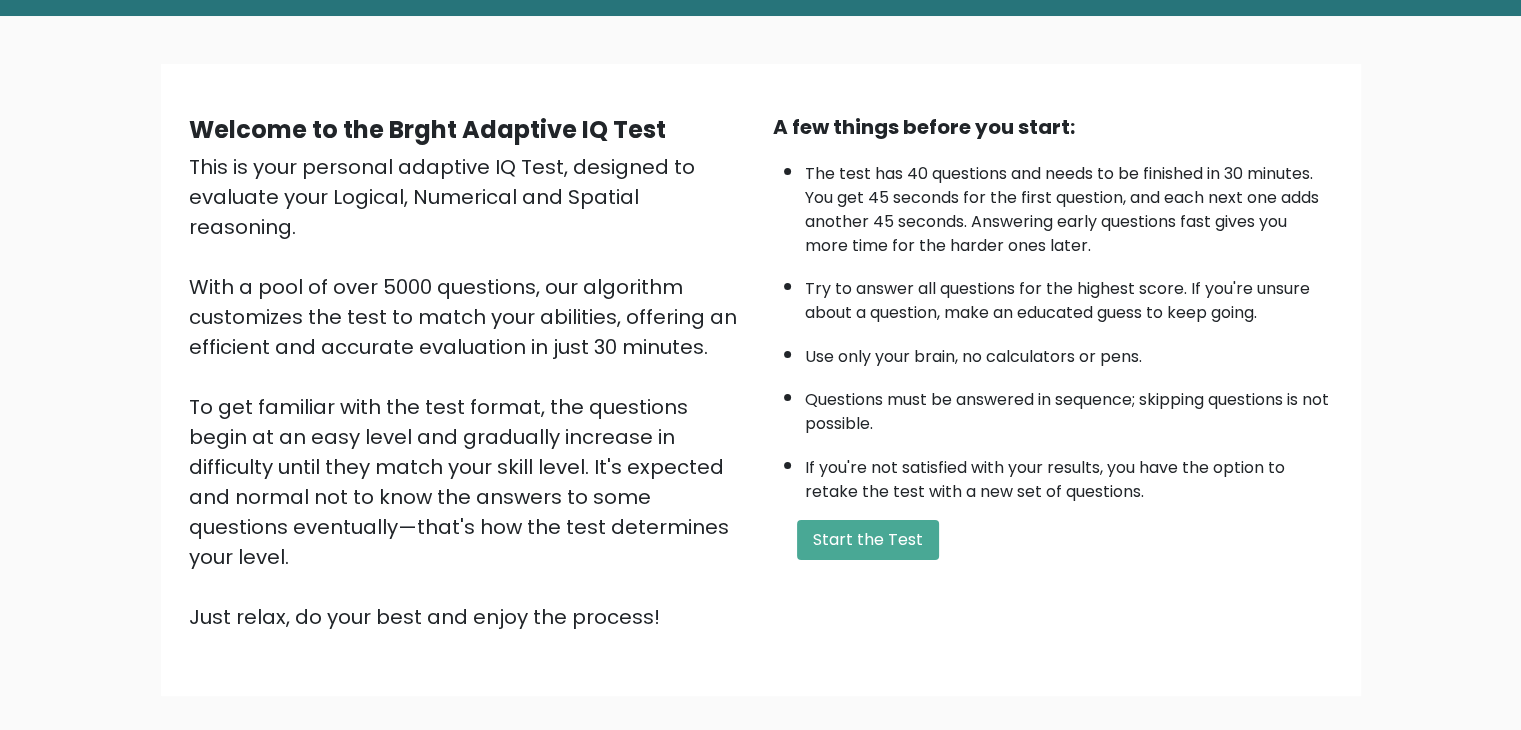 scroll, scrollTop: 95, scrollLeft: 0, axis: vertical 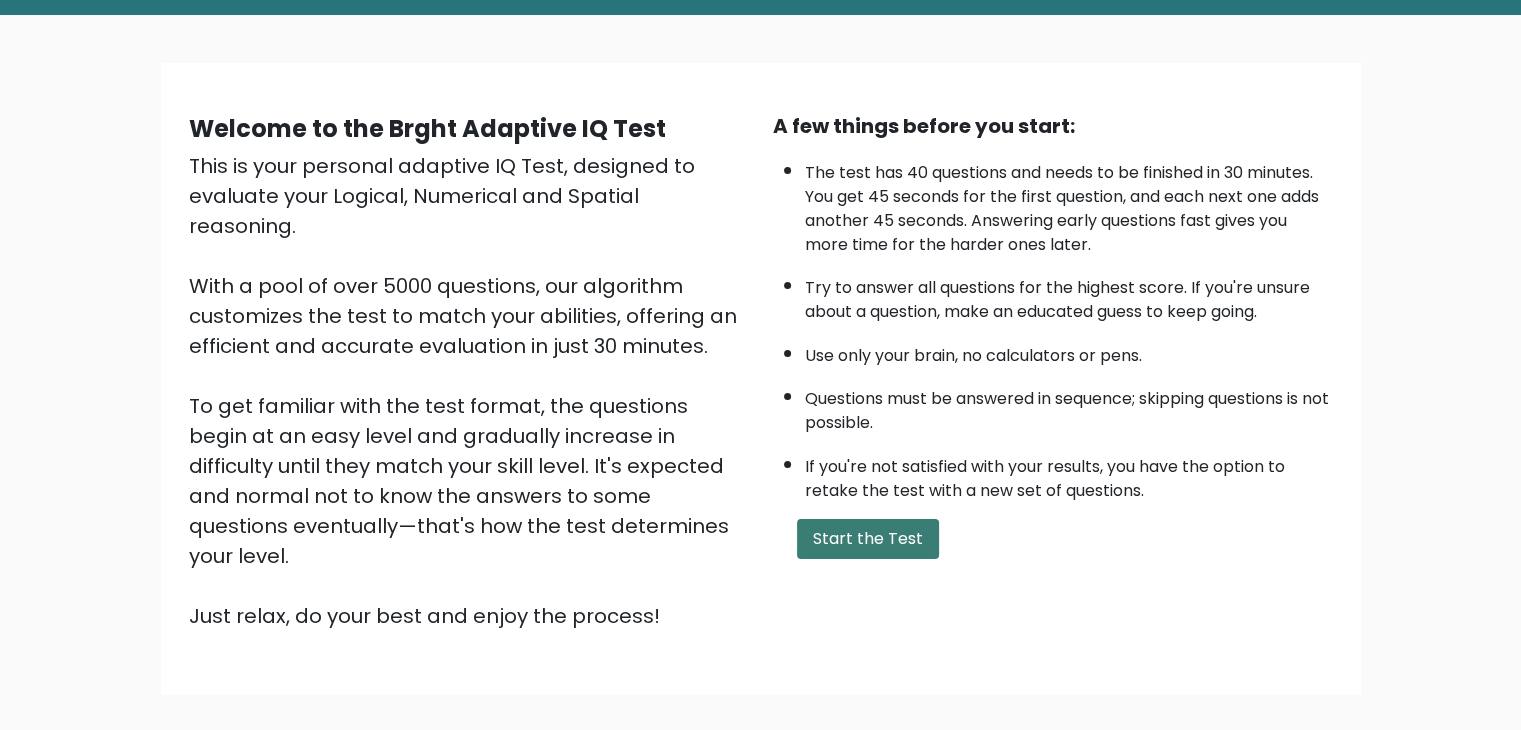 click on "Start the Test" at bounding box center [868, 539] 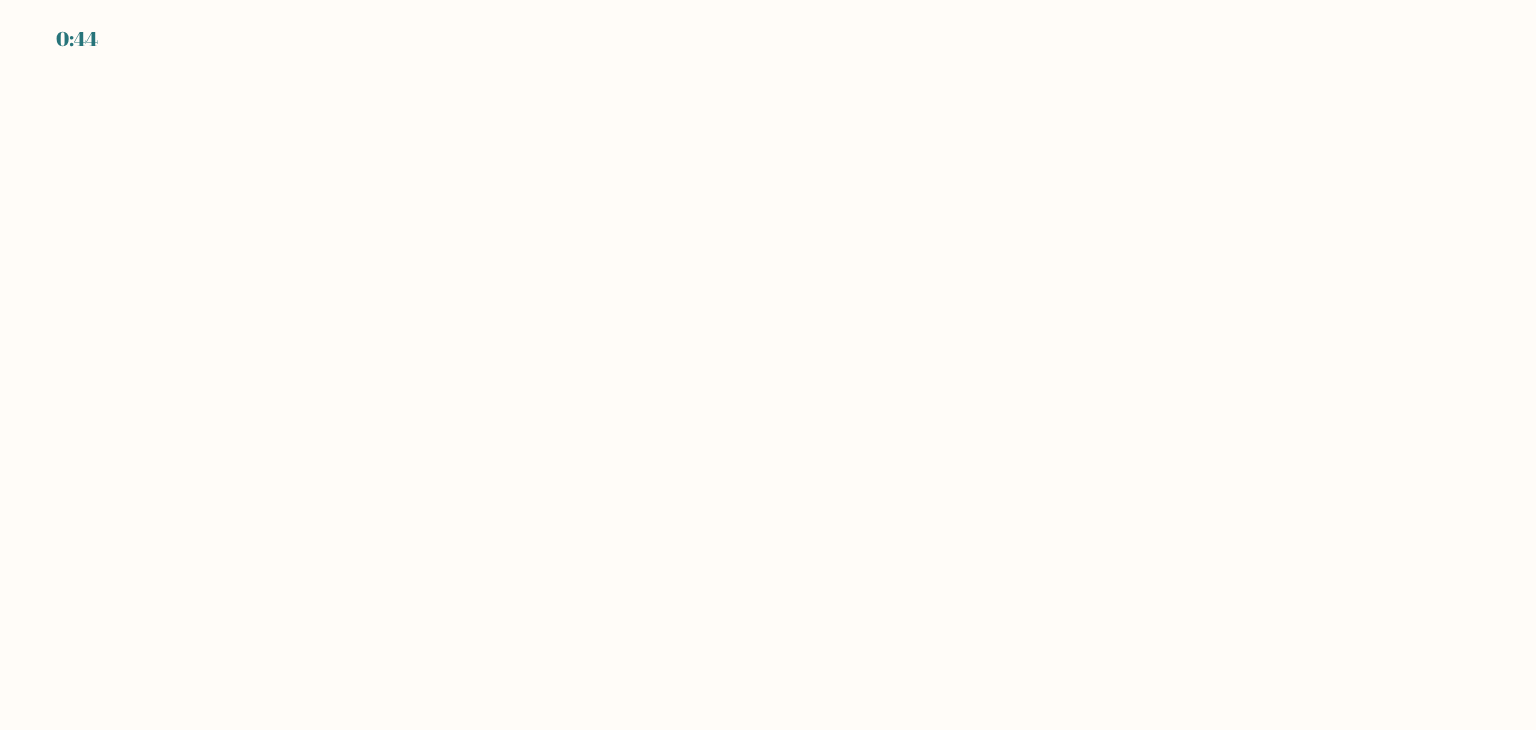 scroll, scrollTop: 0, scrollLeft: 0, axis: both 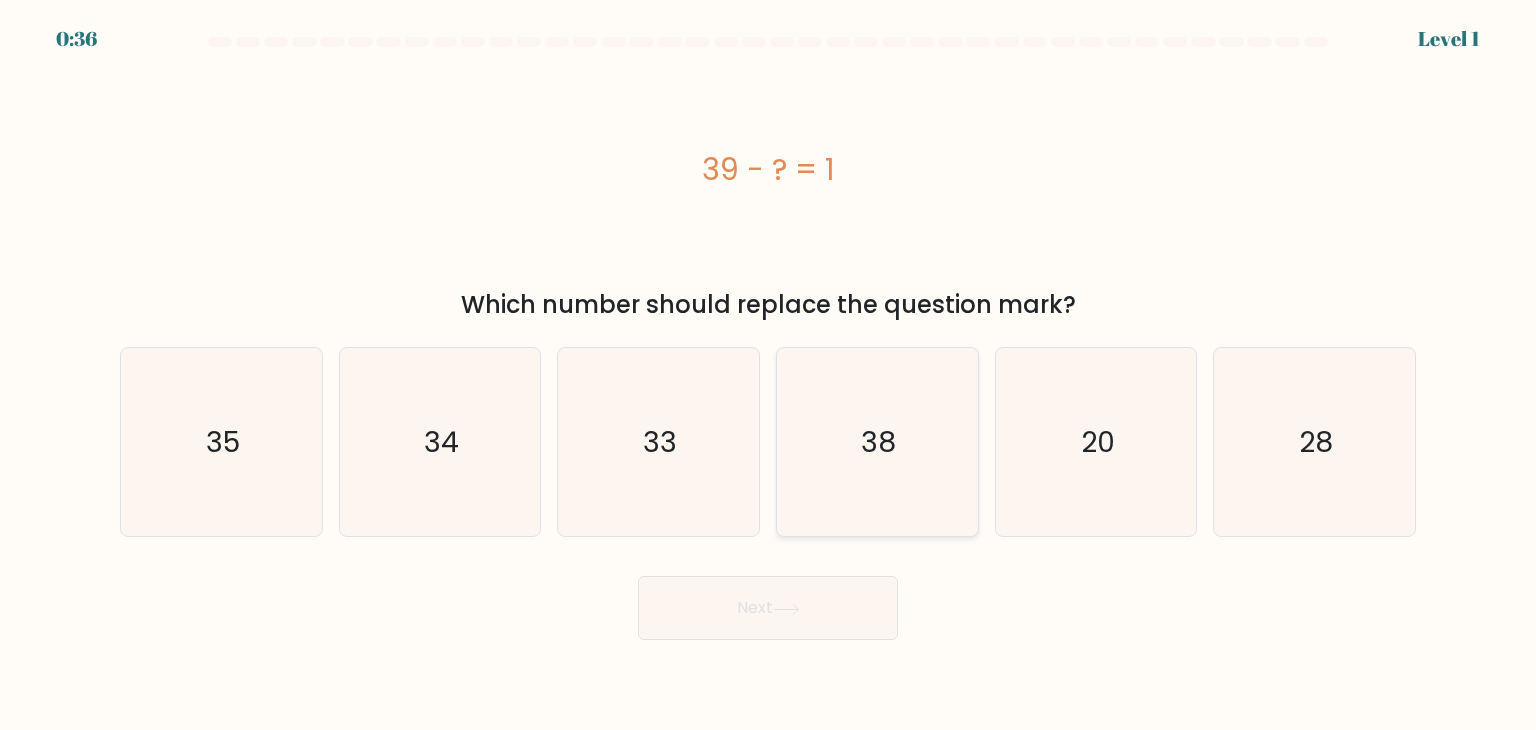 click on "38" at bounding box center [877, 442] 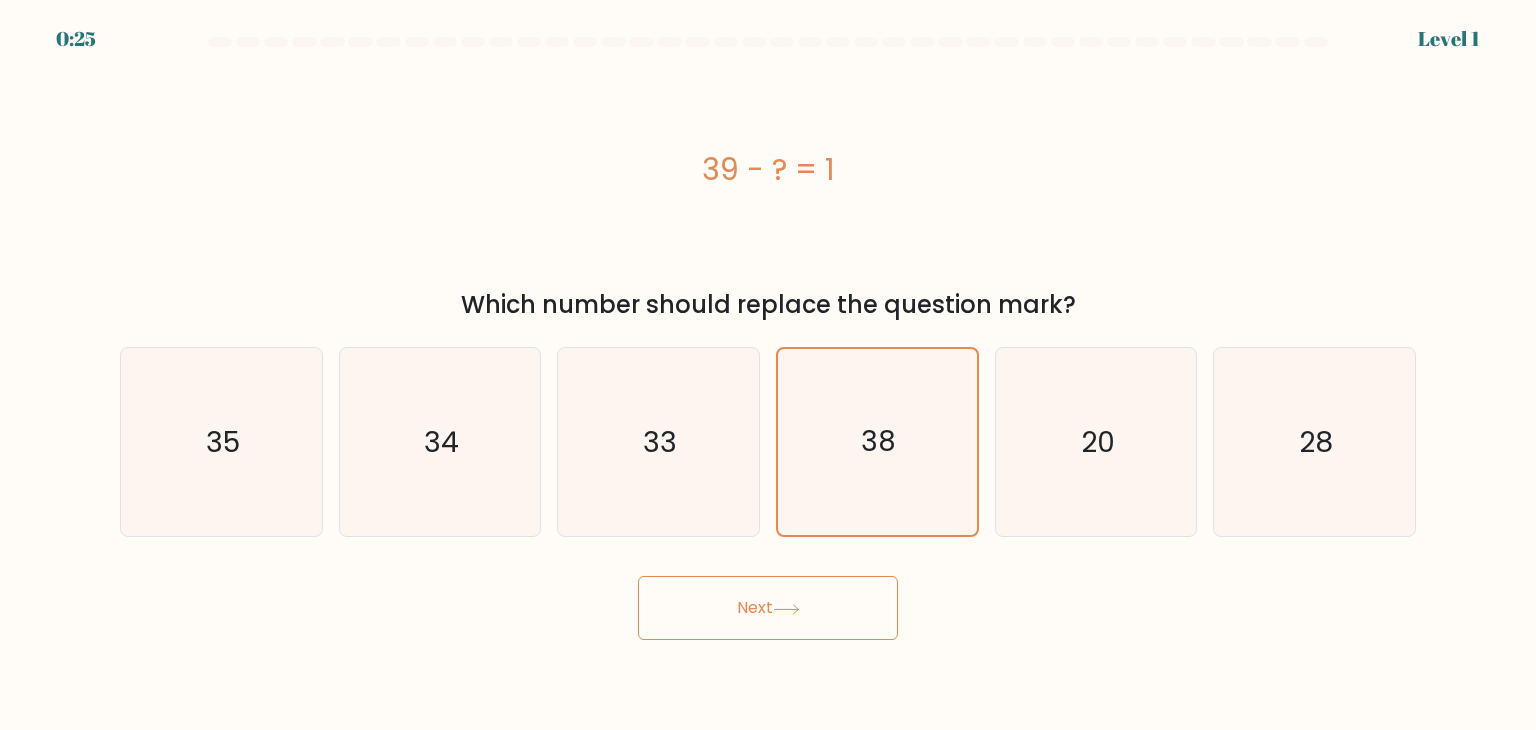click on "Next" at bounding box center [768, 608] 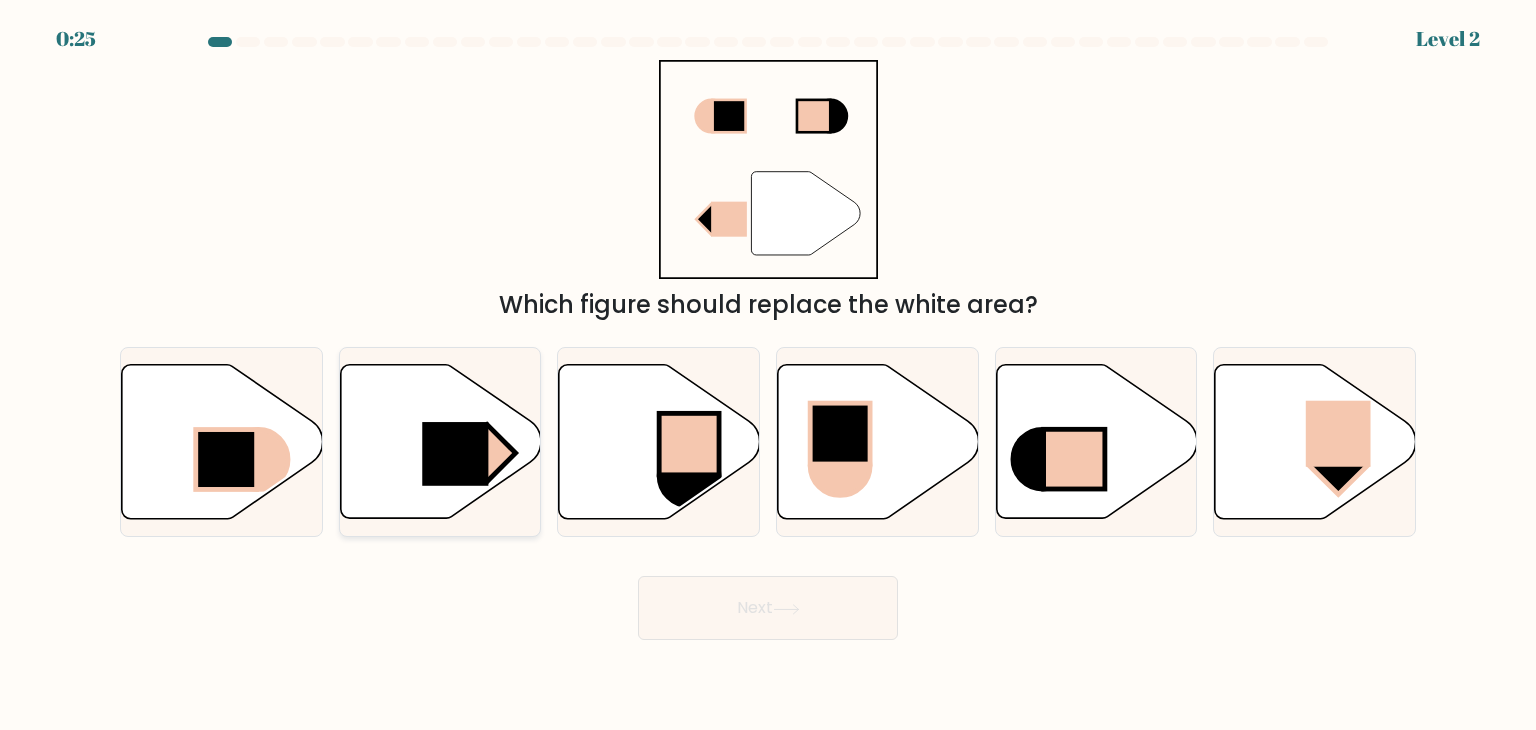 click at bounding box center (487, 453) 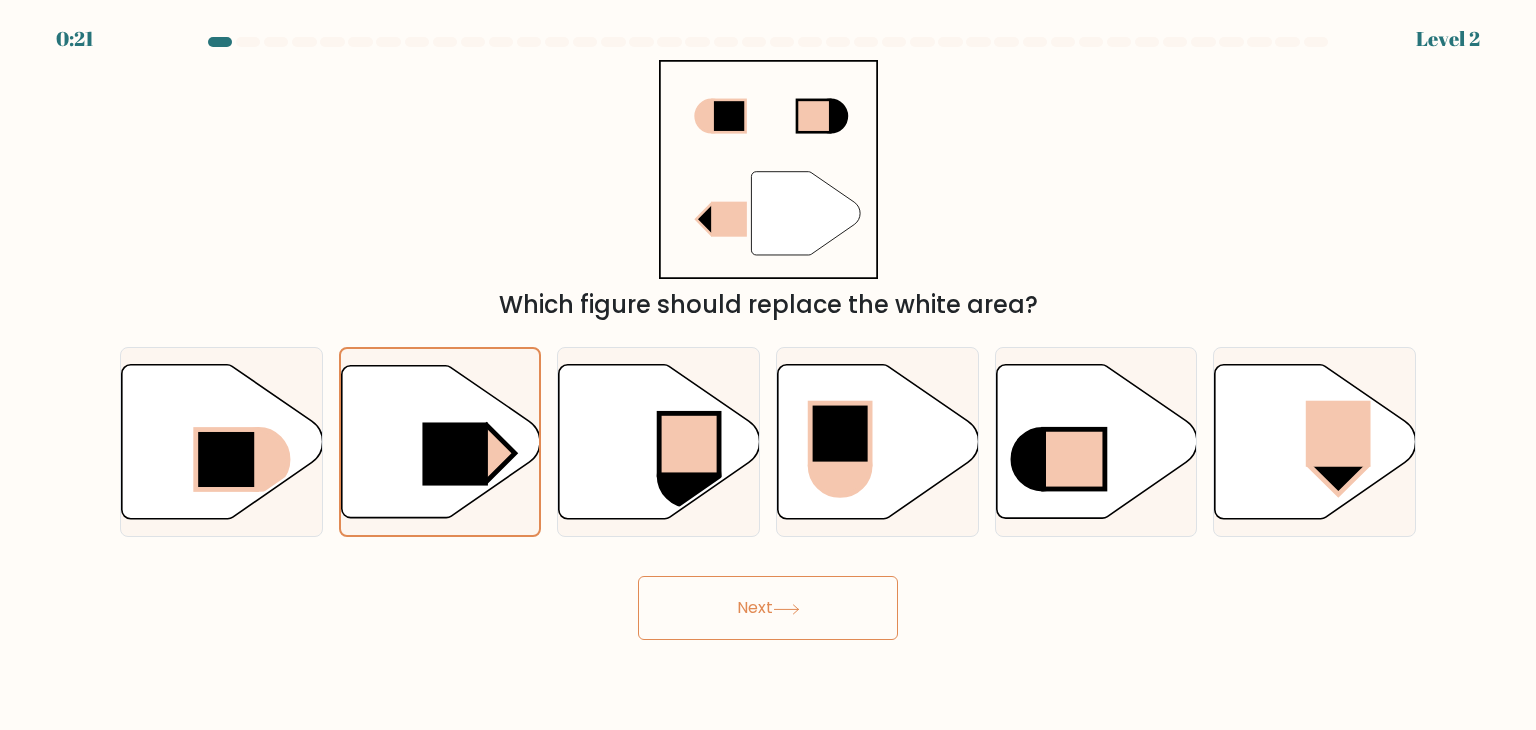 click on "Next" at bounding box center [768, 608] 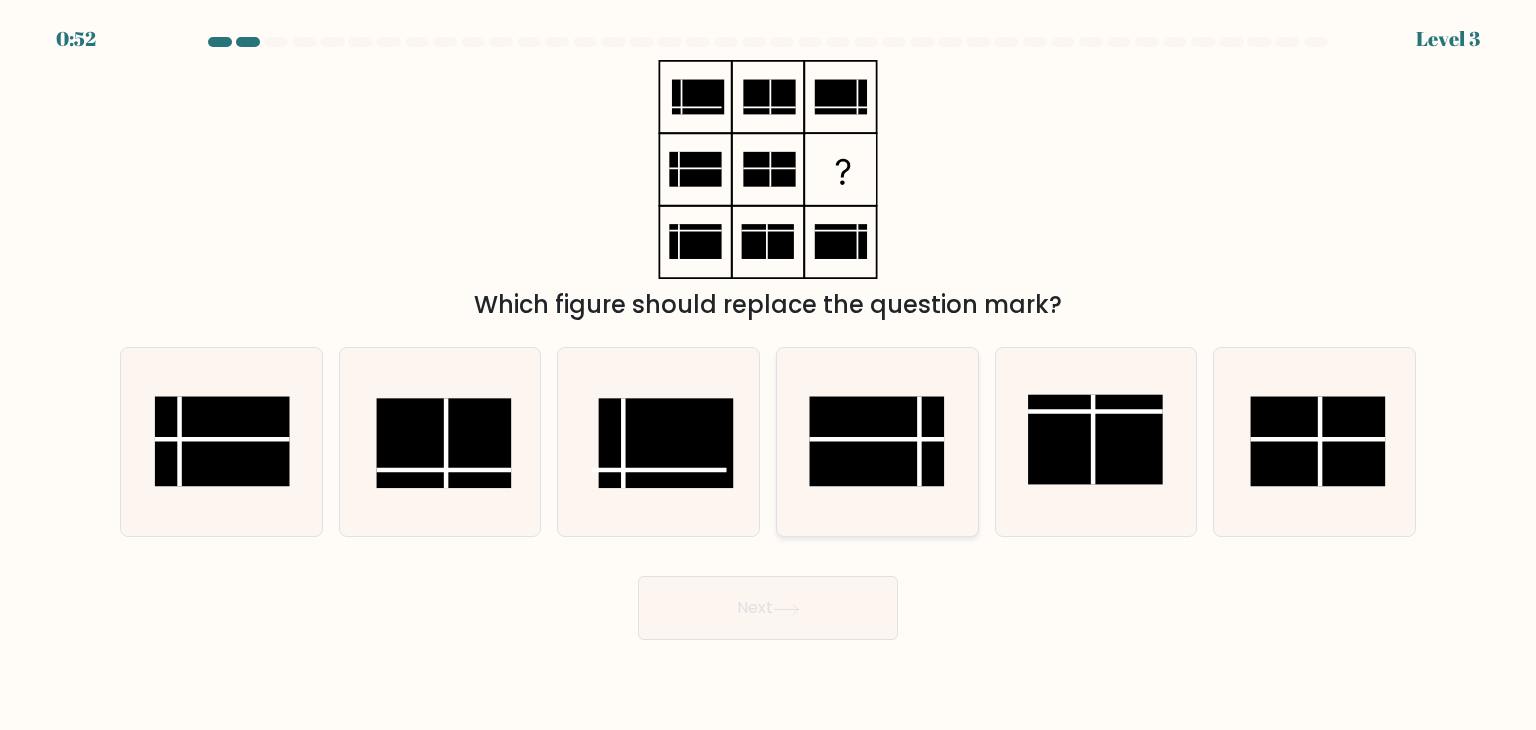 click at bounding box center (877, 439) 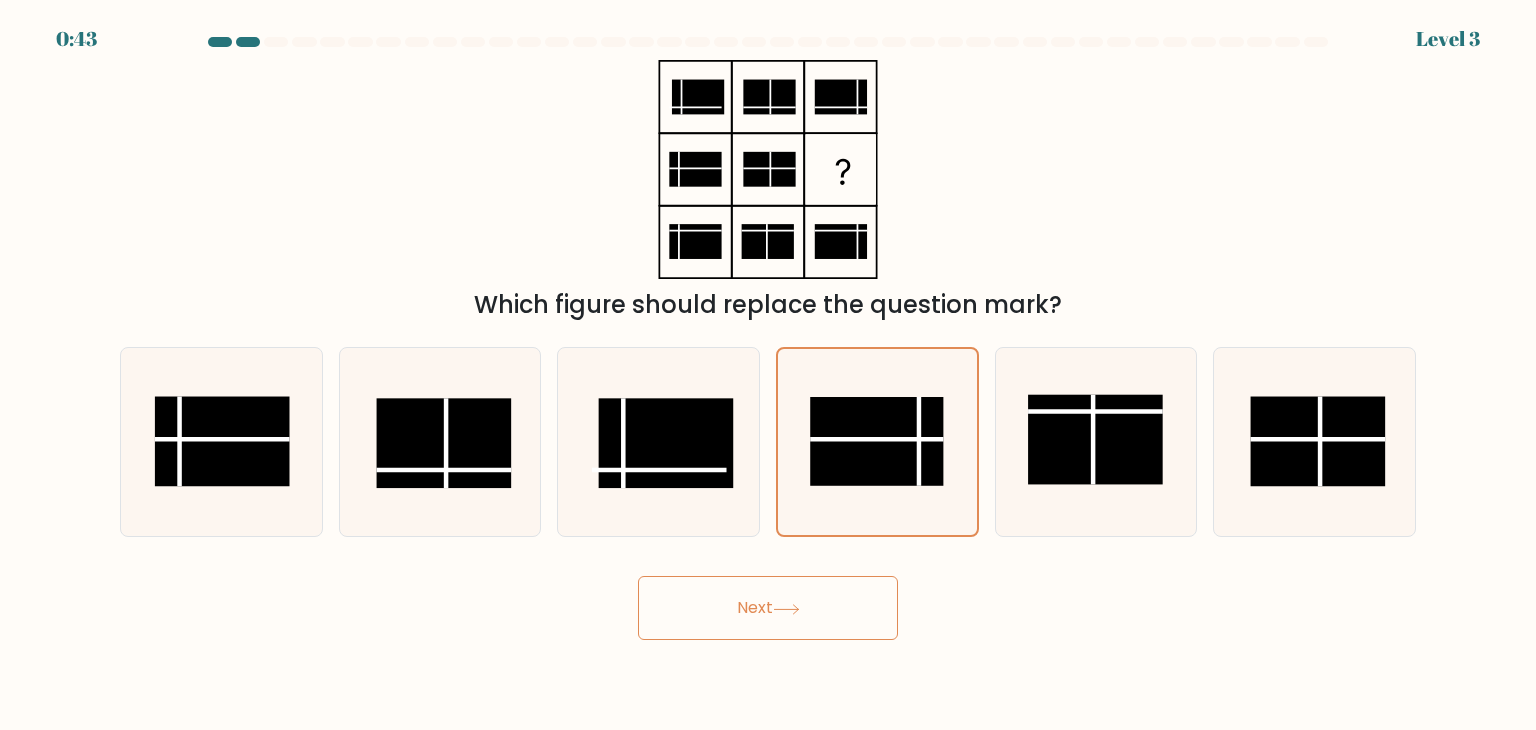 click on "Next" at bounding box center [768, 608] 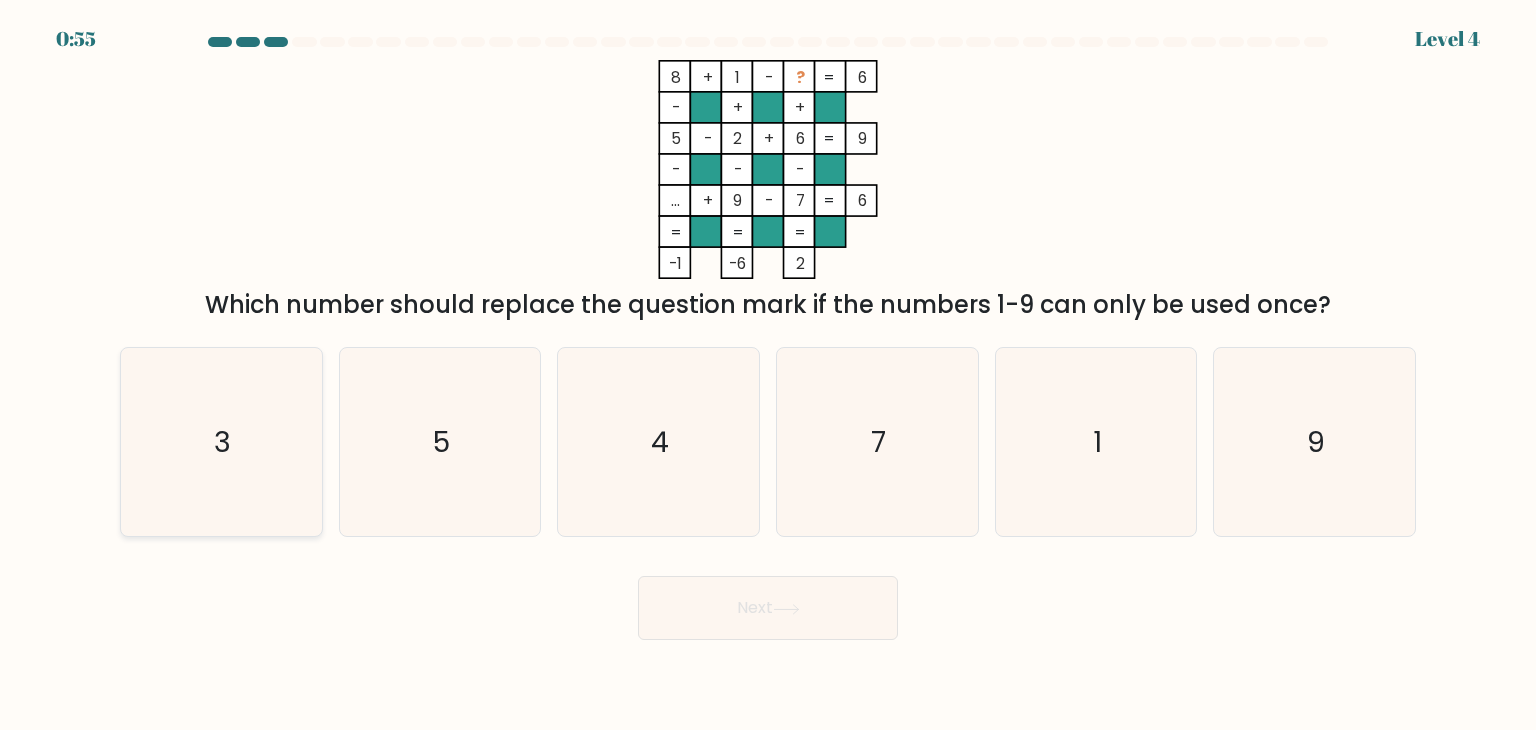 click on "3" at bounding box center (221, 442) 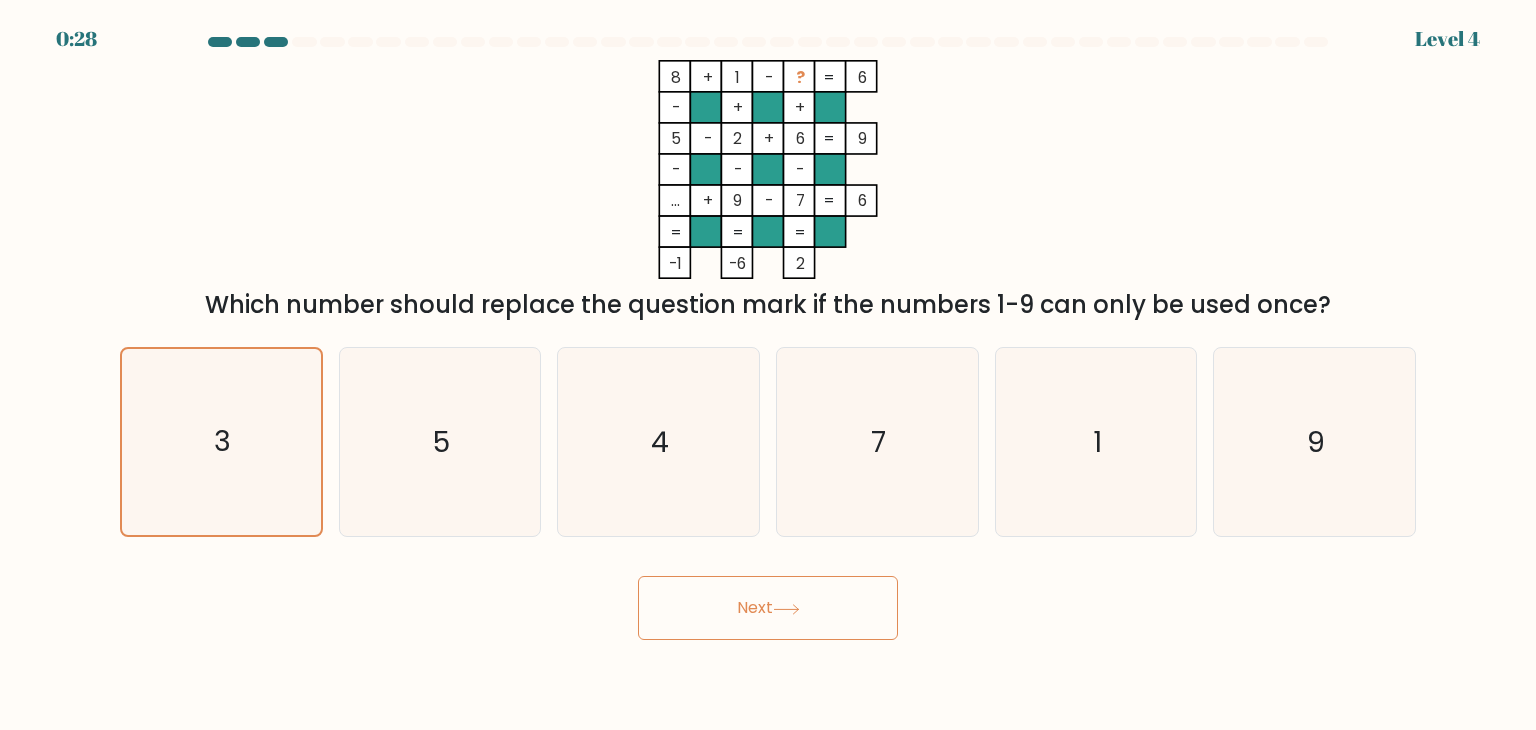 click on "Next" at bounding box center (768, 608) 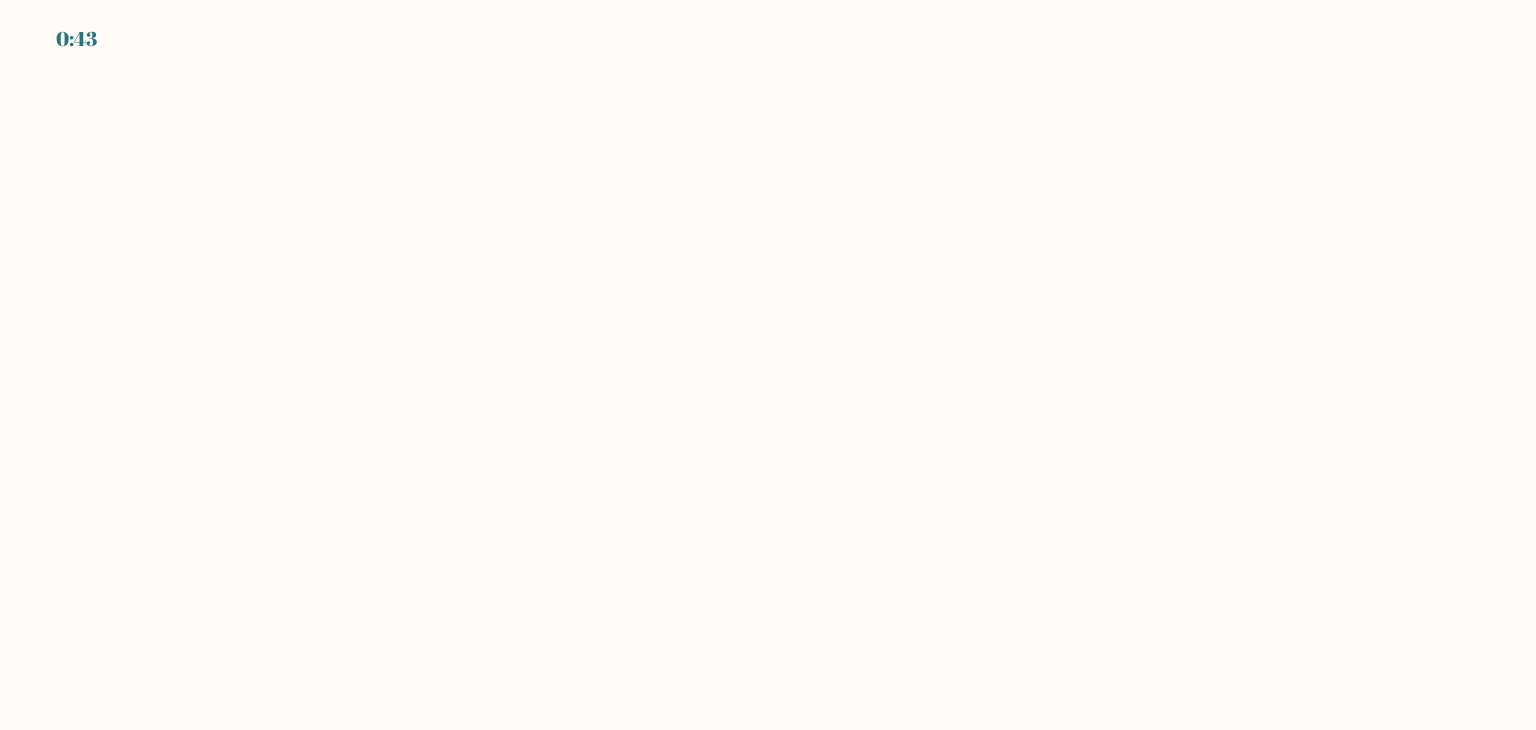 scroll, scrollTop: 0, scrollLeft: 0, axis: both 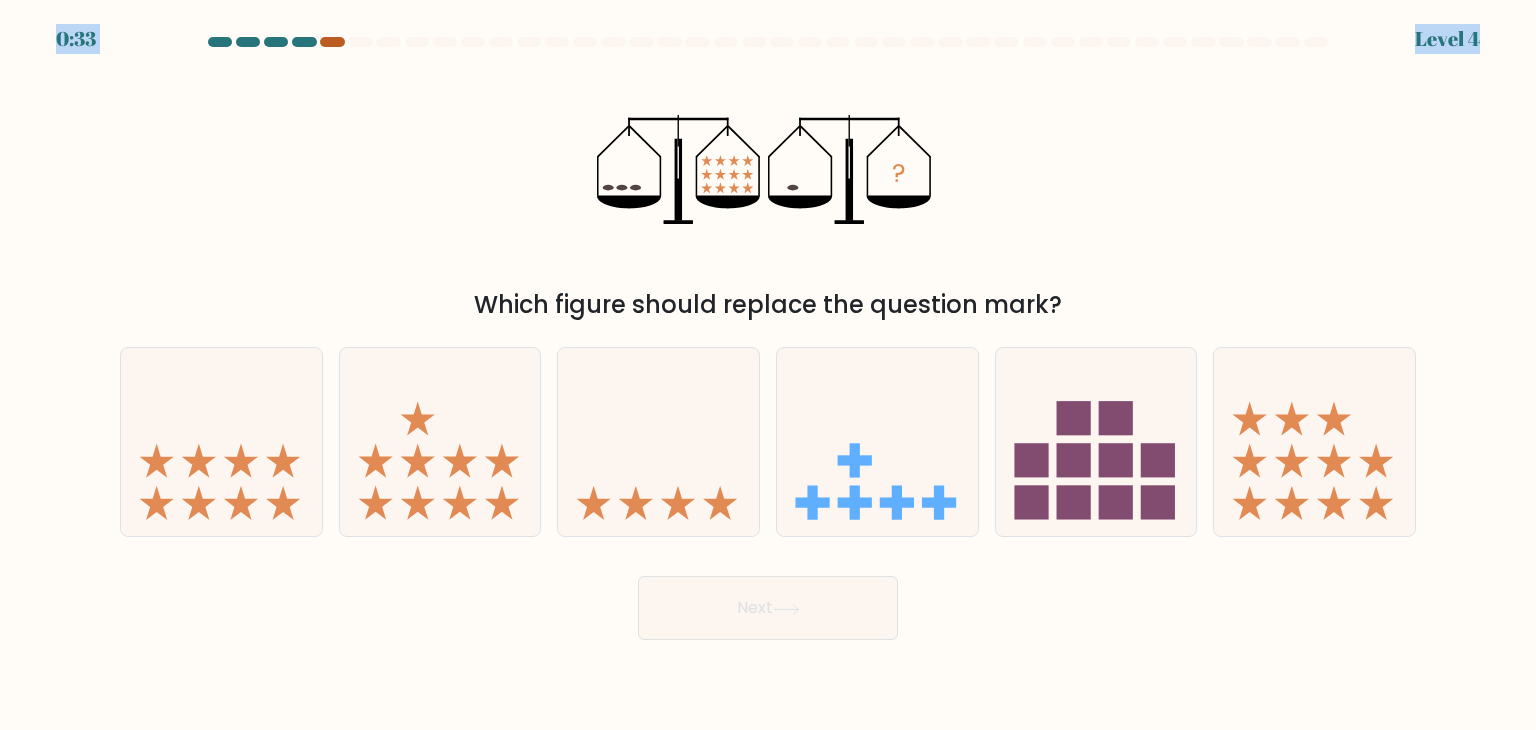 drag, startPoint x: 340, startPoint y: 31, endPoint x: 331, endPoint y: 43, distance: 15 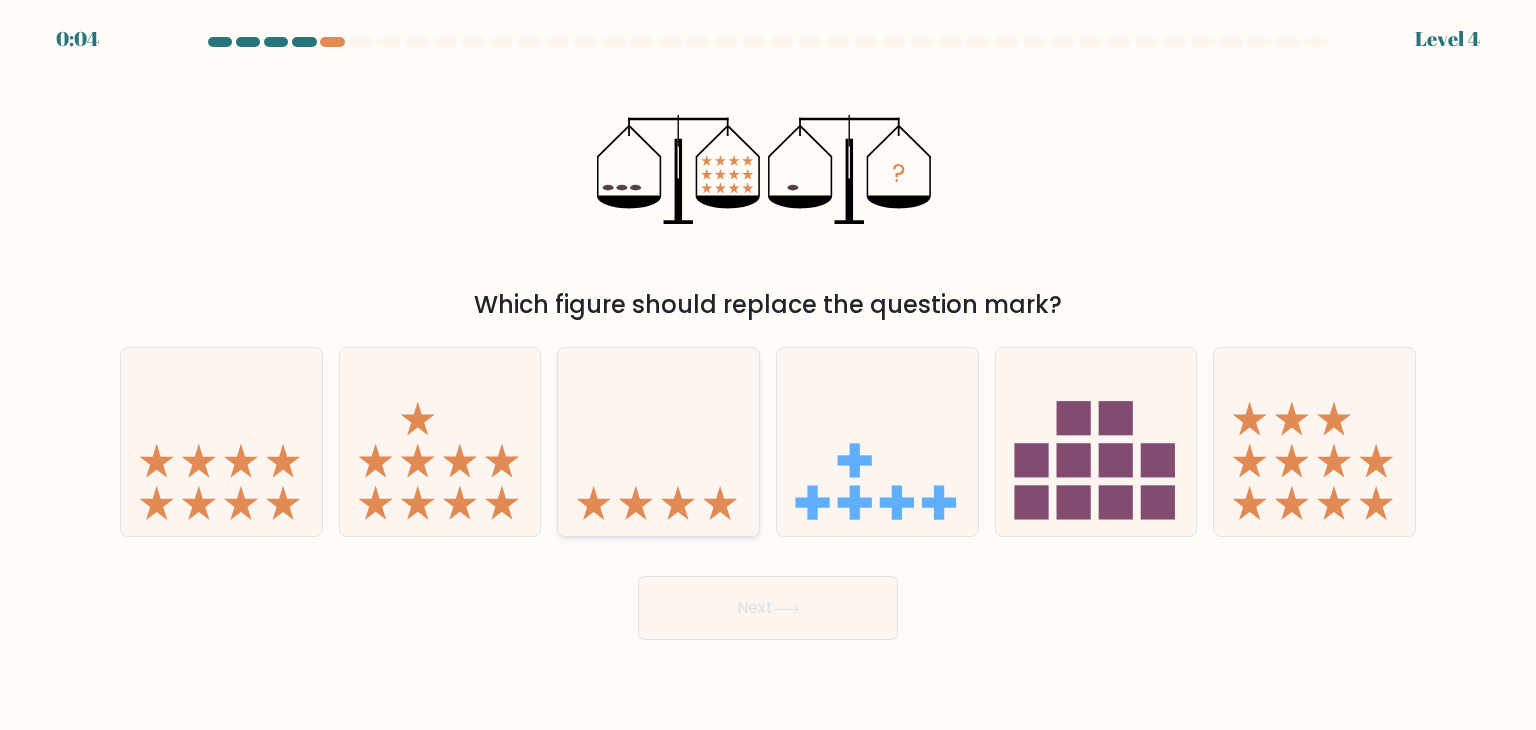 click at bounding box center (658, 442) 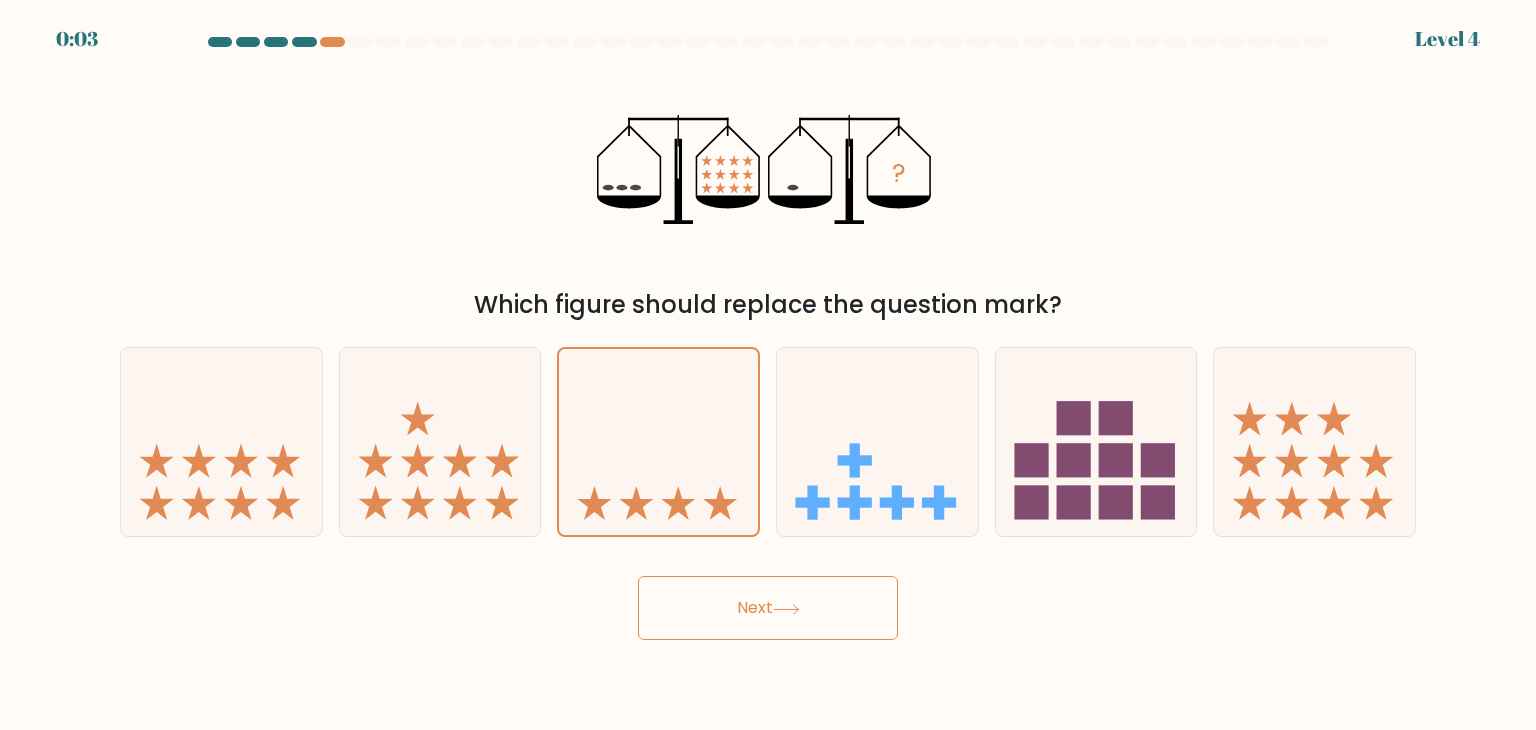 click on "Next" at bounding box center [768, 608] 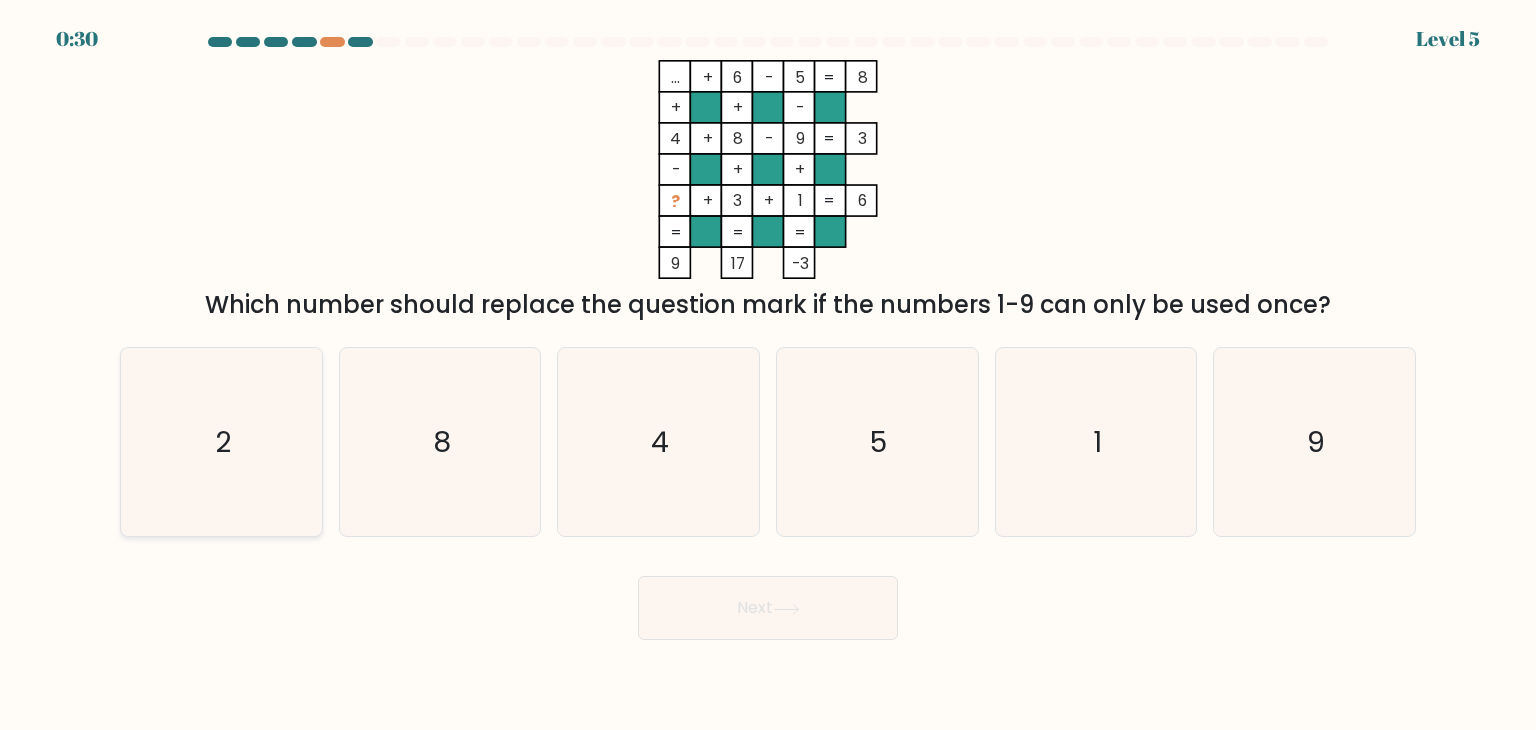 click on "2" at bounding box center (221, 442) 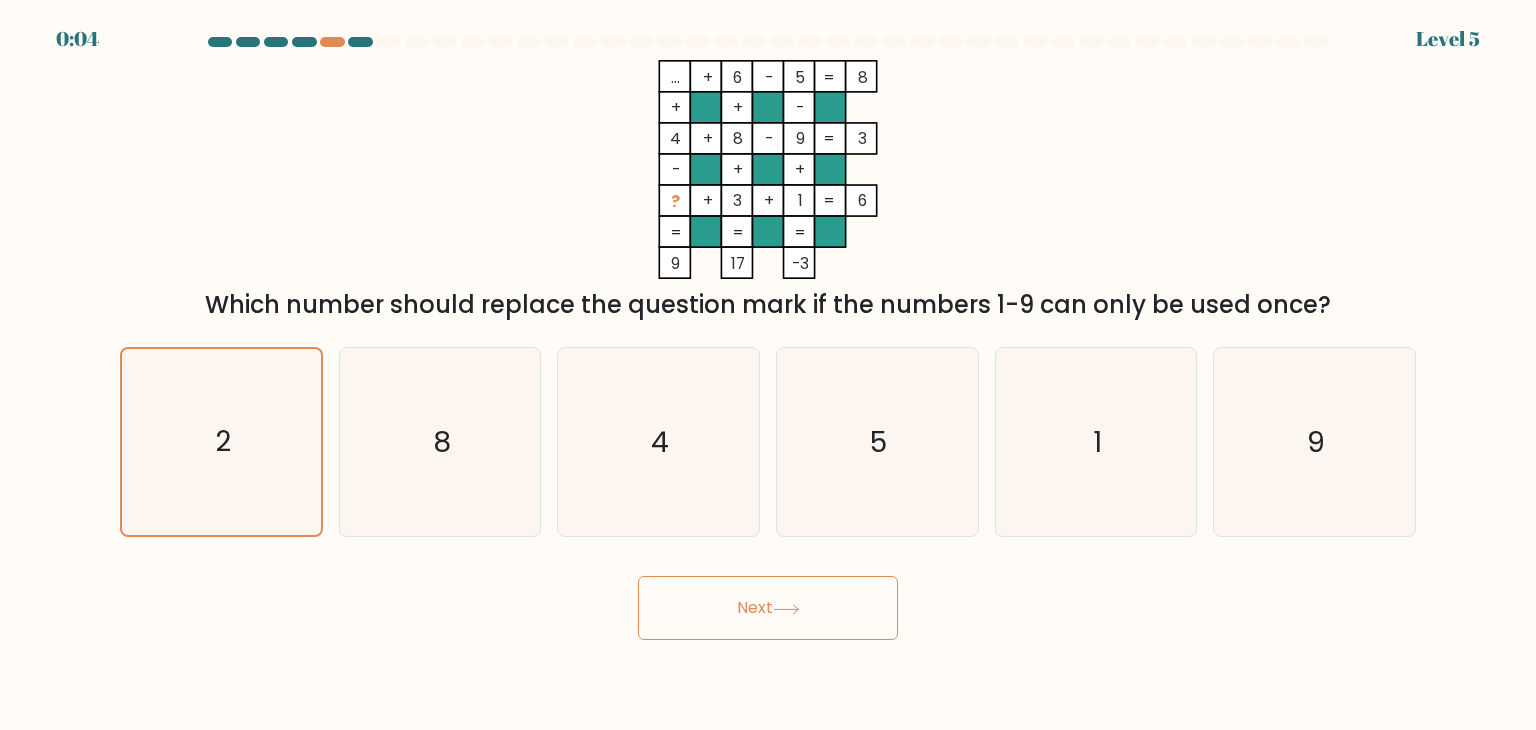 click on "Next" at bounding box center (768, 608) 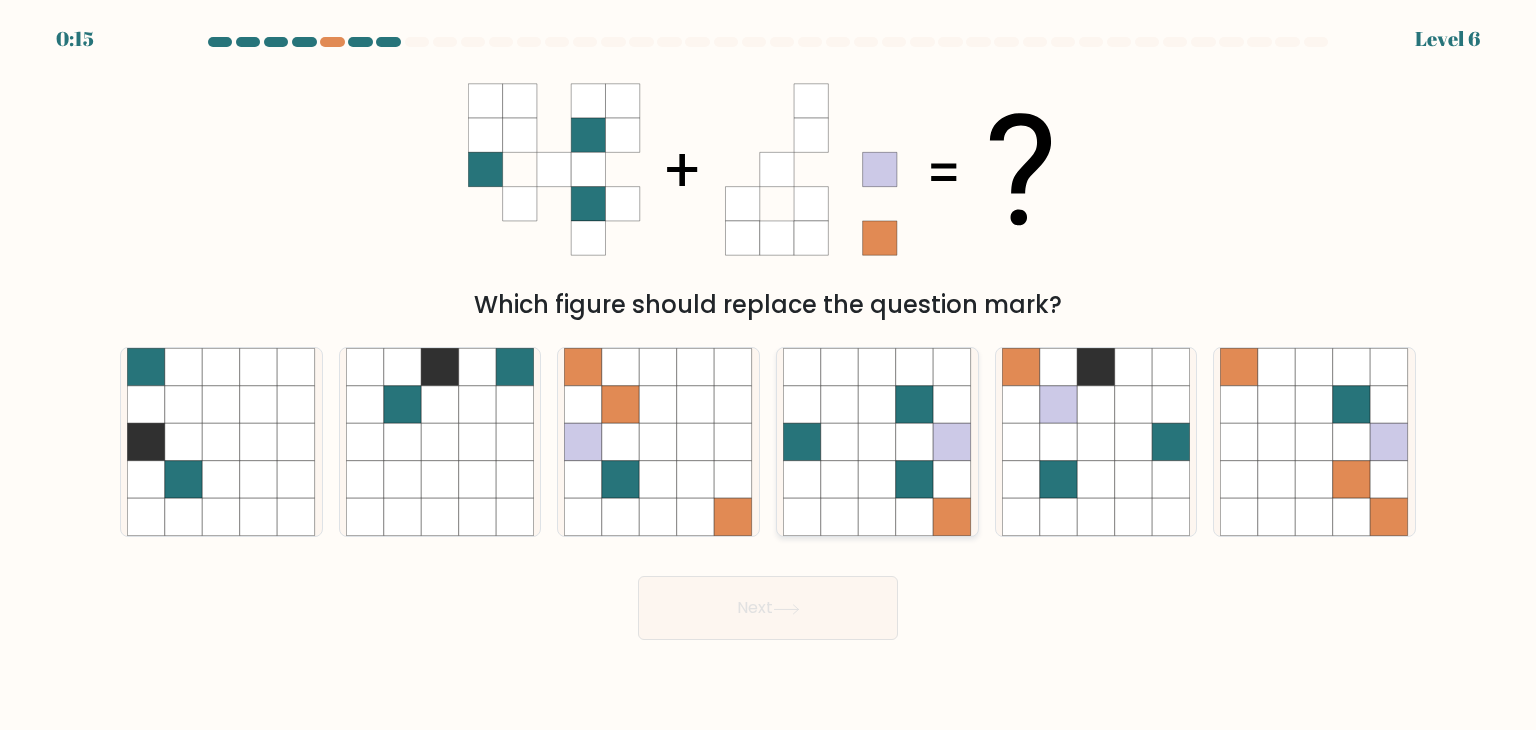 click at bounding box center (915, 442) 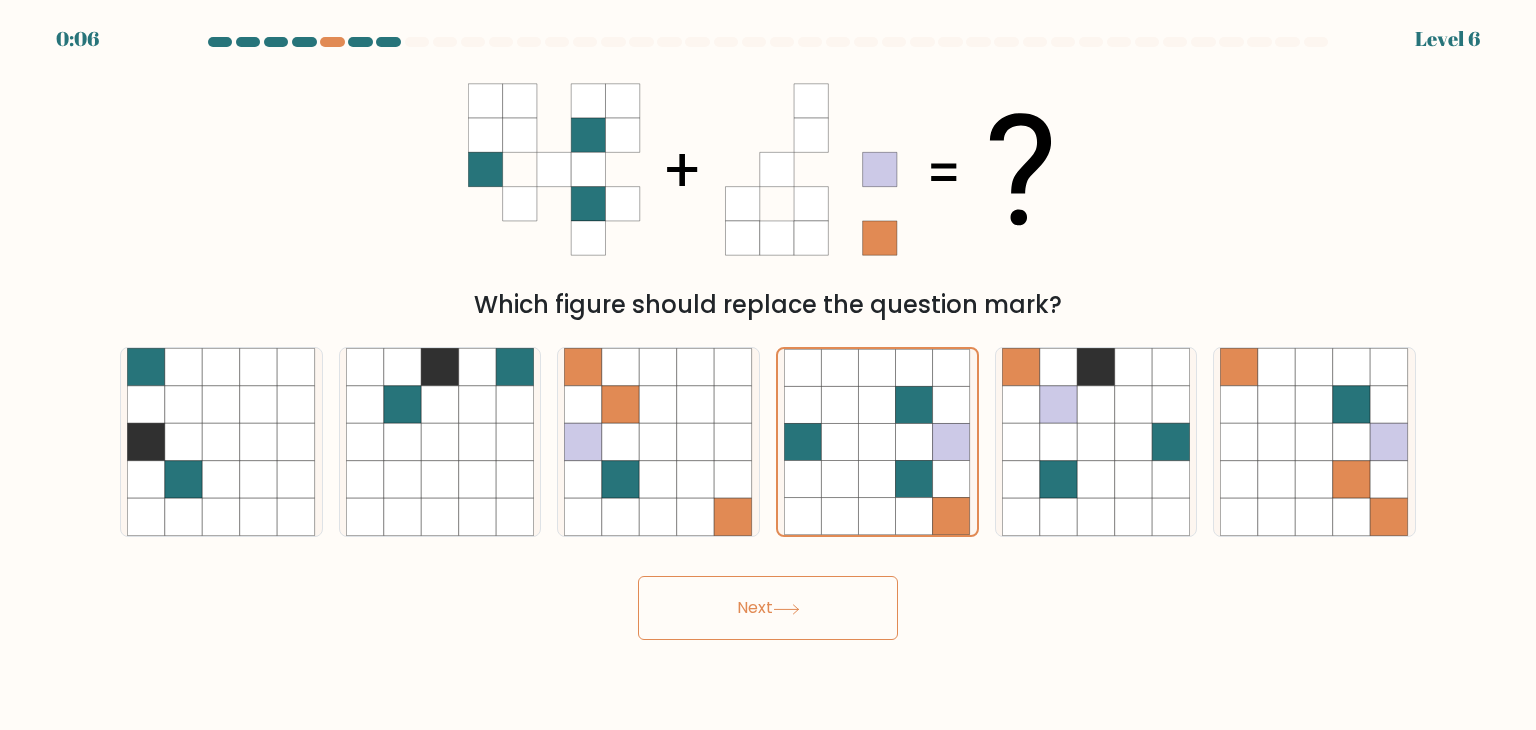 click at bounding box center [786, 608] 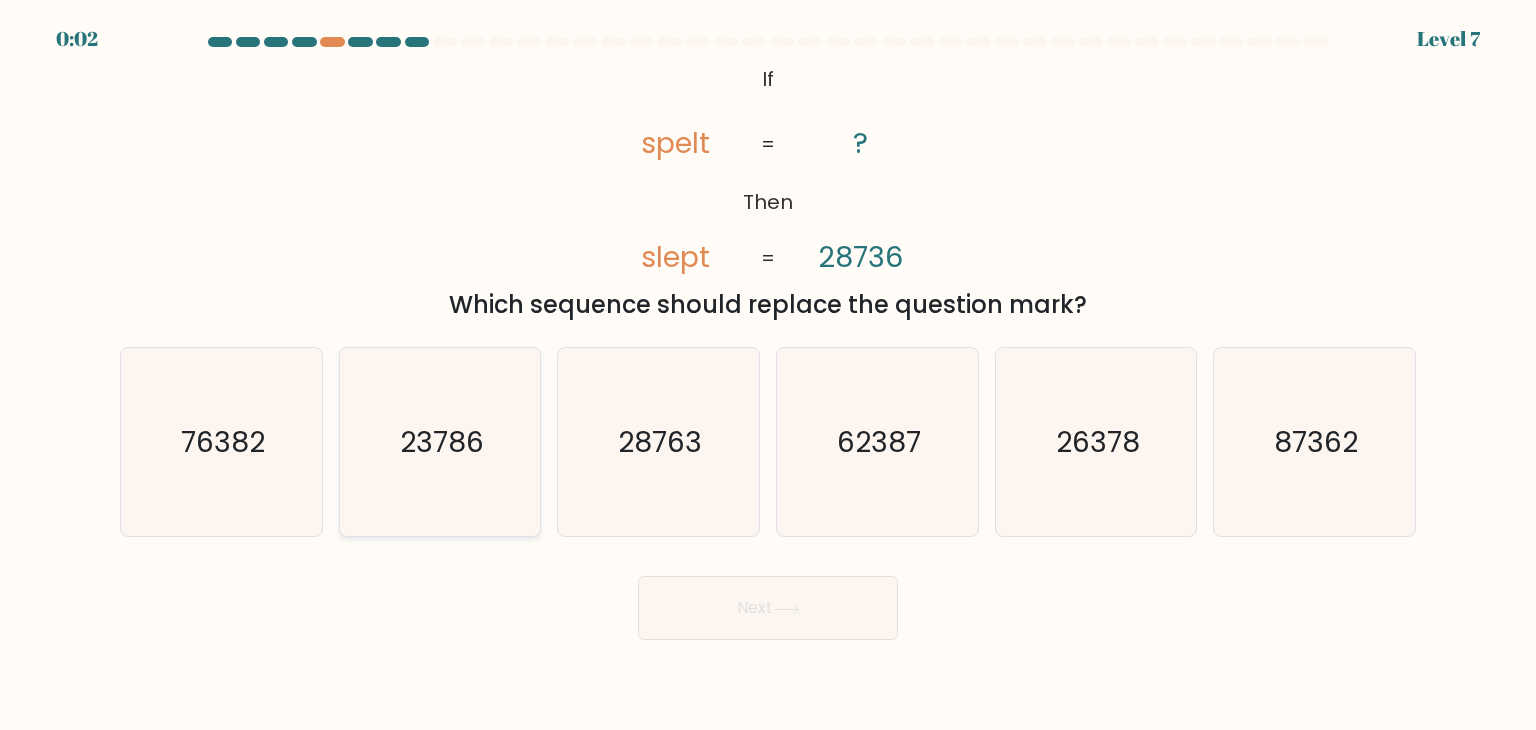 click on "23786" at bounding box center [442, 442] 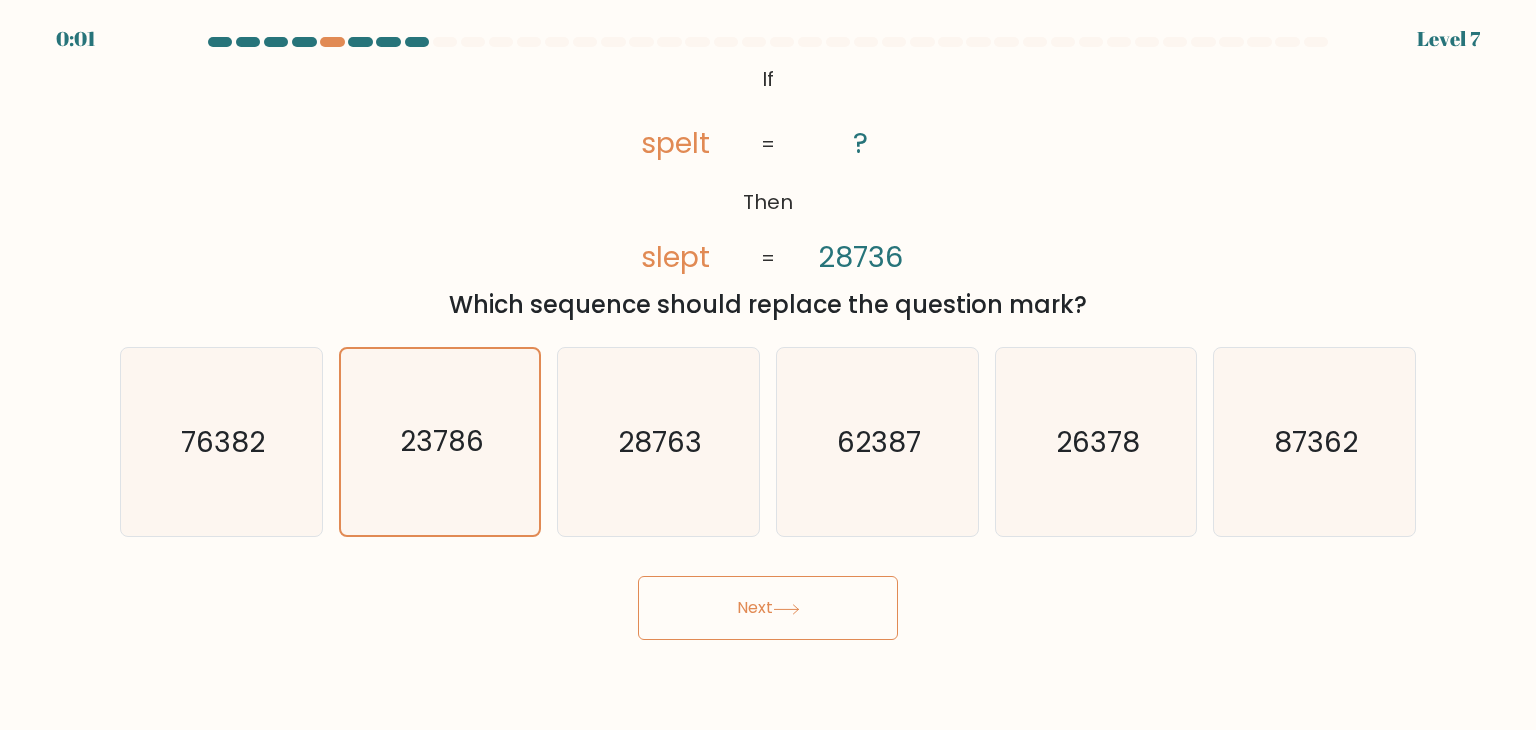 click on "Next" at bounding box center (768, 608) 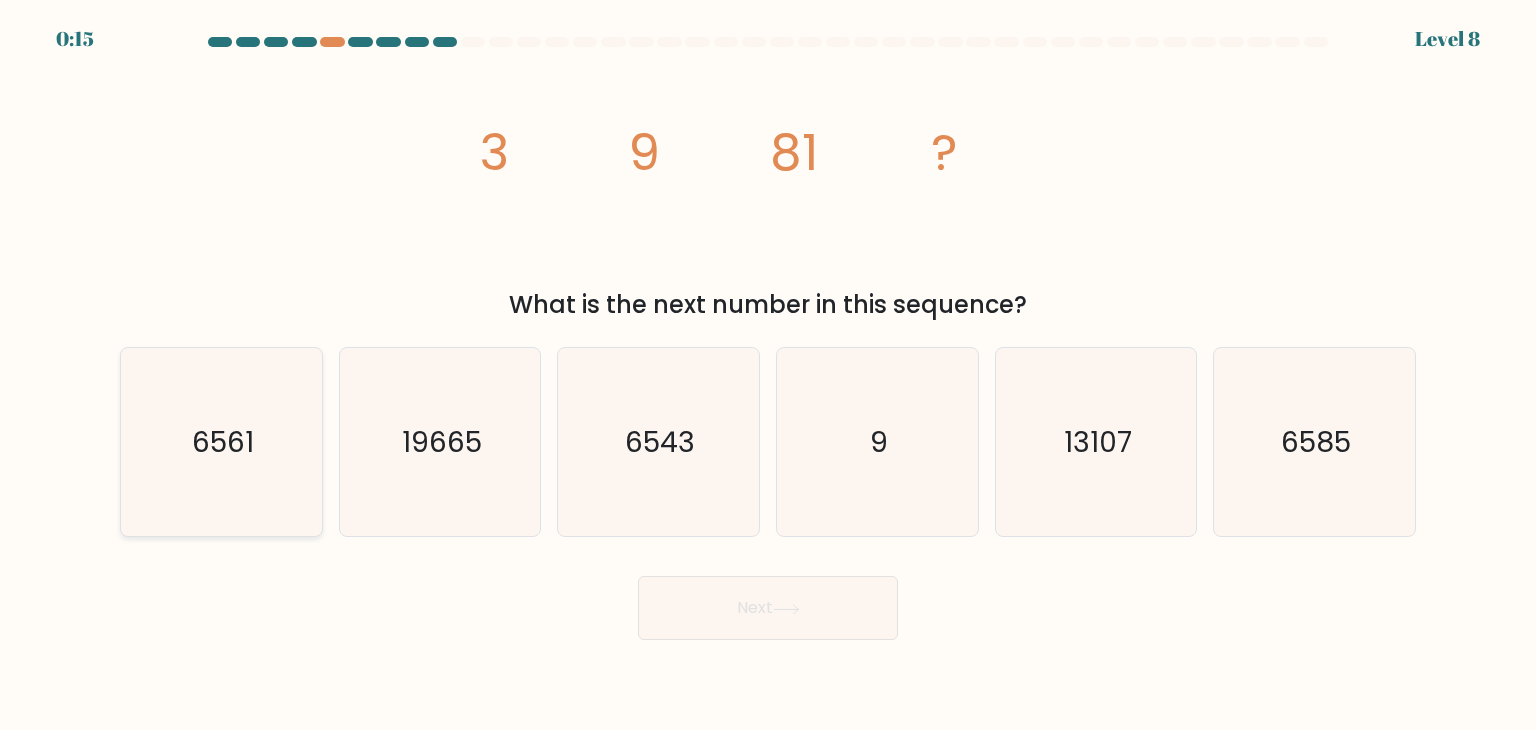 click on "6561" at bounding box center (221, 442) 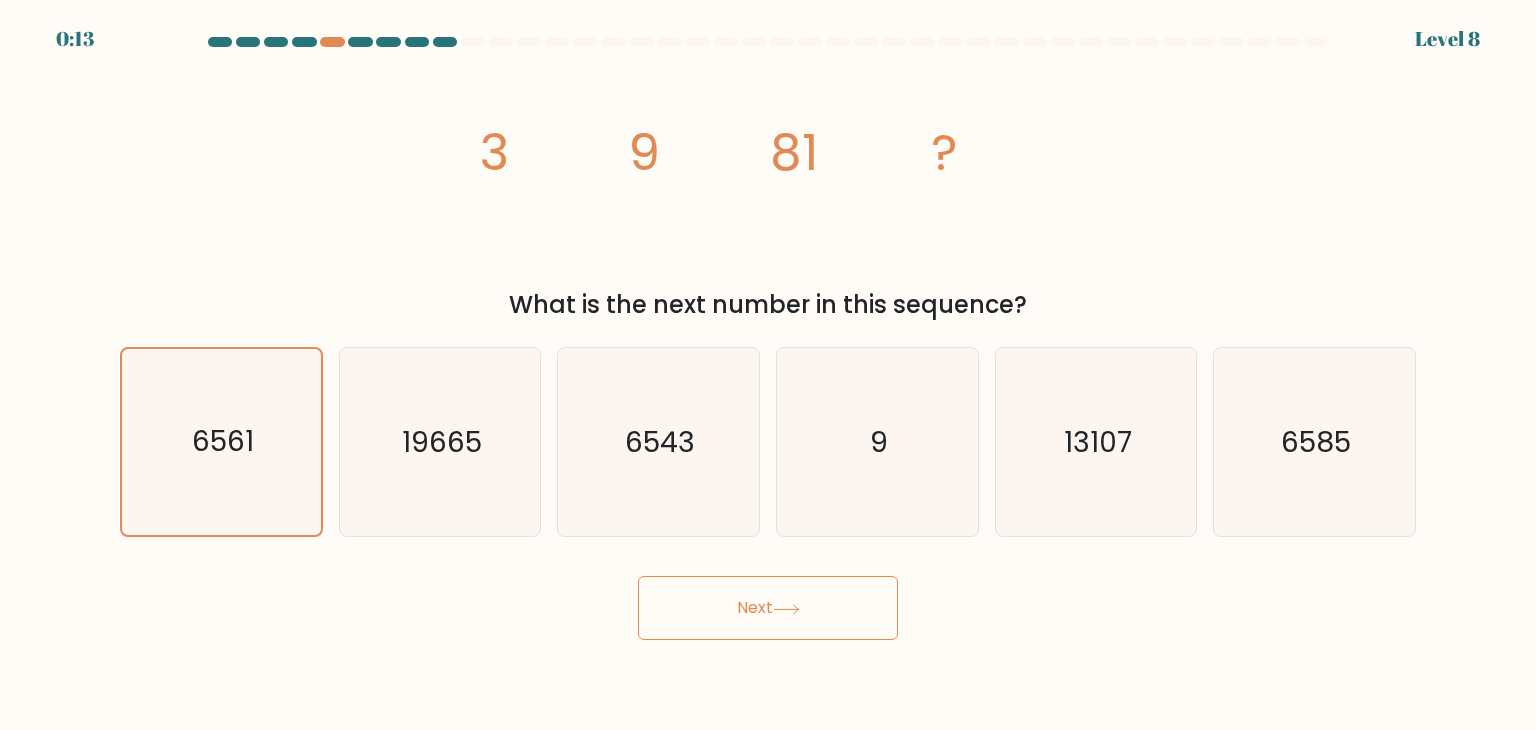 click on "Next" at bounding box center [768, 608] 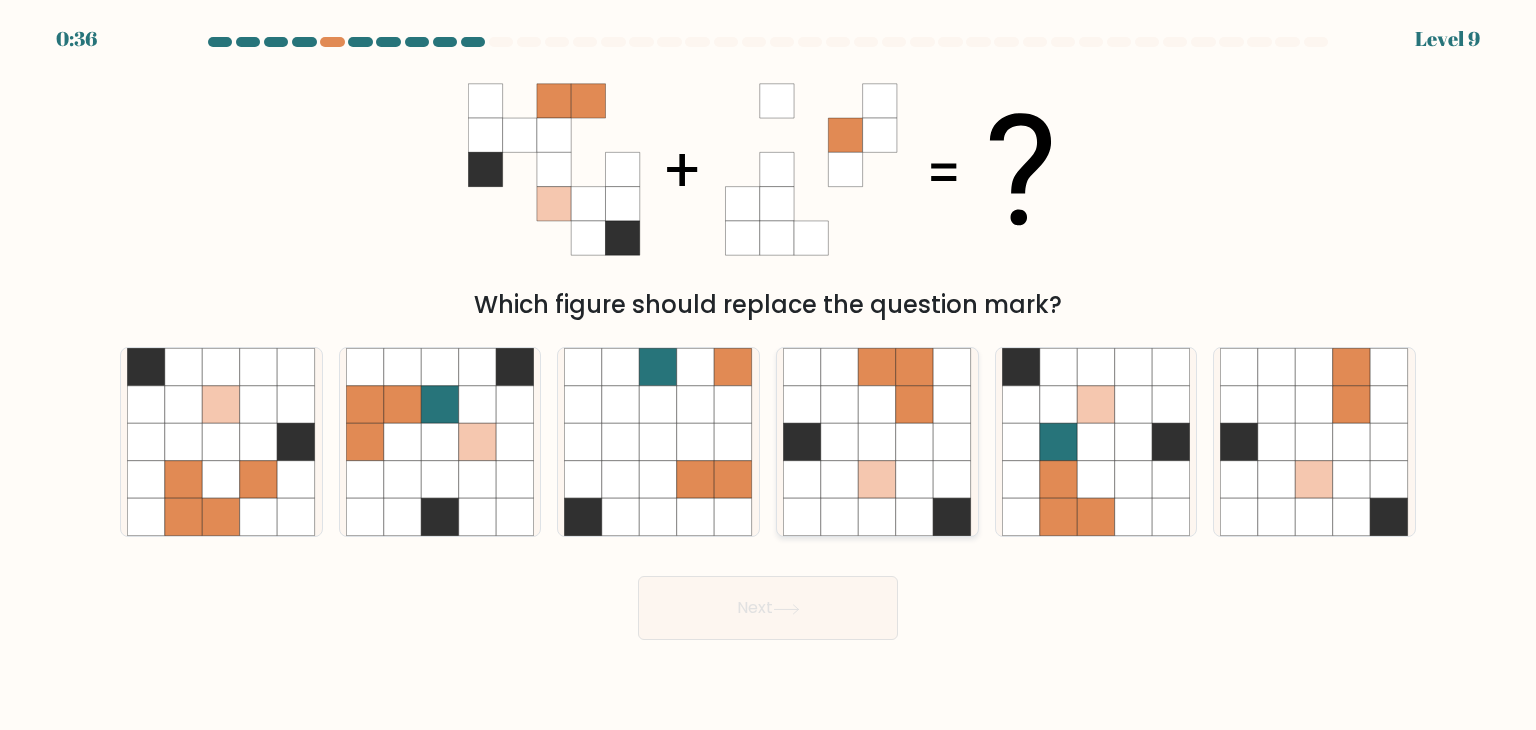 click at bounding box center [915, 442] 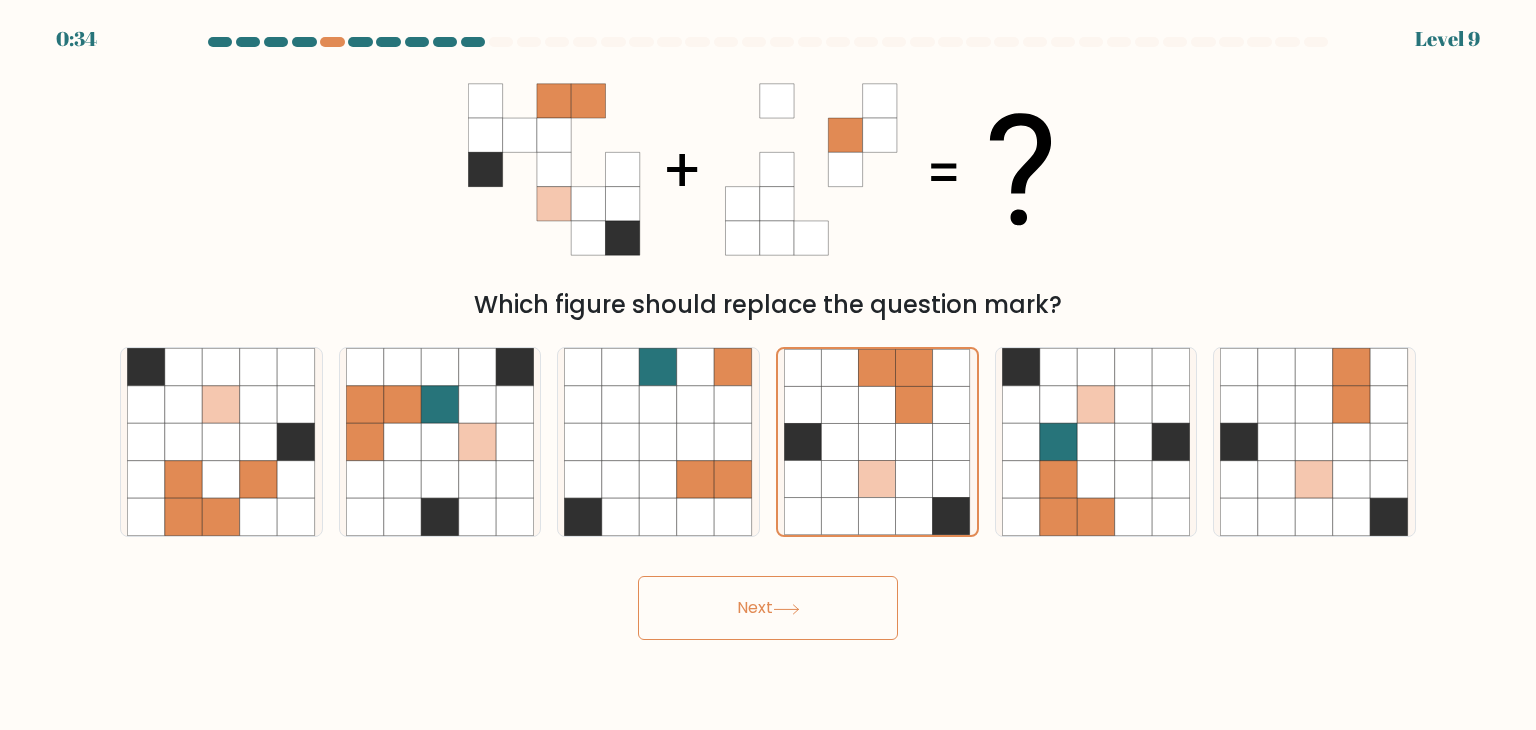 click at bounding box center (786, 609) 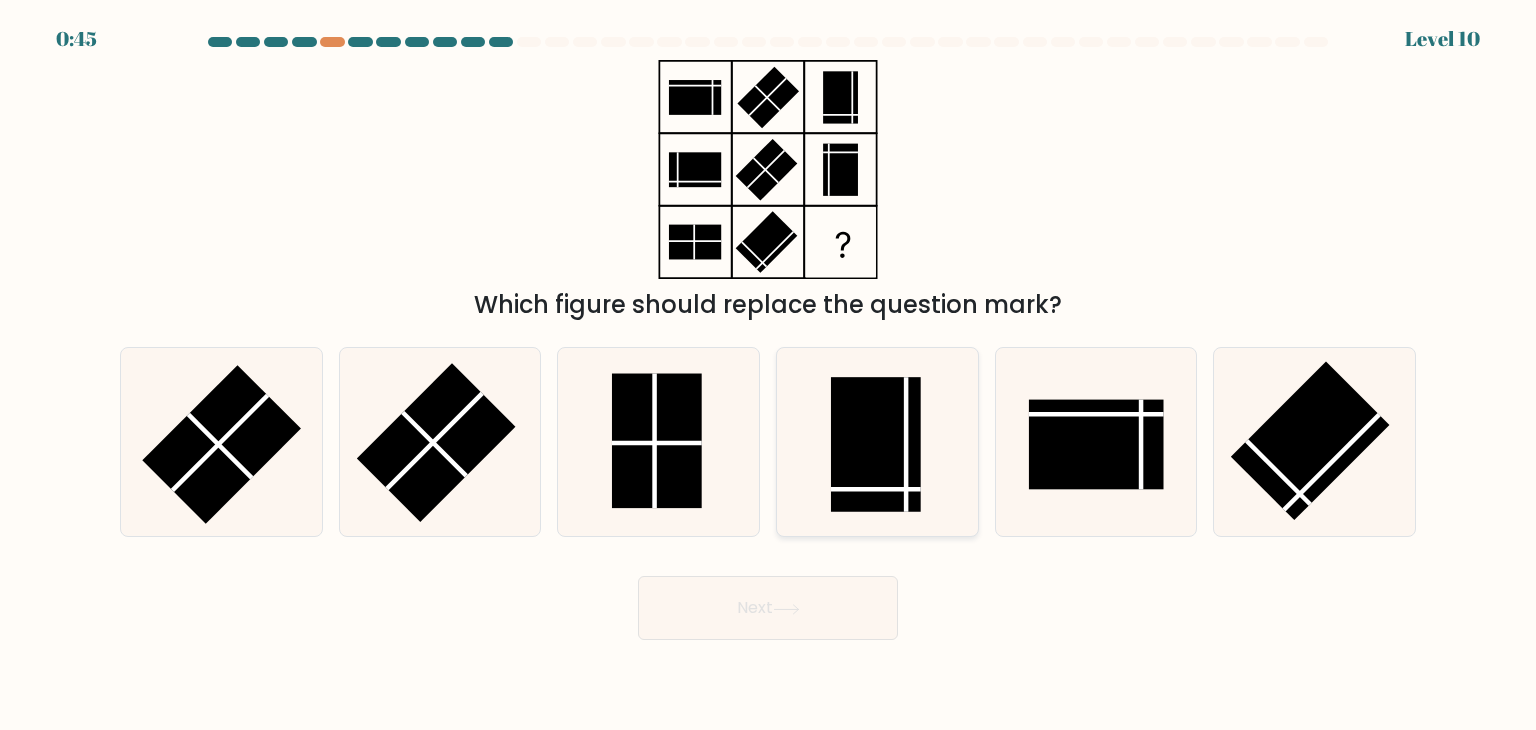 click at bounding box center [876, 444] 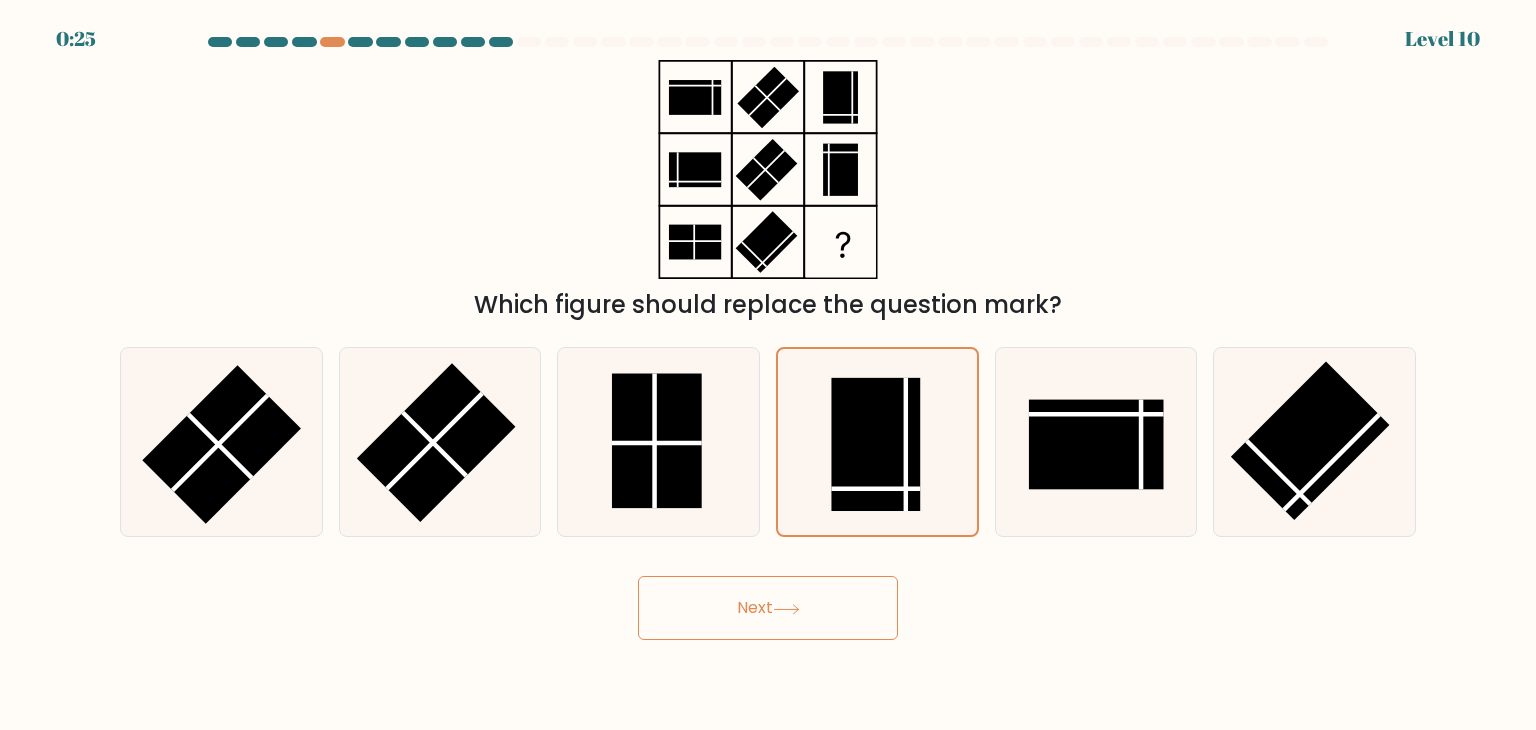 click on "Next" at bounding box center [768, 608] 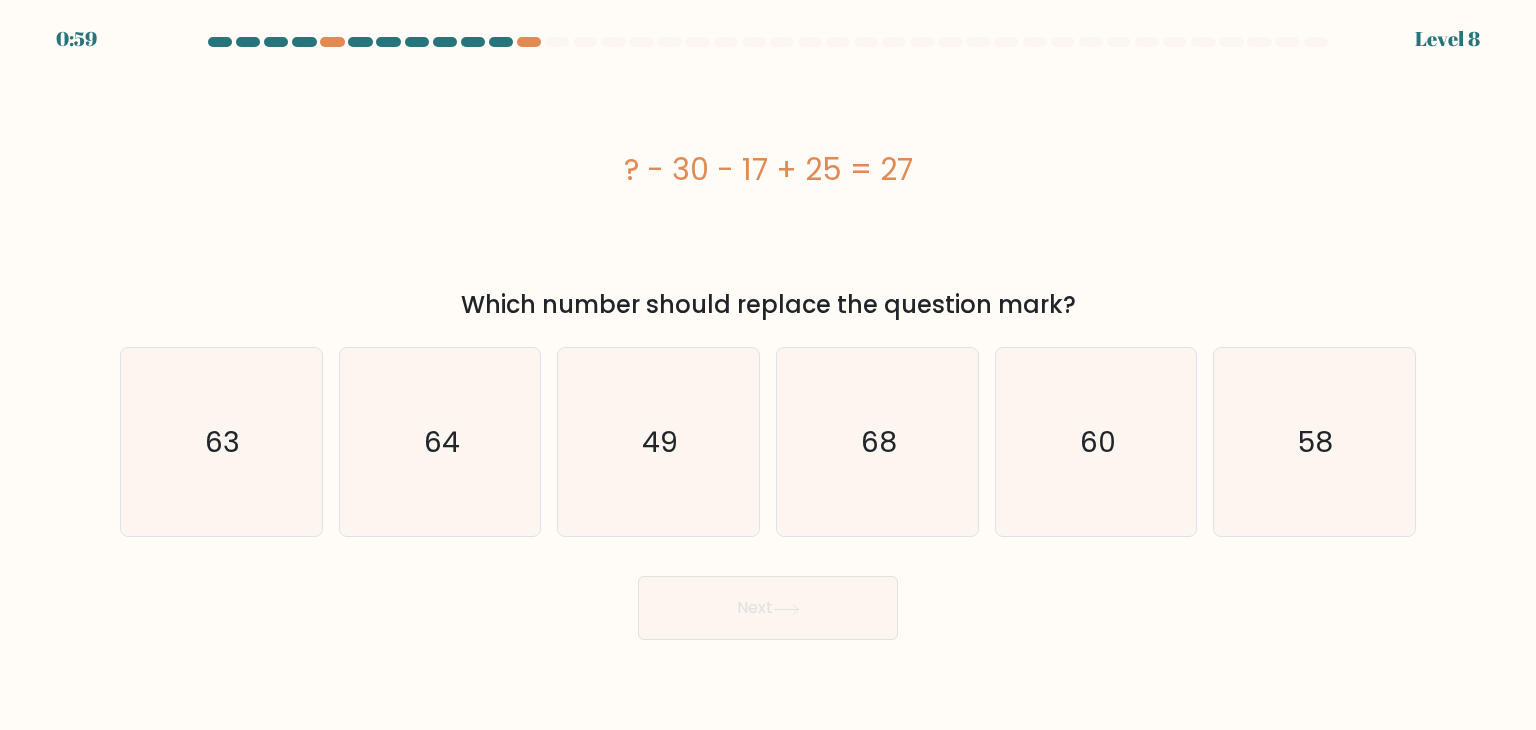 drag, startPoint x: 907, startPoint y: 169, endPoint x: 528, endPoint y: 185, distance: 379.3376 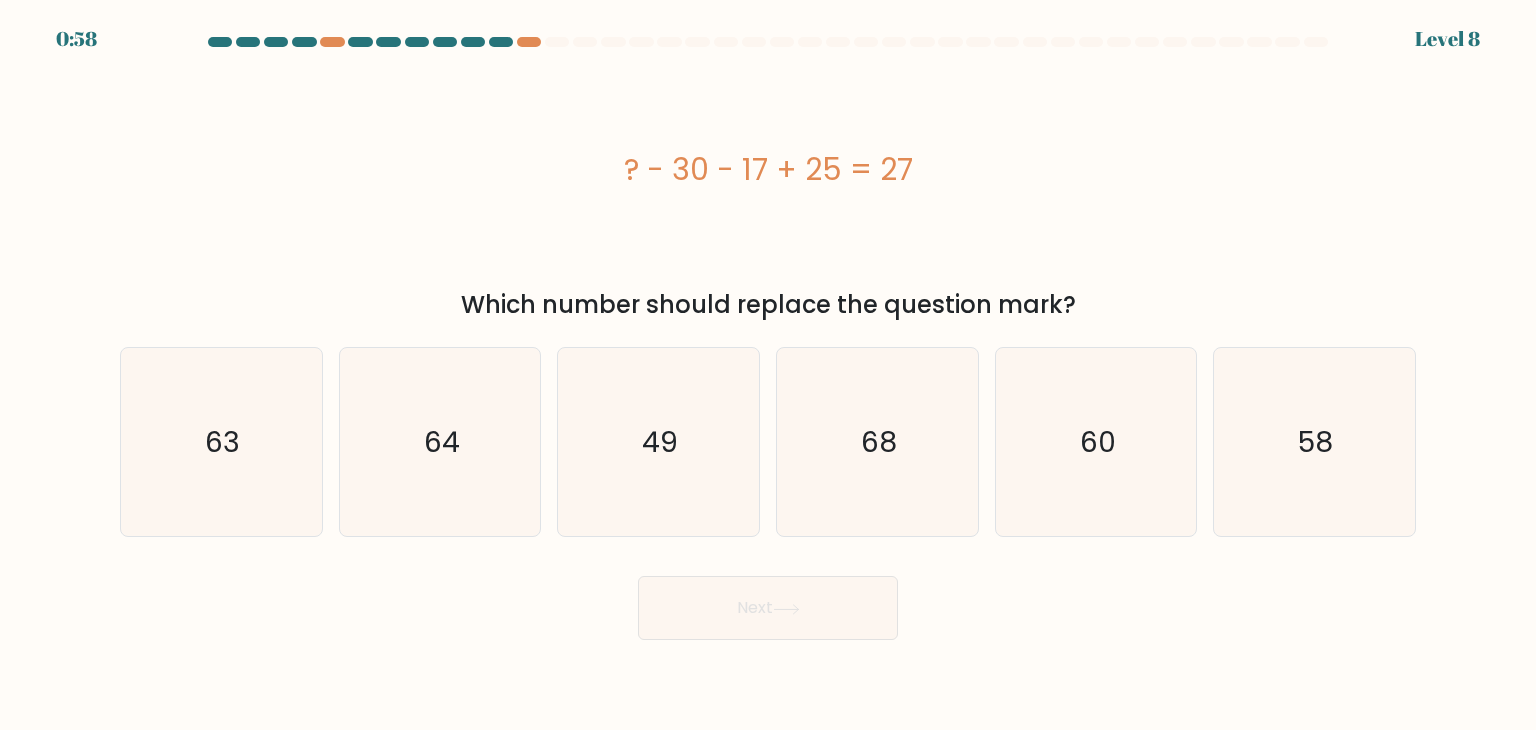 copy on "? - 30 - 17 + 25 = 27" 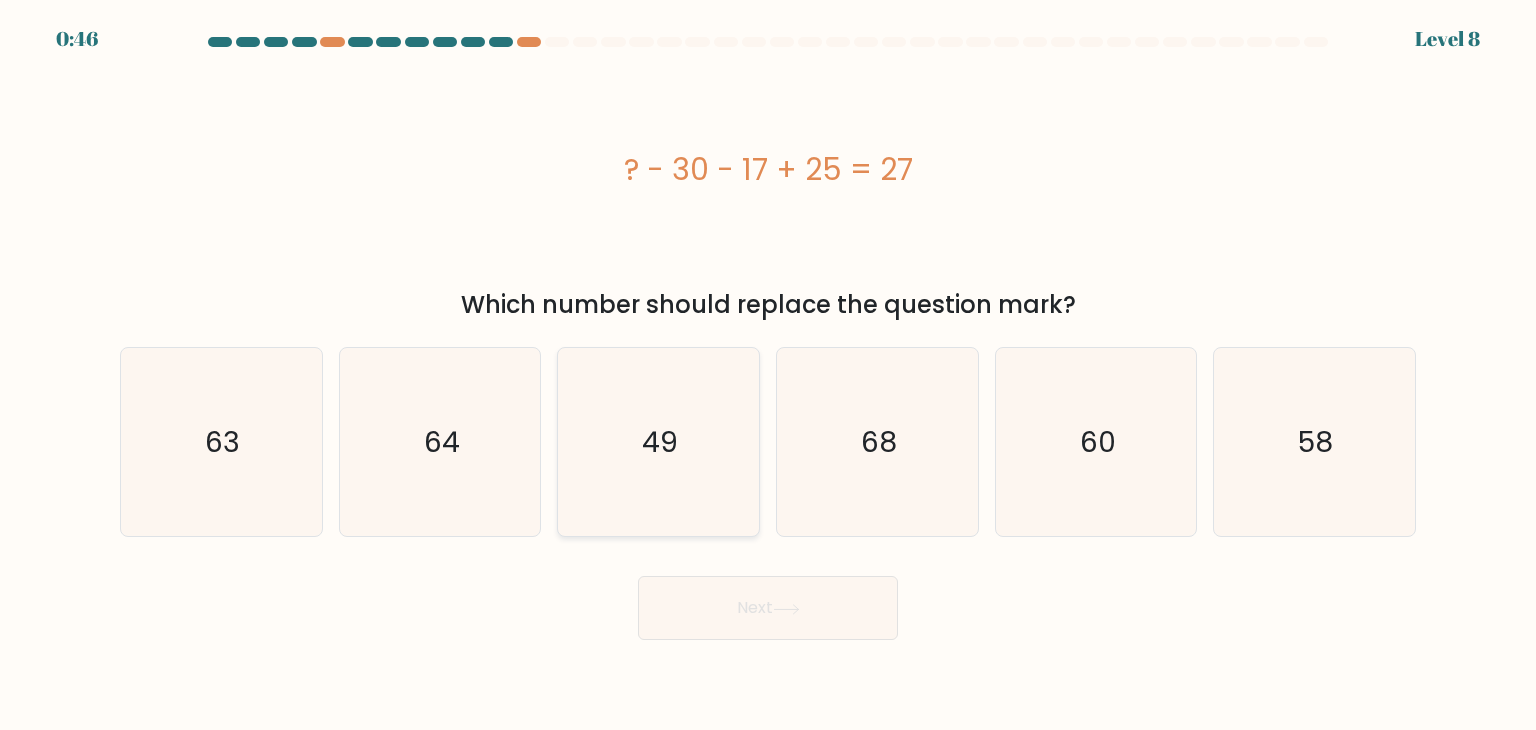 click on "49" at bounding box center (658, 442) 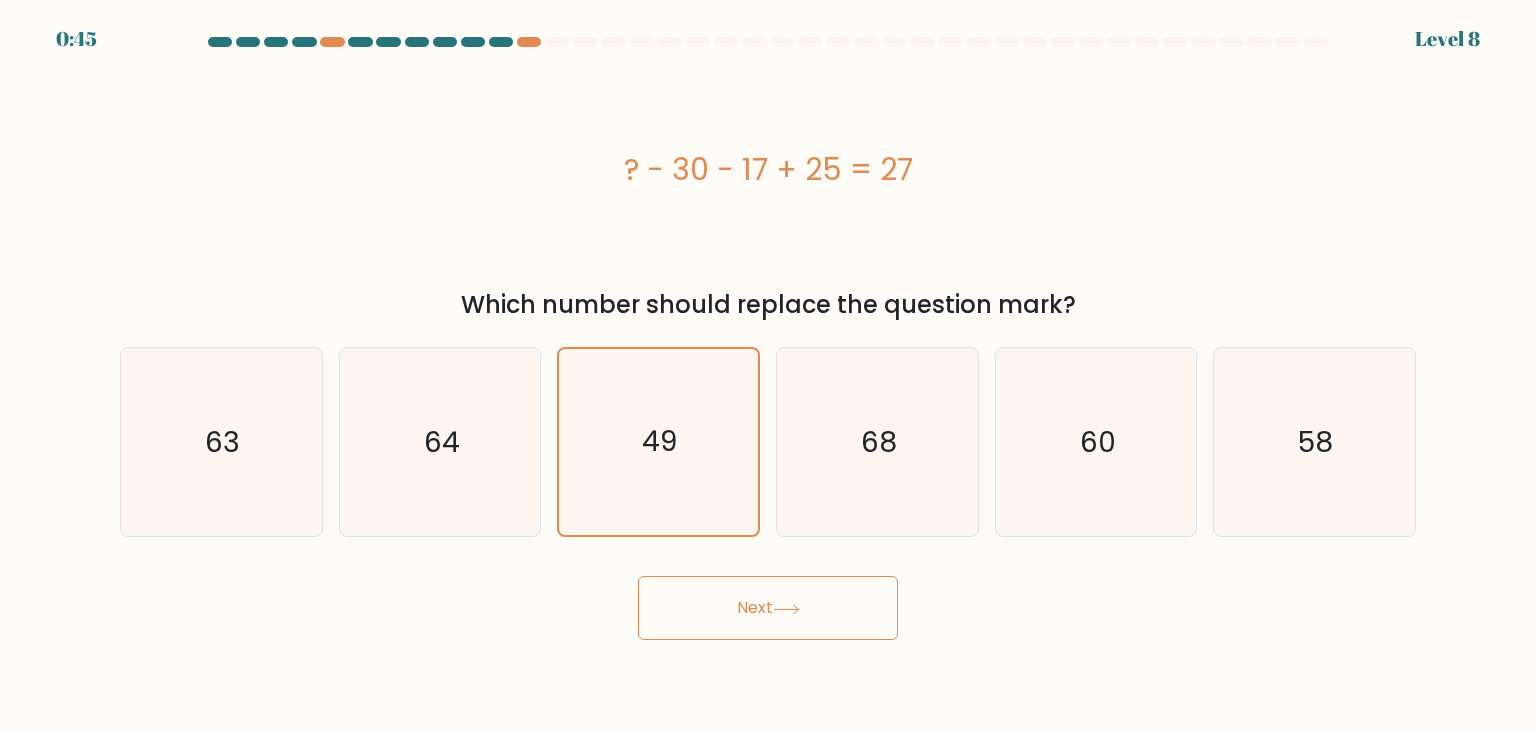 click on "Next" at bounding box center (768, 608) 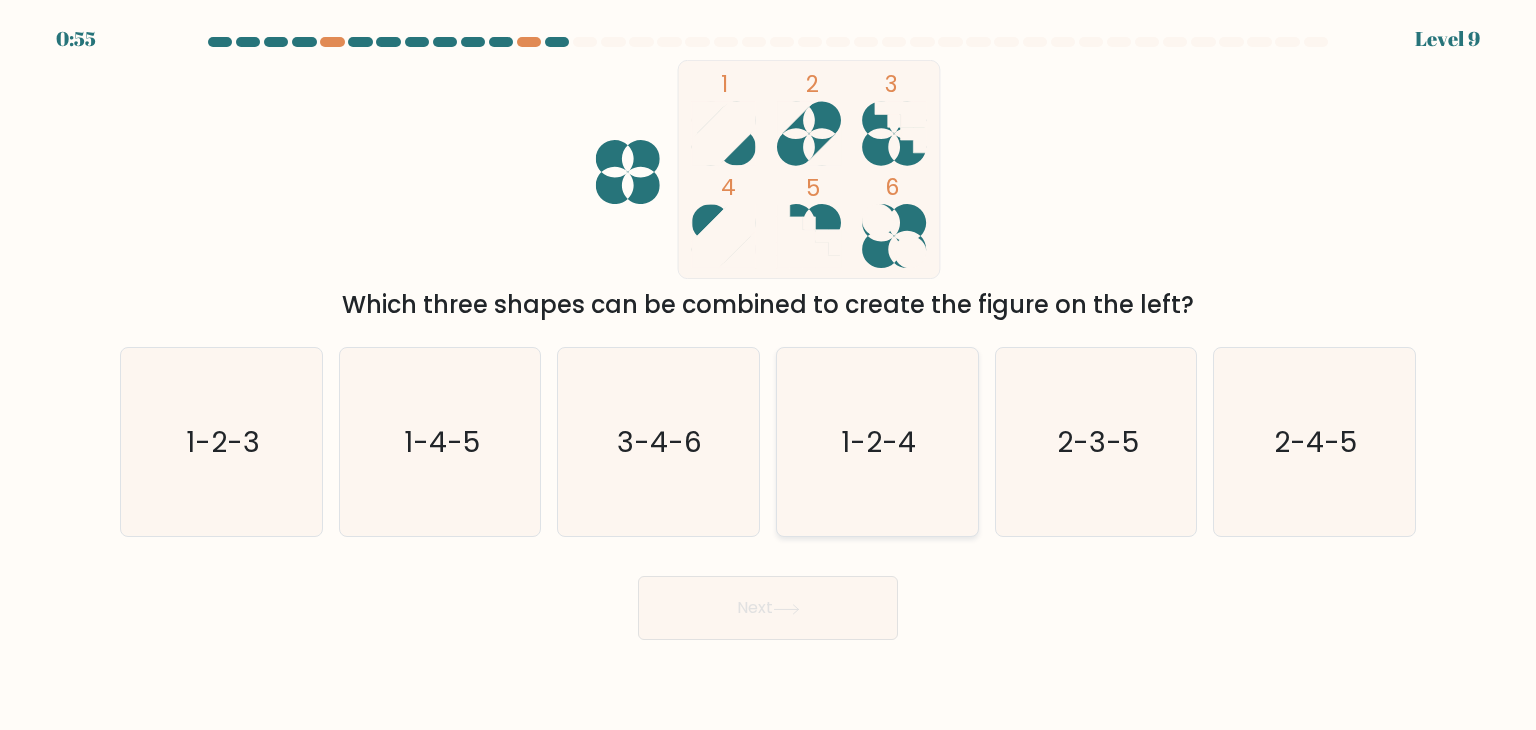 click on "1-2-4" at bounding box center [877, 442] 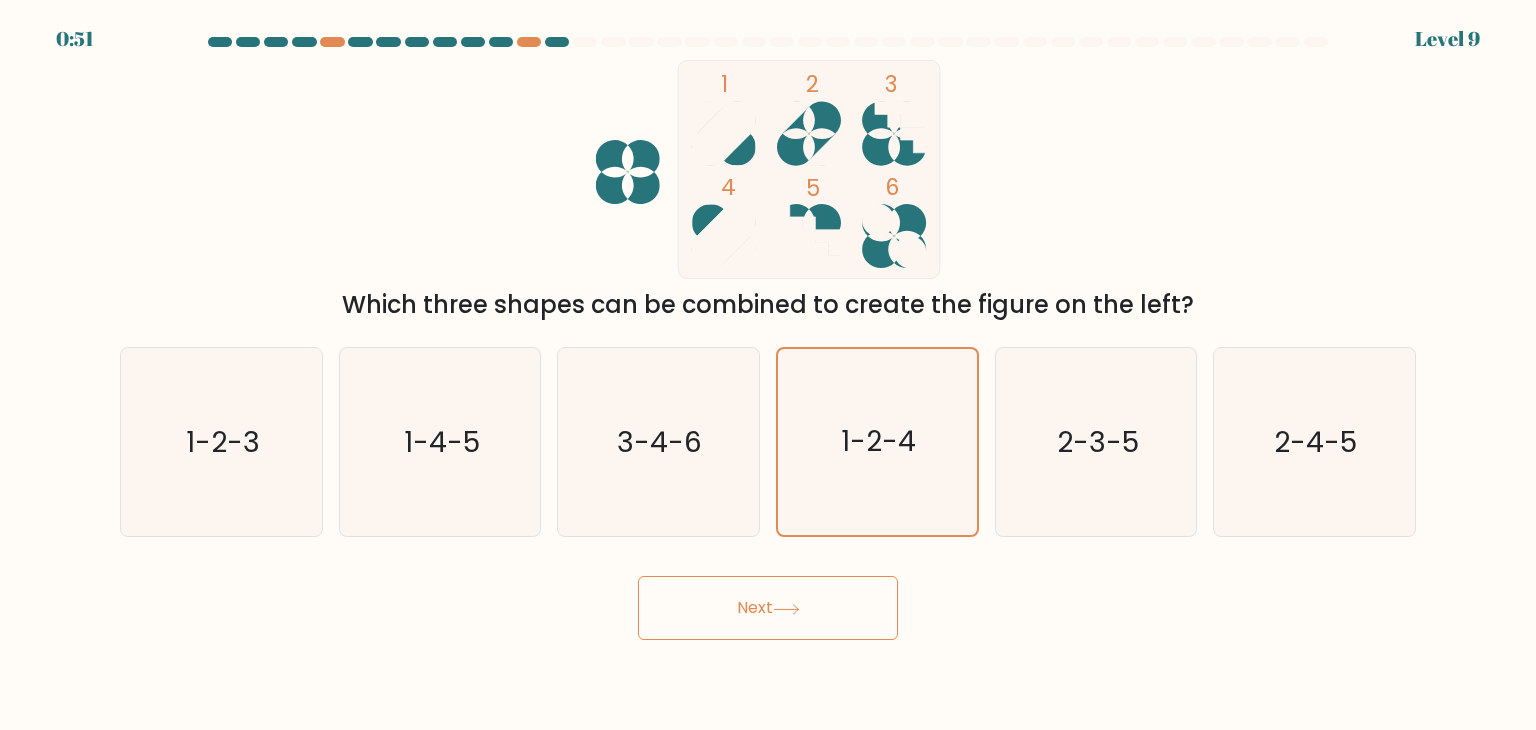 click on "Next" at bounding box center [768, 608] 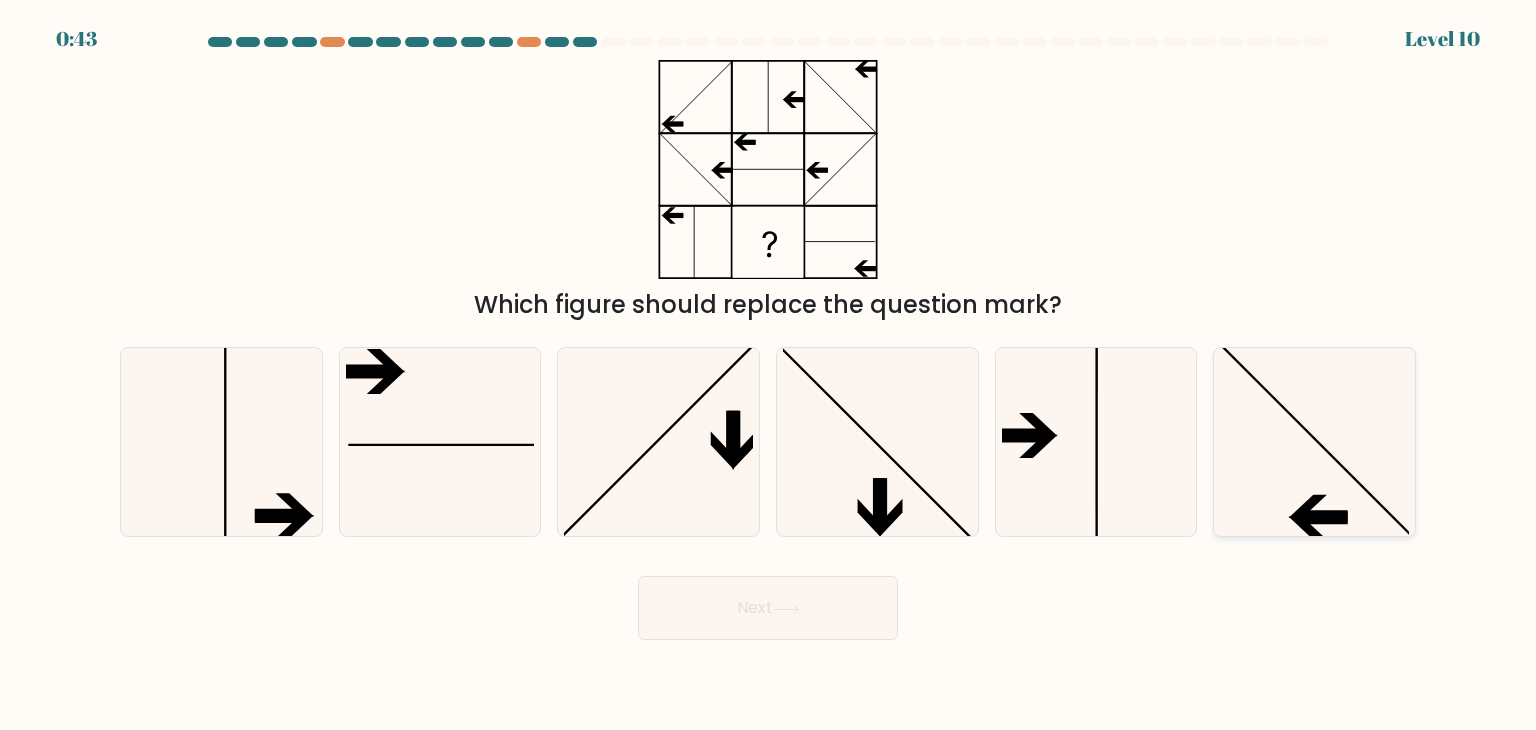 click at bounding box center [1314, 442] 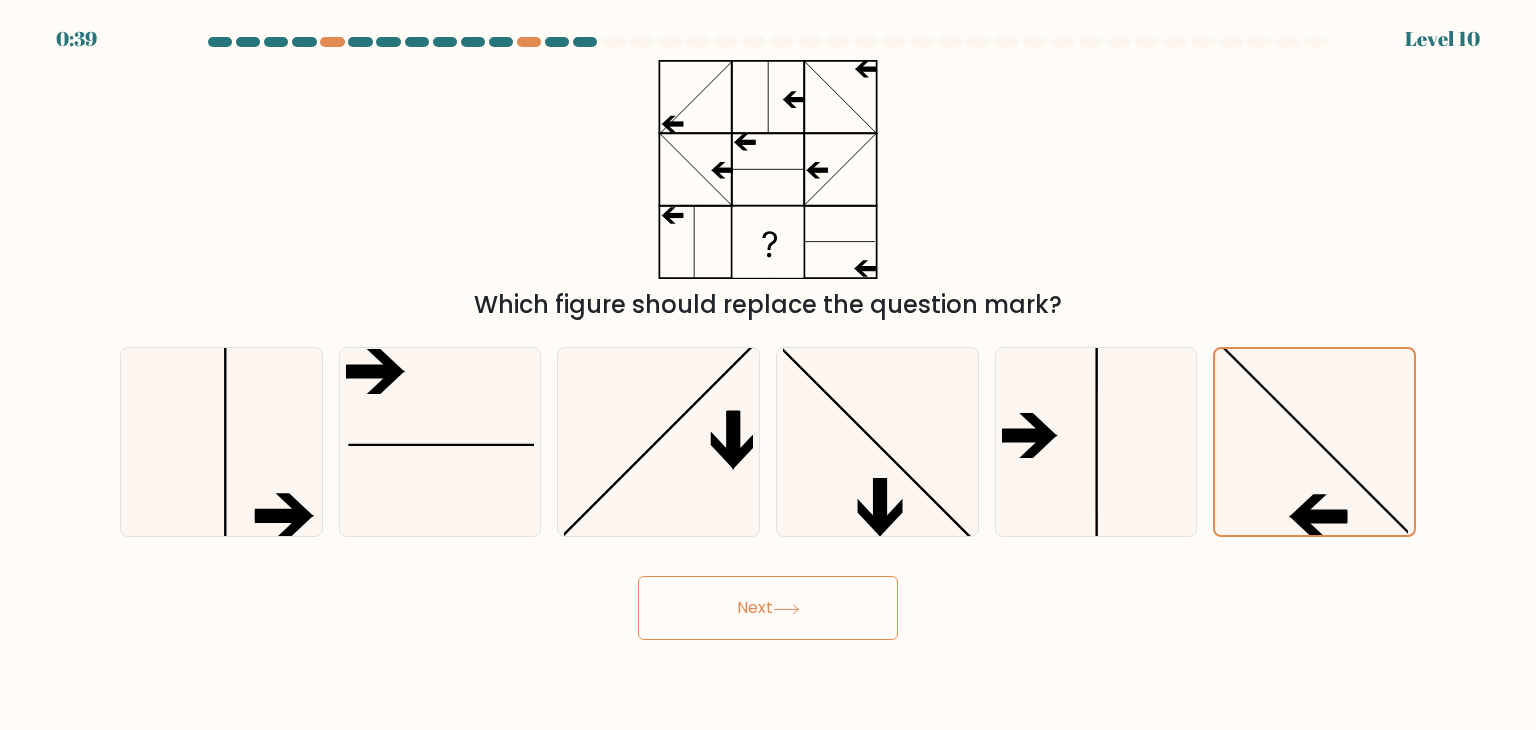 click on "Next" at bounding box center [768, 608] 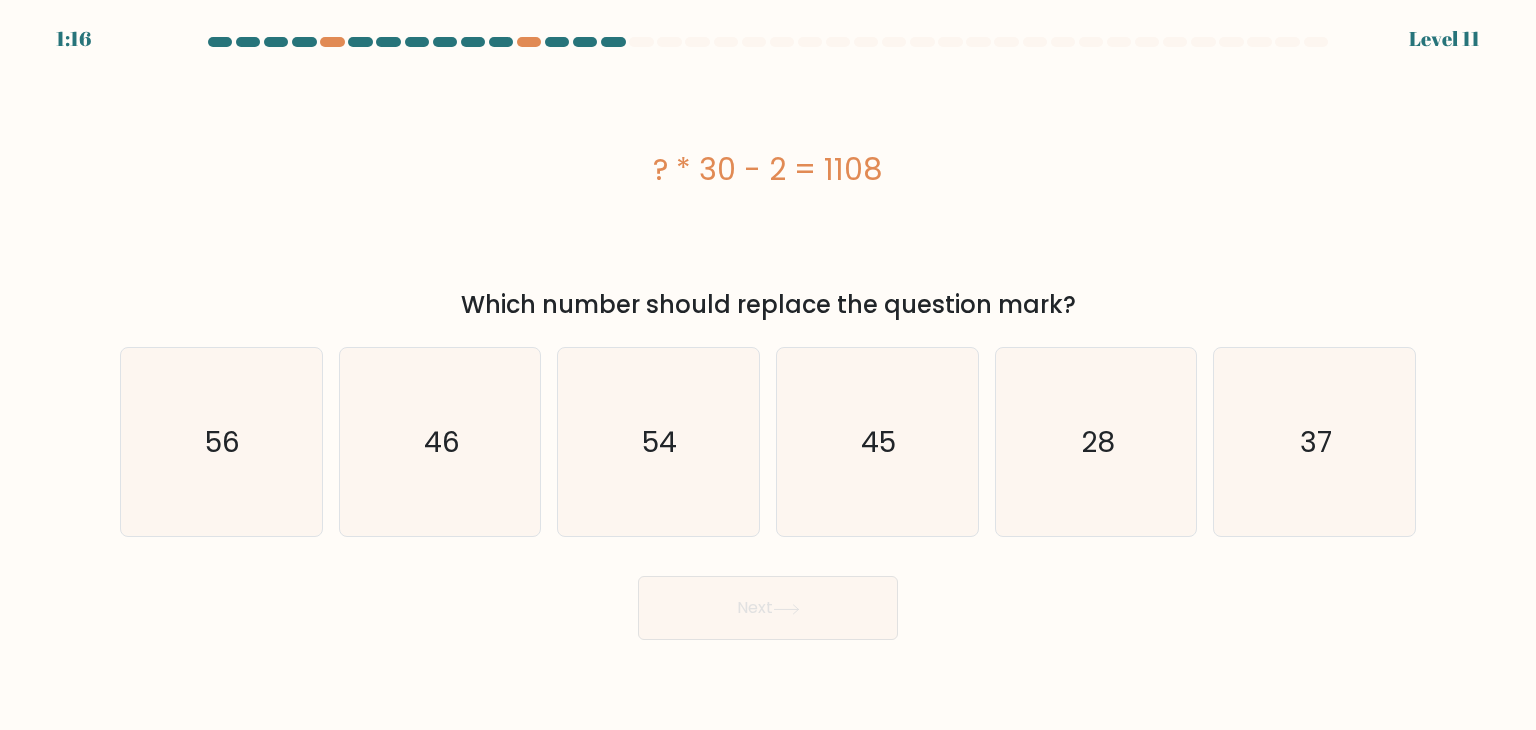 drag, startPoint x: 883, startPoint y: 171, endPoint x: 627, endPoint y: 181, distance: 256.19525 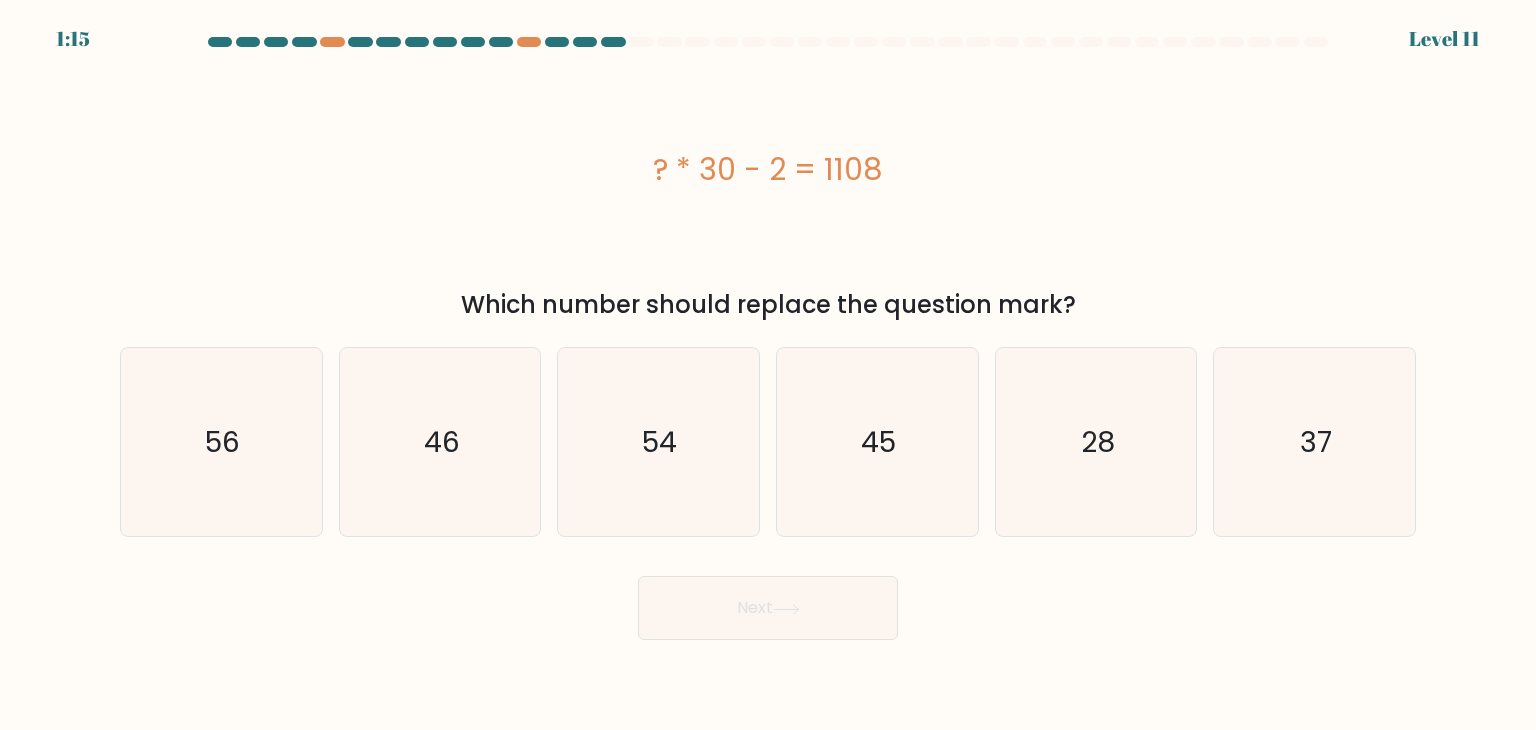copy on "? * 30 - 2 = 1108" 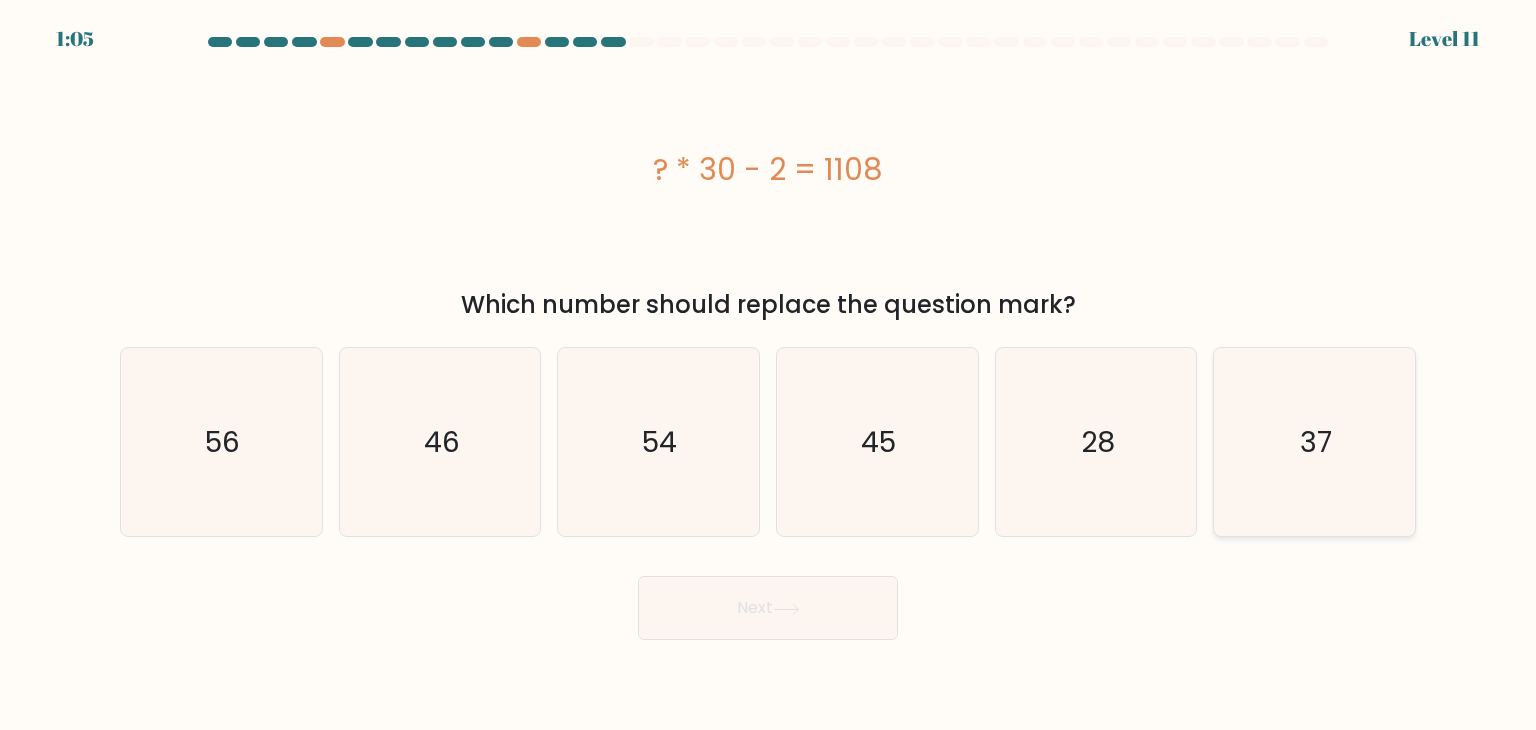 click on "37" at bounding box center [1316, 442] 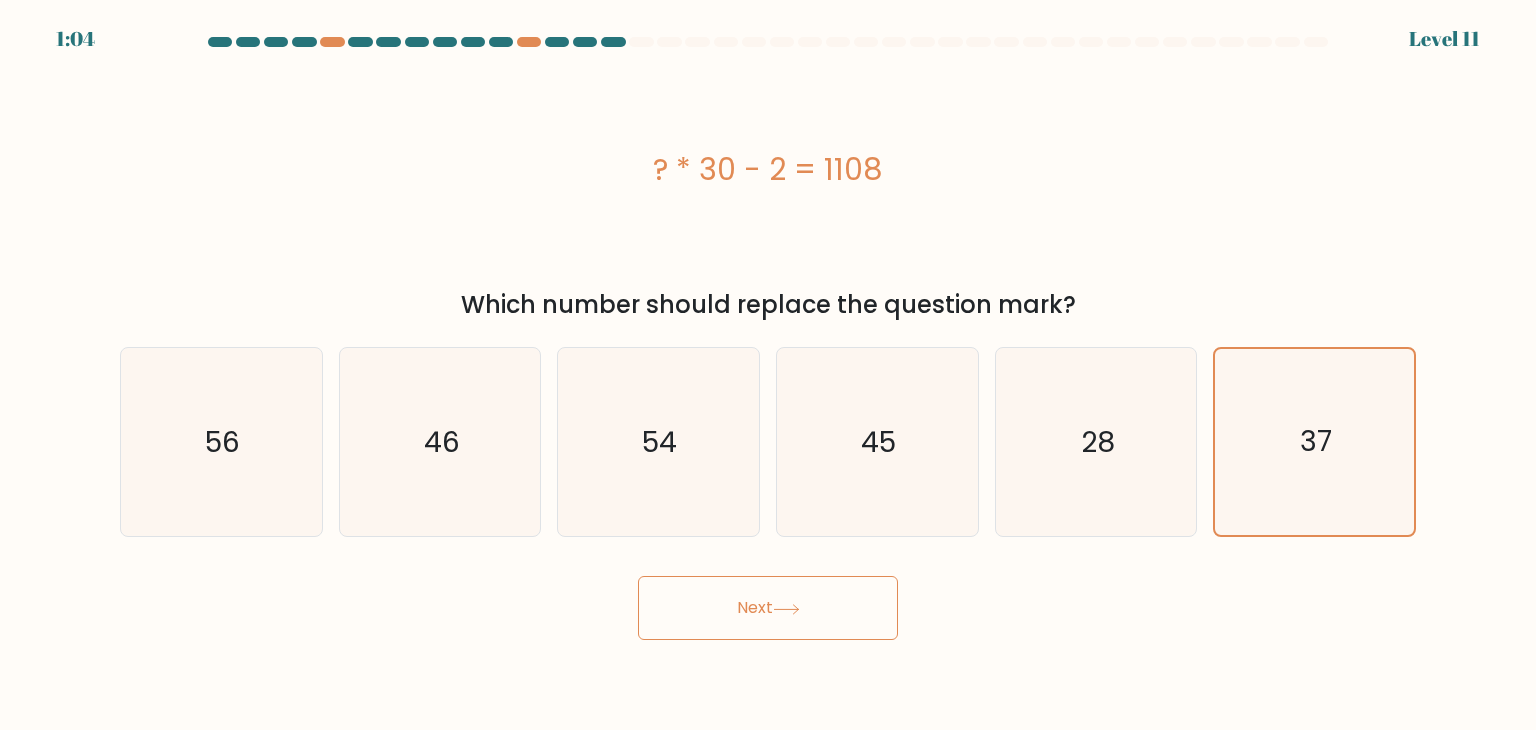 click on "Next" at bounding box center [768, 608] 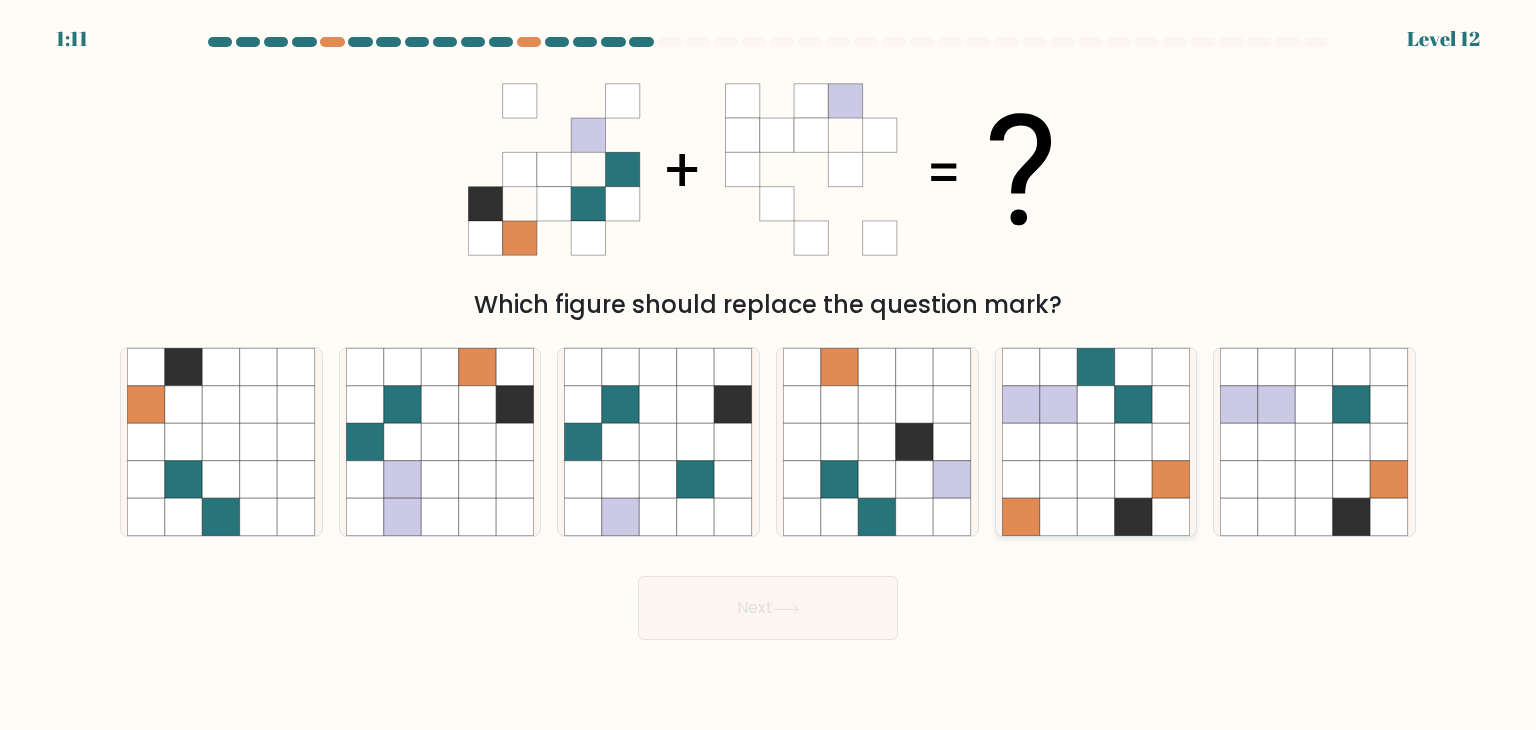drag, startPoint x: 1097, startPoint y: 461, endPoint x: 1040, endPoint y: 465, distance: 57.14018 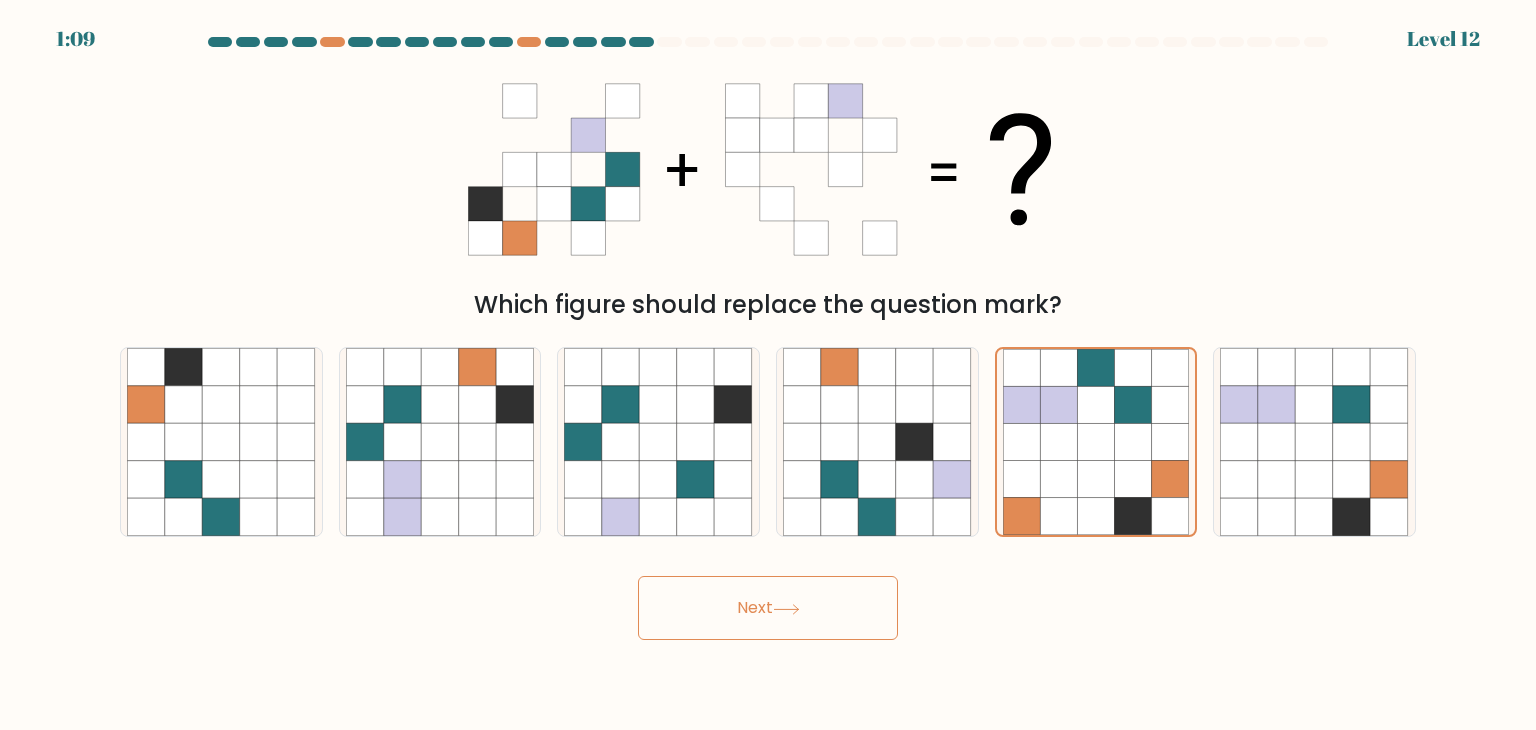 drag, startPoint x: 1040, startPoint y: 465, endPoint x: 987, endPoint y: 413, distance: 74.24958 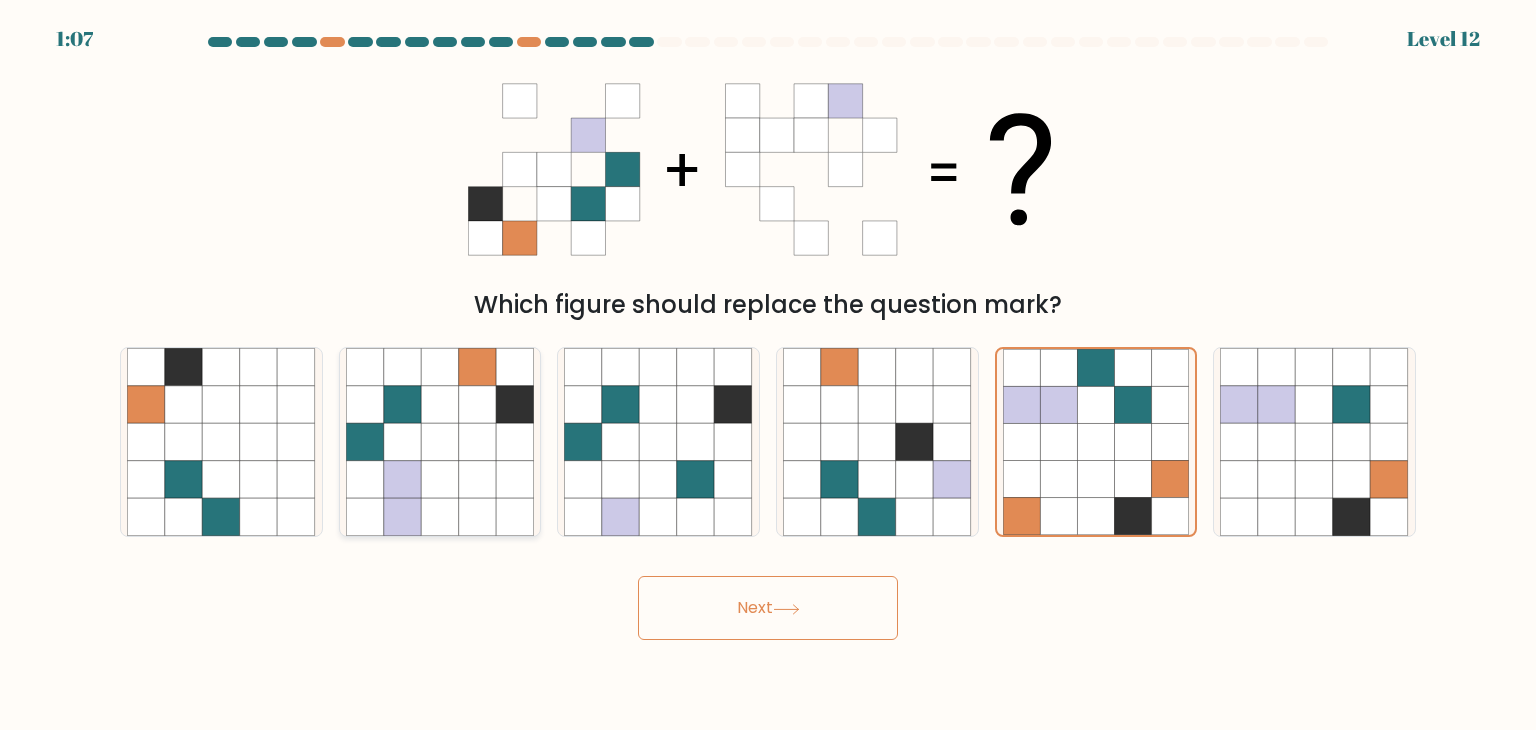 click at bounding box center (478, 405) 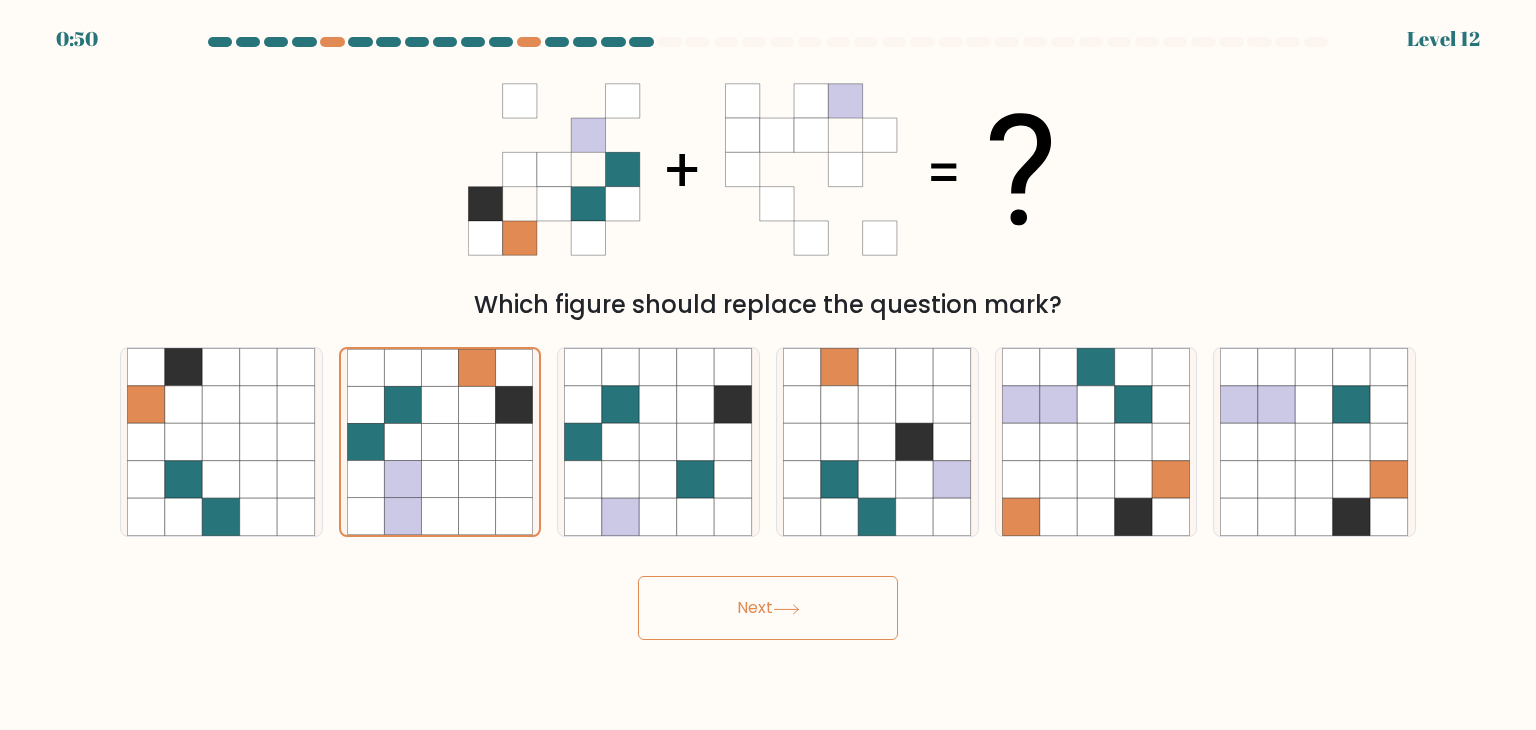 click on "Next" at bounding box center (768, 608) 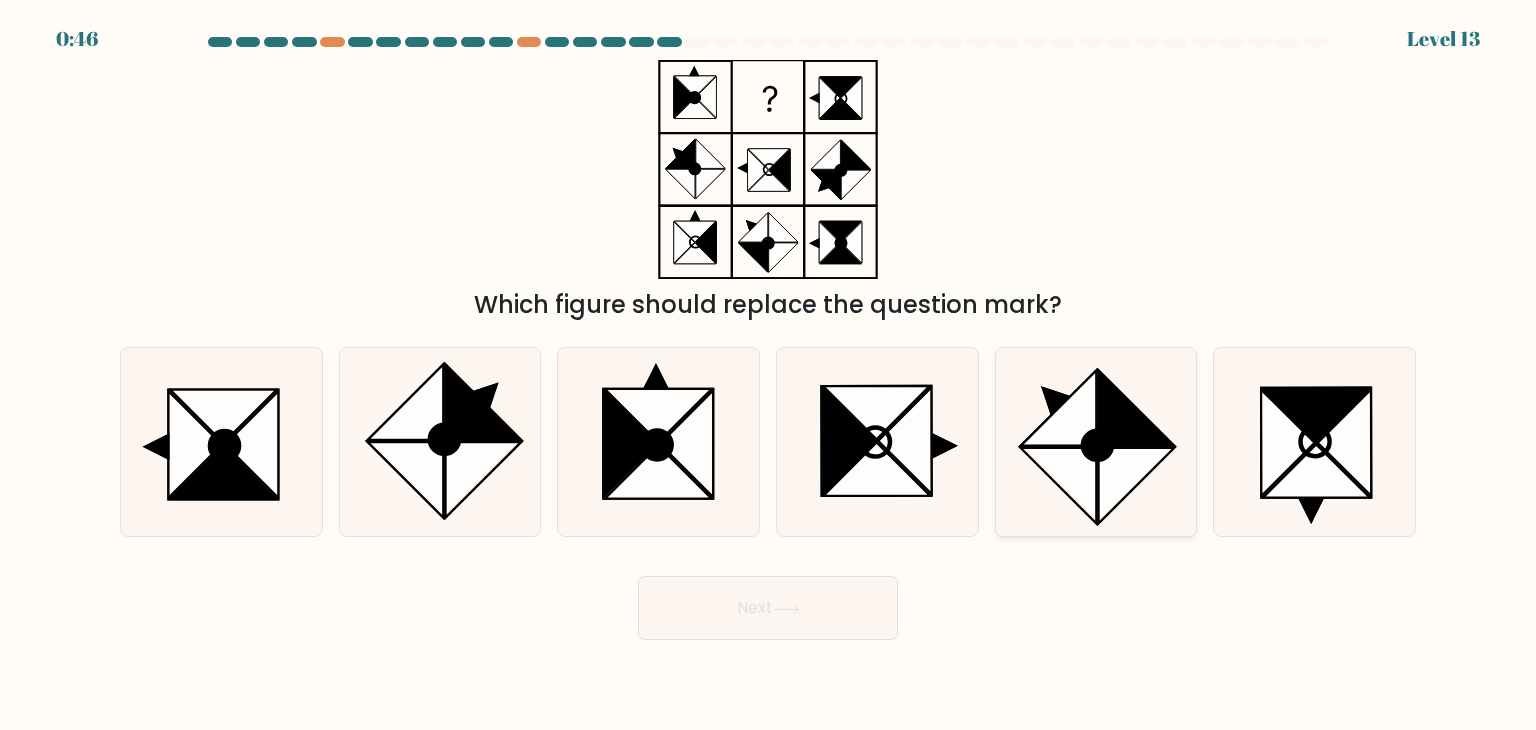 click at bounding box center [1137, 486] 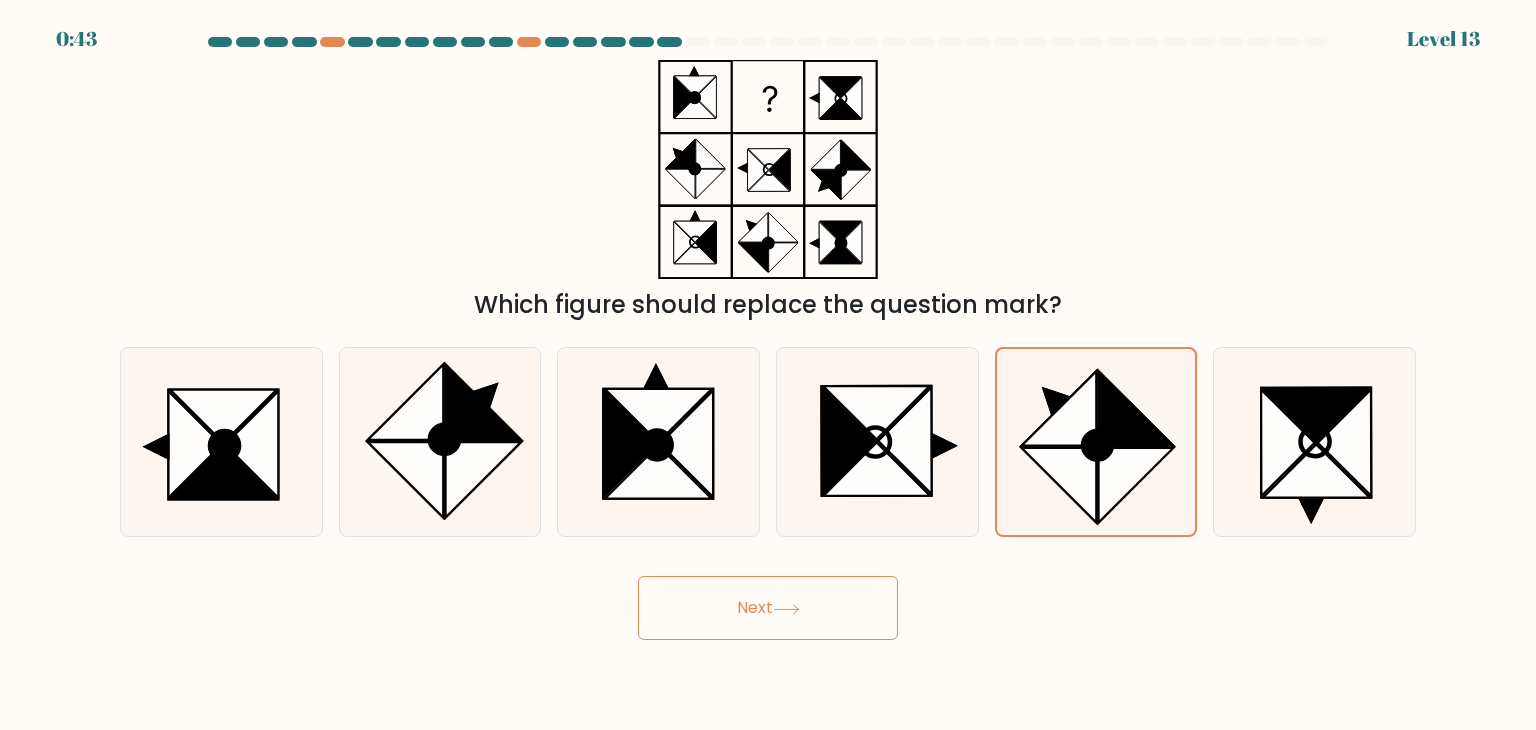 click on "Next" at bounding box center [768, 608] 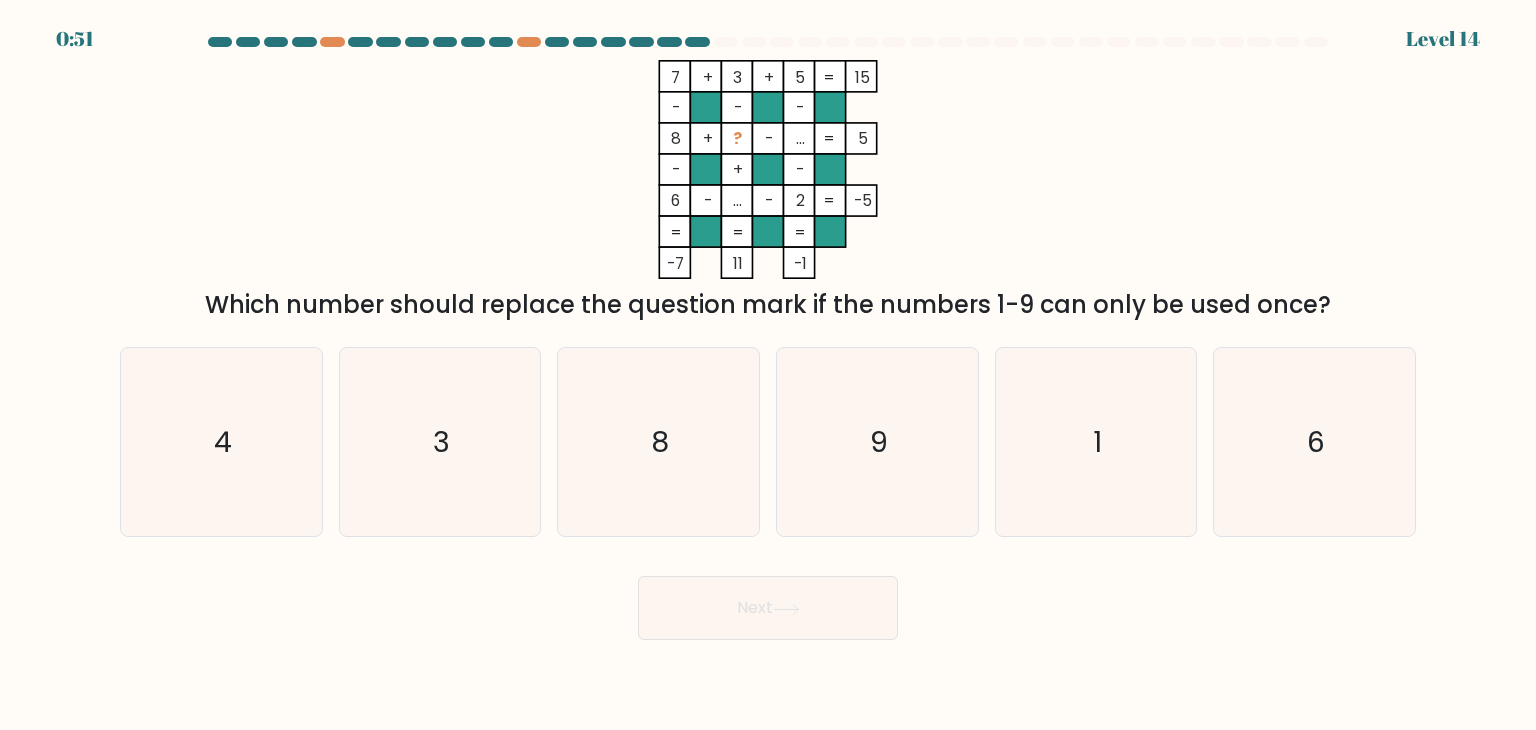 drag, startPoint x: 823, startPoint y: 267, endPoint x: 618, endPoint y: 71, distance: 283.62122 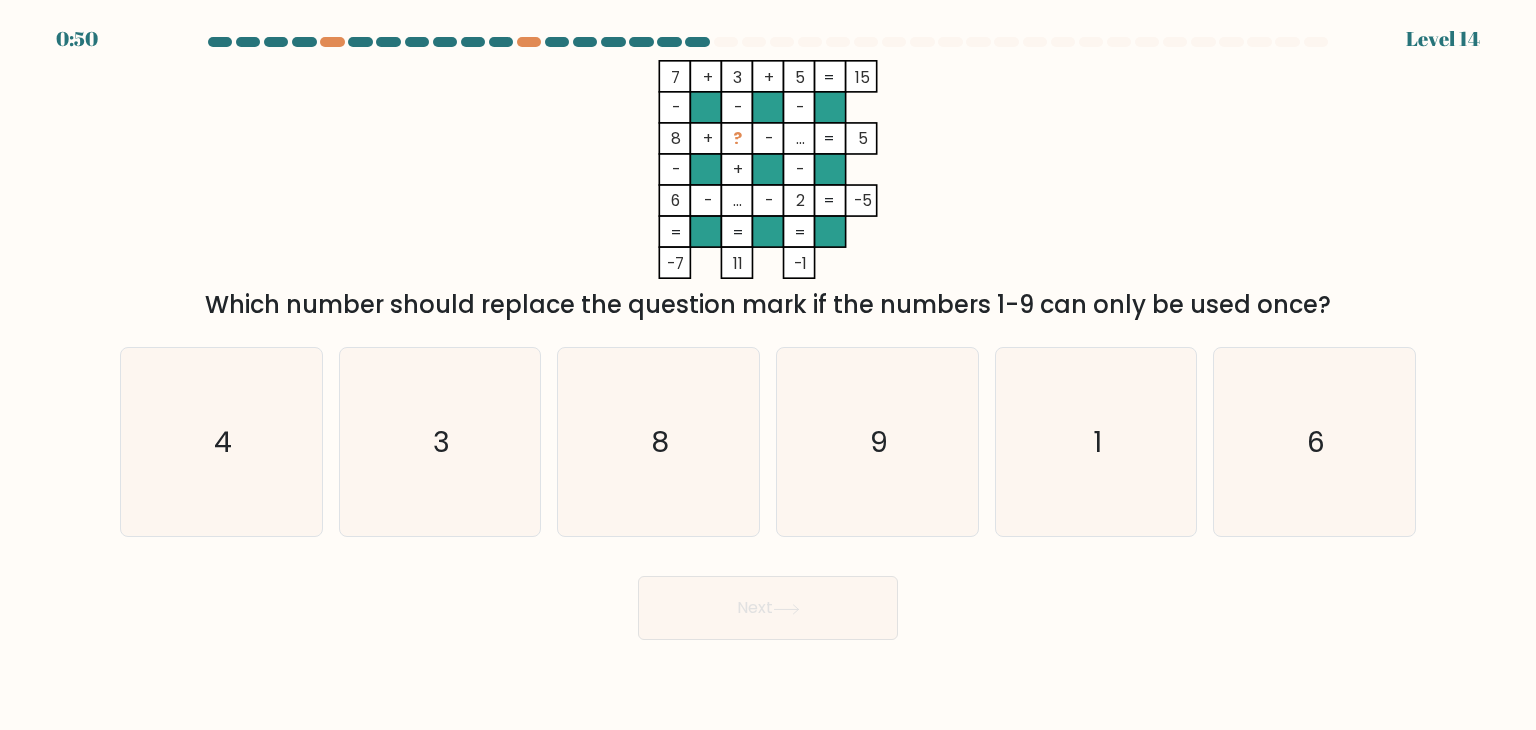 copy on "7    +    3    +    5    15    -    -    -    8    +    ?    -    ...    5    -    +    -    6    -    ...    -    2    =   -5    =   =   =   =   -7    11    -1" 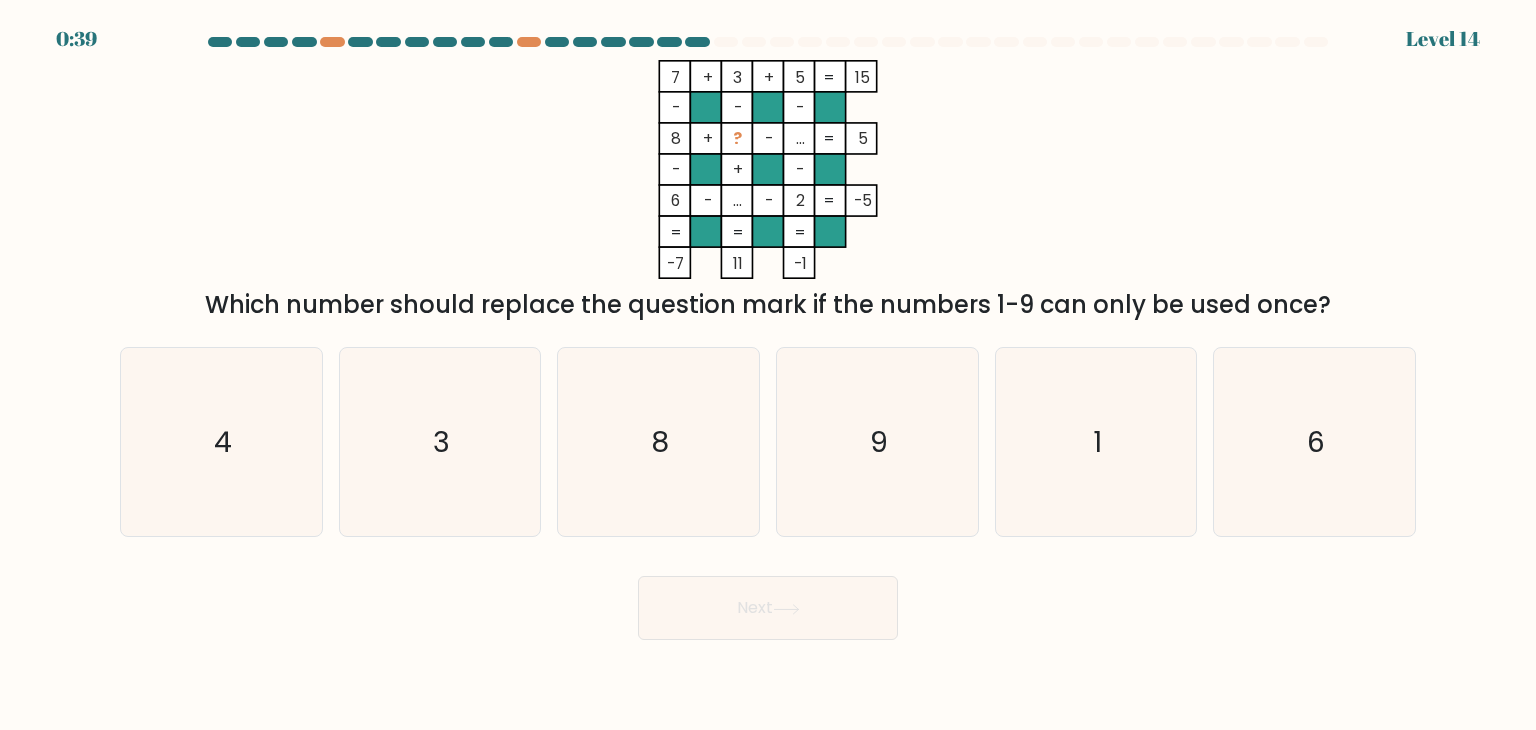 click on "7    +    3    +    5    15    -    -    -    8    +    ?    -    ...    5    -    +    -    6    -    ...    -    2    =   -5    =   =   =   =   -7    11    -1    =" at bounding box center [768, 169] 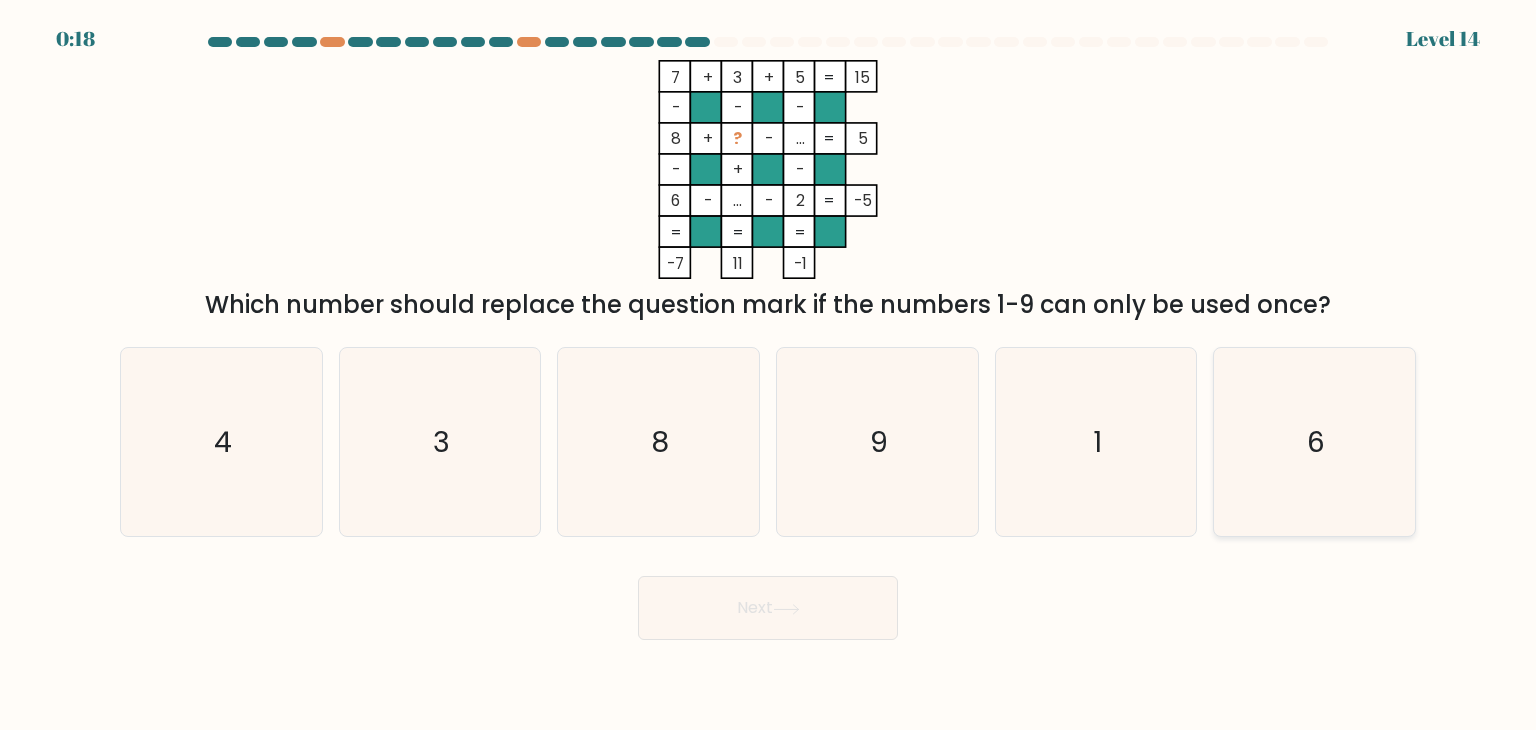 click on "6" at bounding box center (1314, 442) 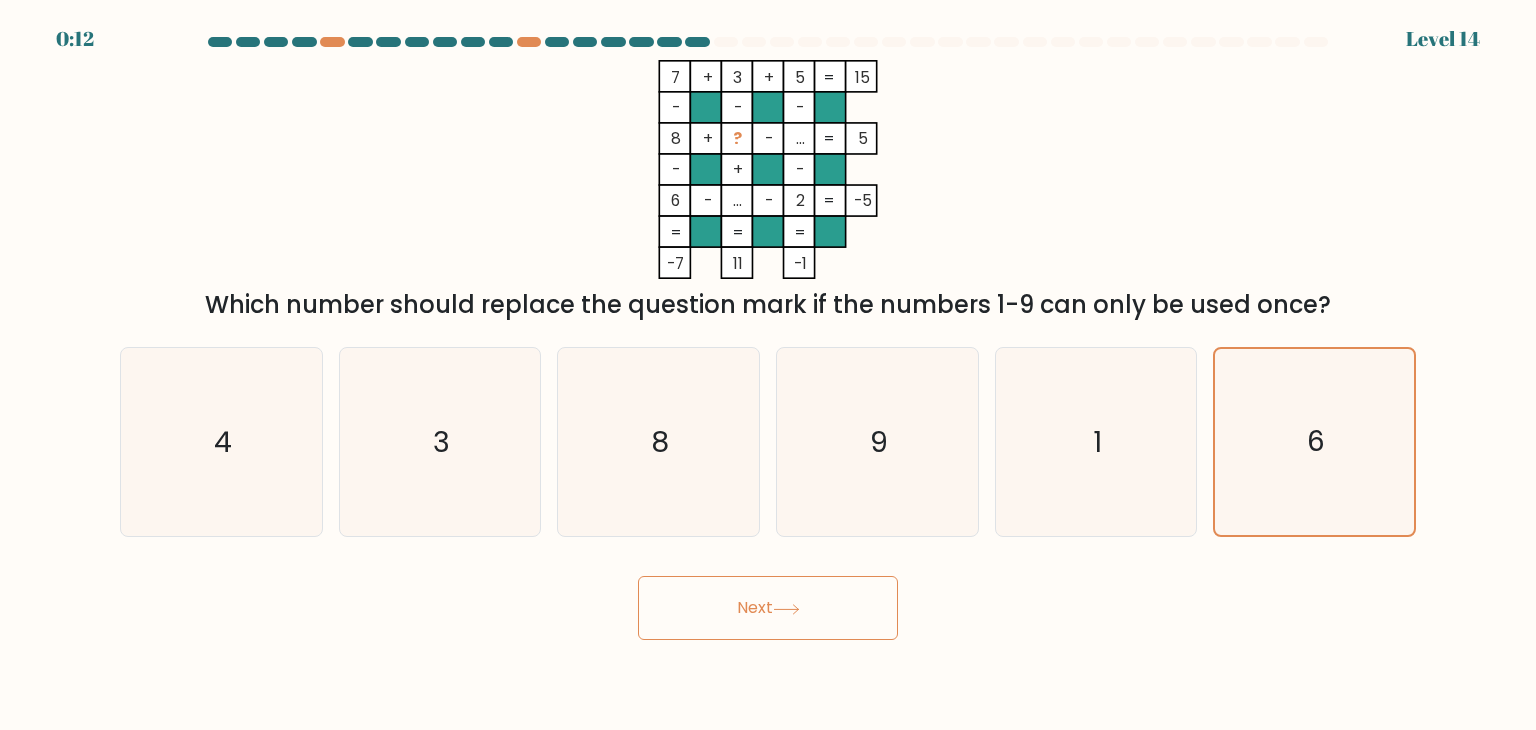 click on "0:12
Level 14" at bounding box center (768, 365) 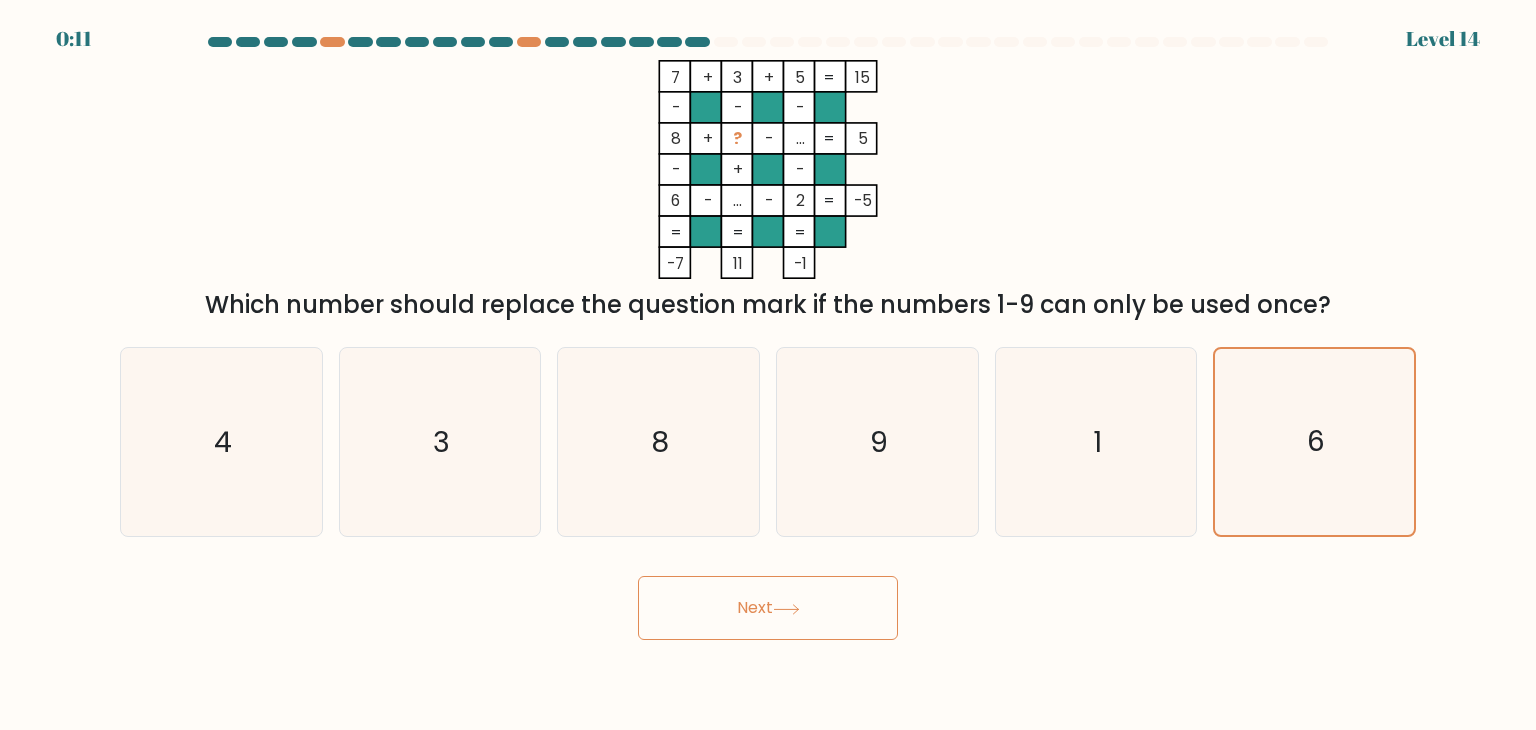 click on "Next" at bounding box center [768, 608] 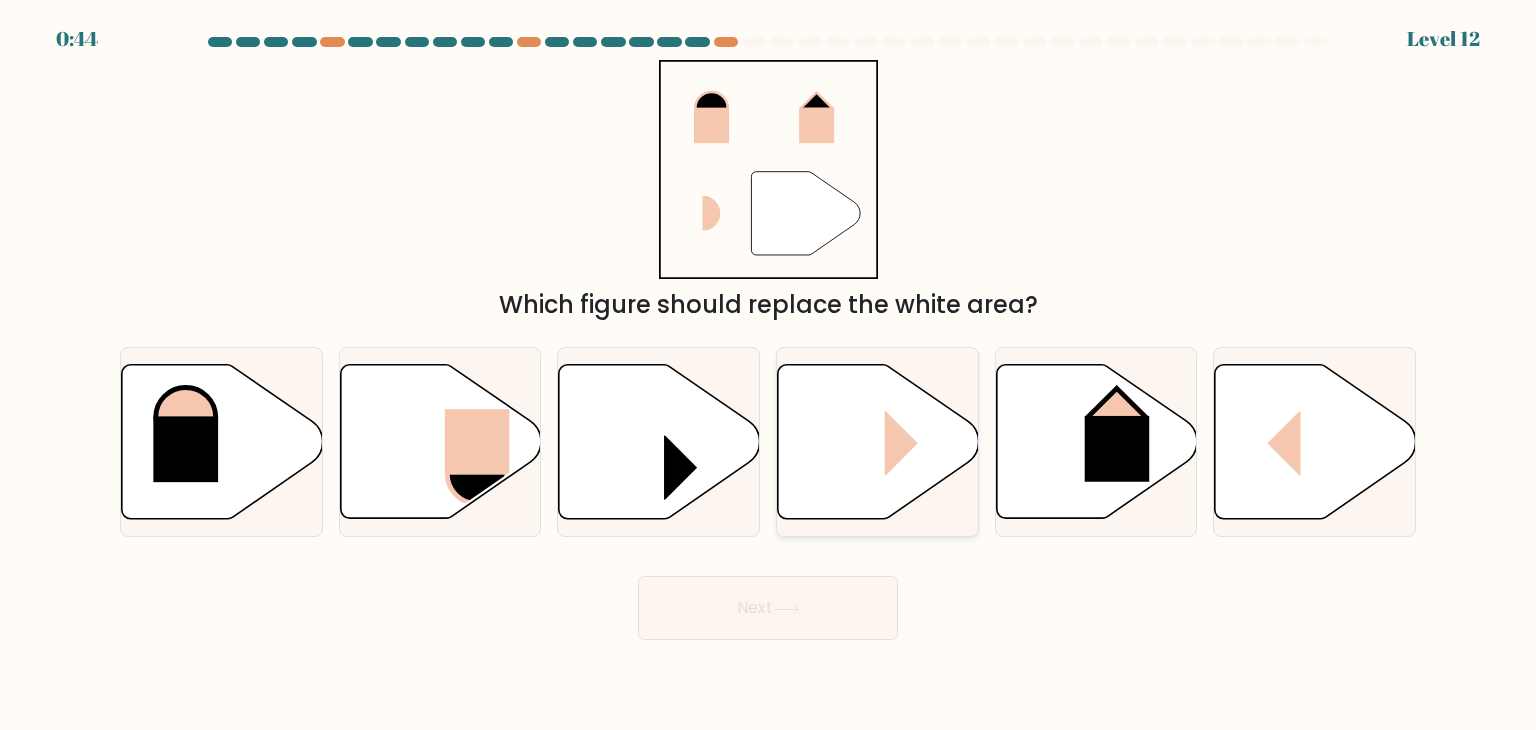 click at bounding box center (878, 442) 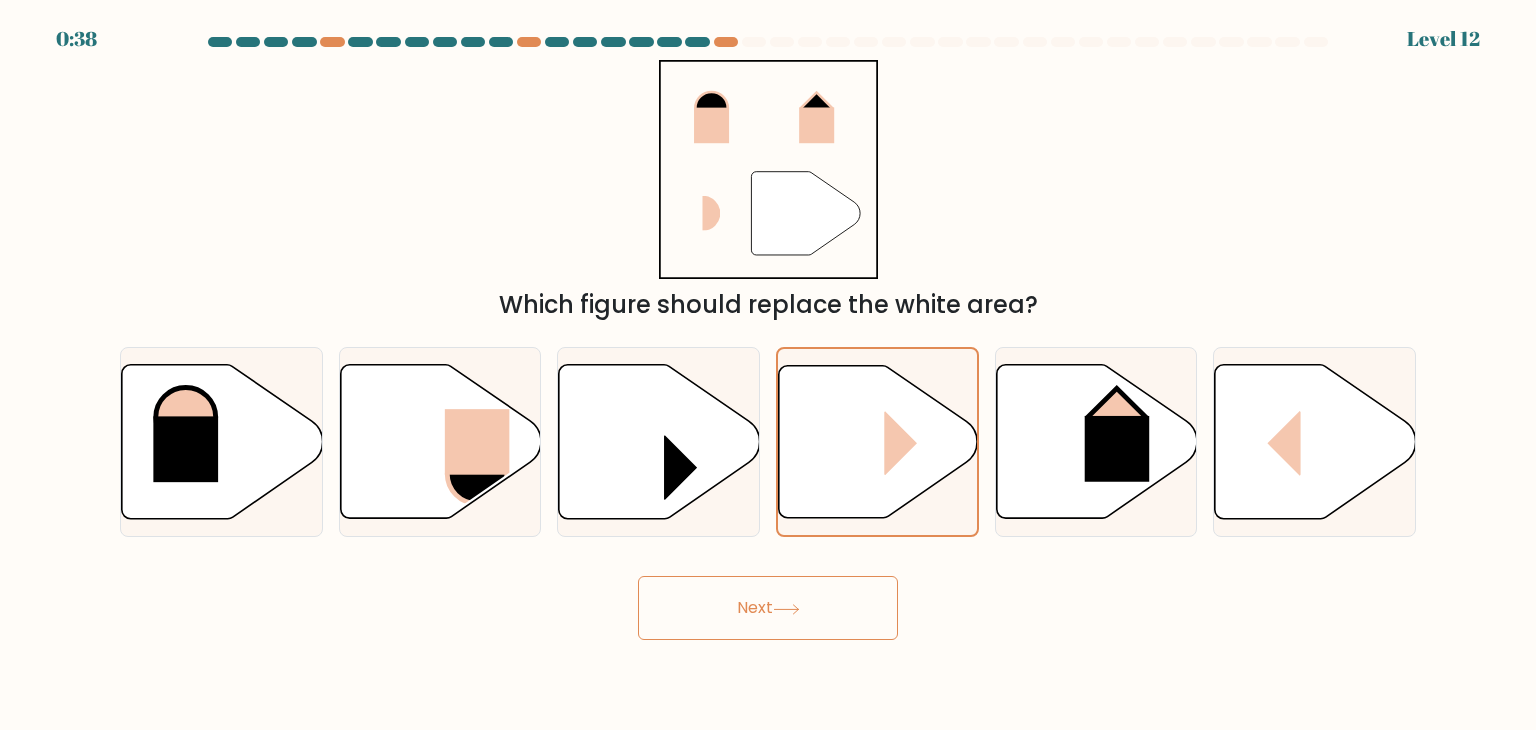 click on "Next" at bounding box center (768, 608) 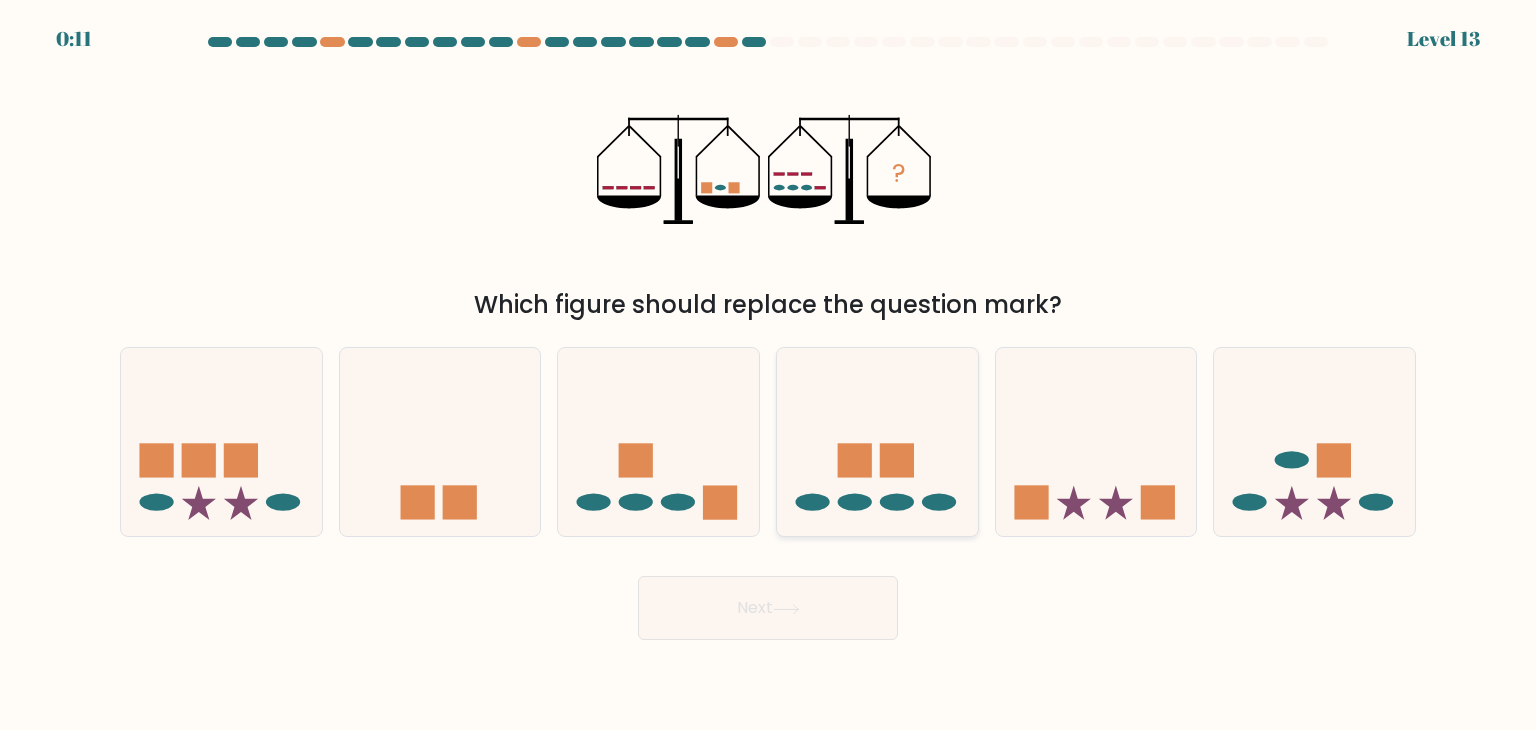 click at bounding box center (877, 442) 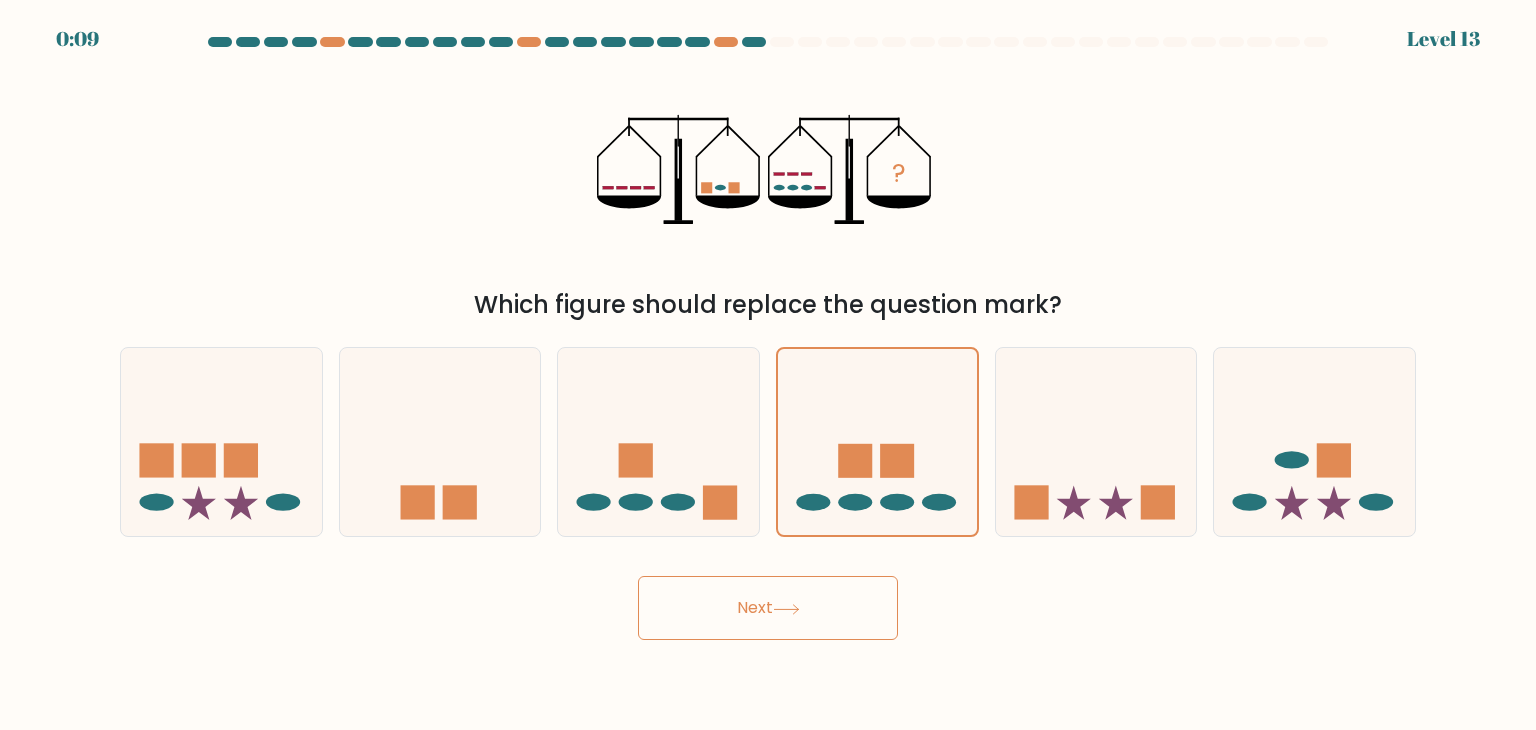 click on "Next" at bounding box center [768, 608] 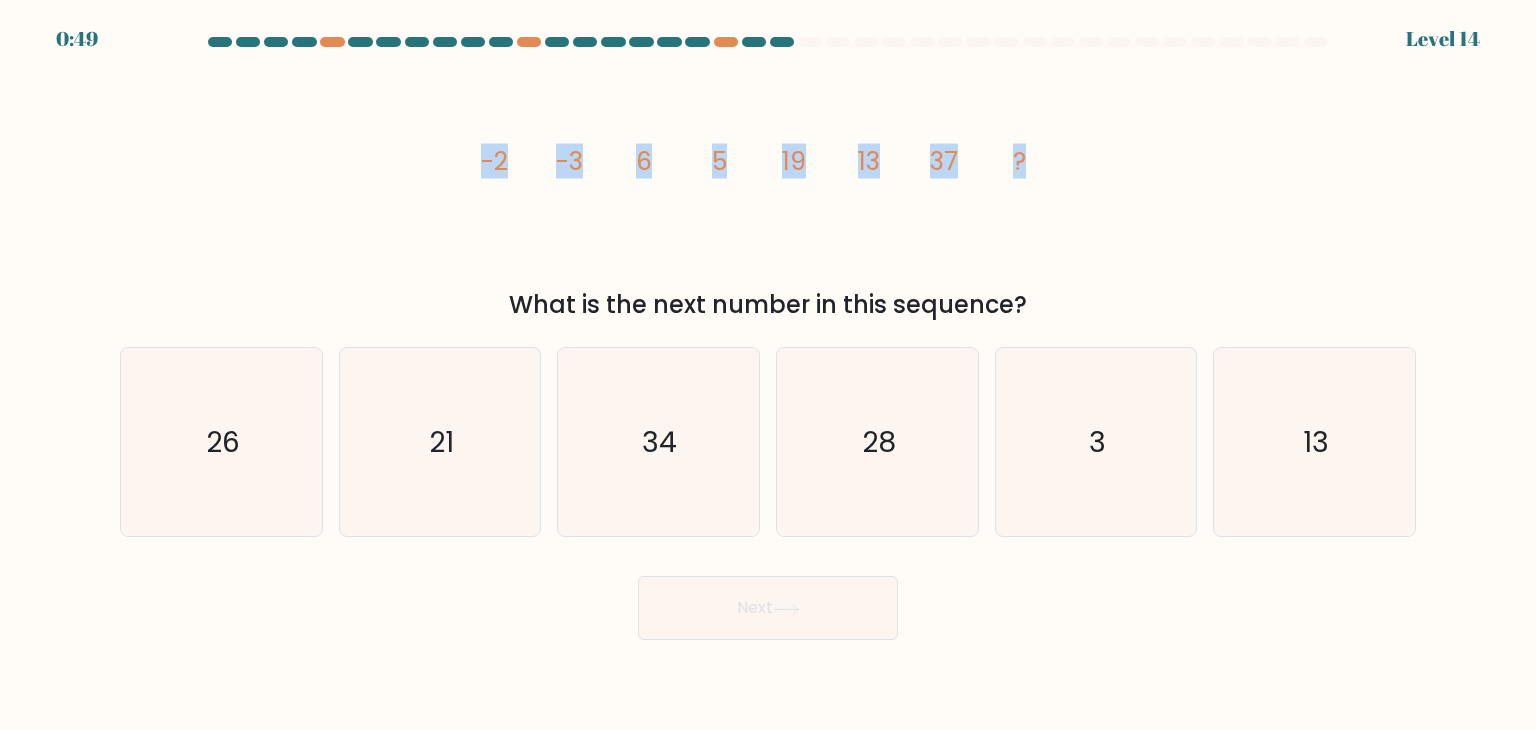 drag, startPoint x: 472, startPoint y: 161, endPoint x: 1154, endPoint y: 184, distance: 682.3877 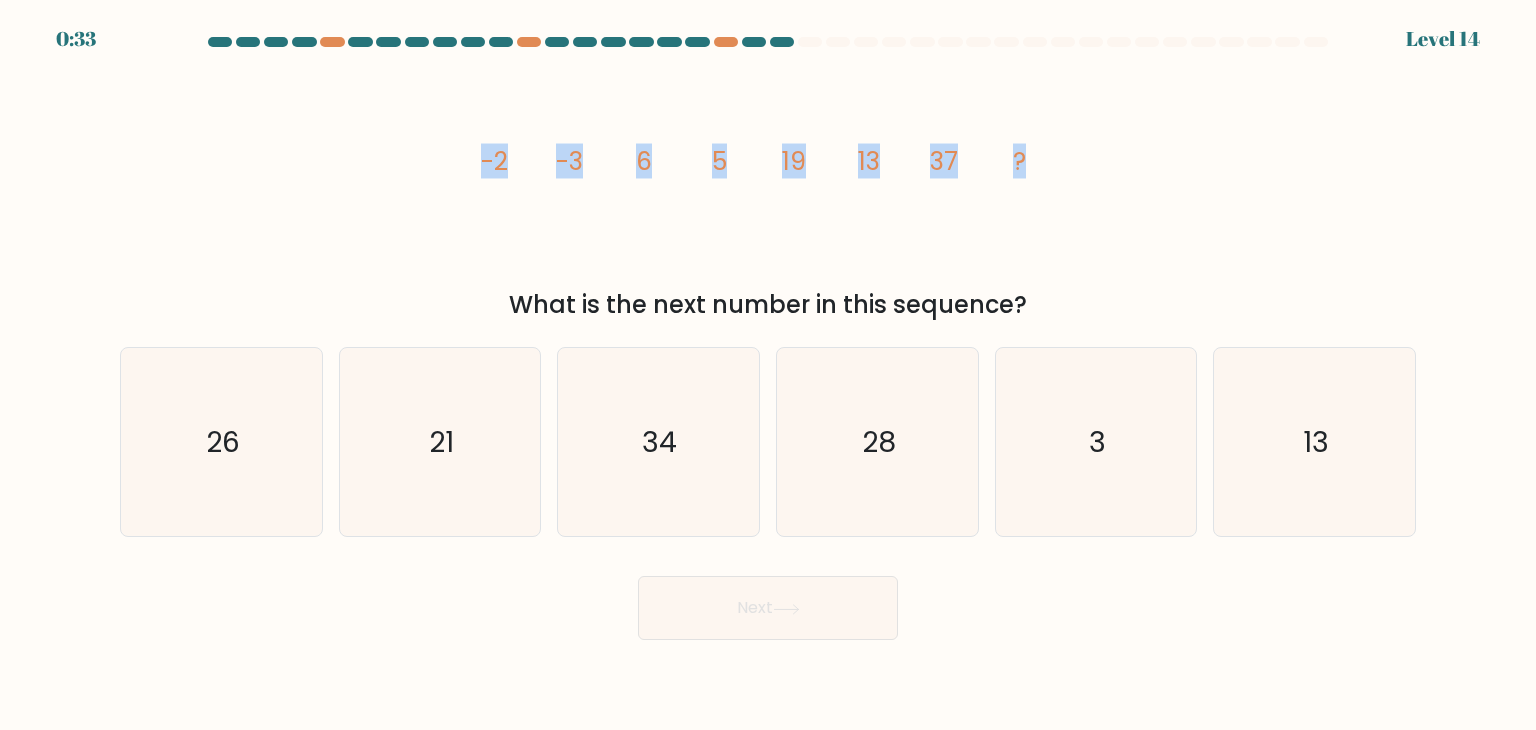 click on "image/svg+xml
-2
-3
6
5
19
13
37
?
What is the next number in this sequence?" at bounding box center [768, 191] 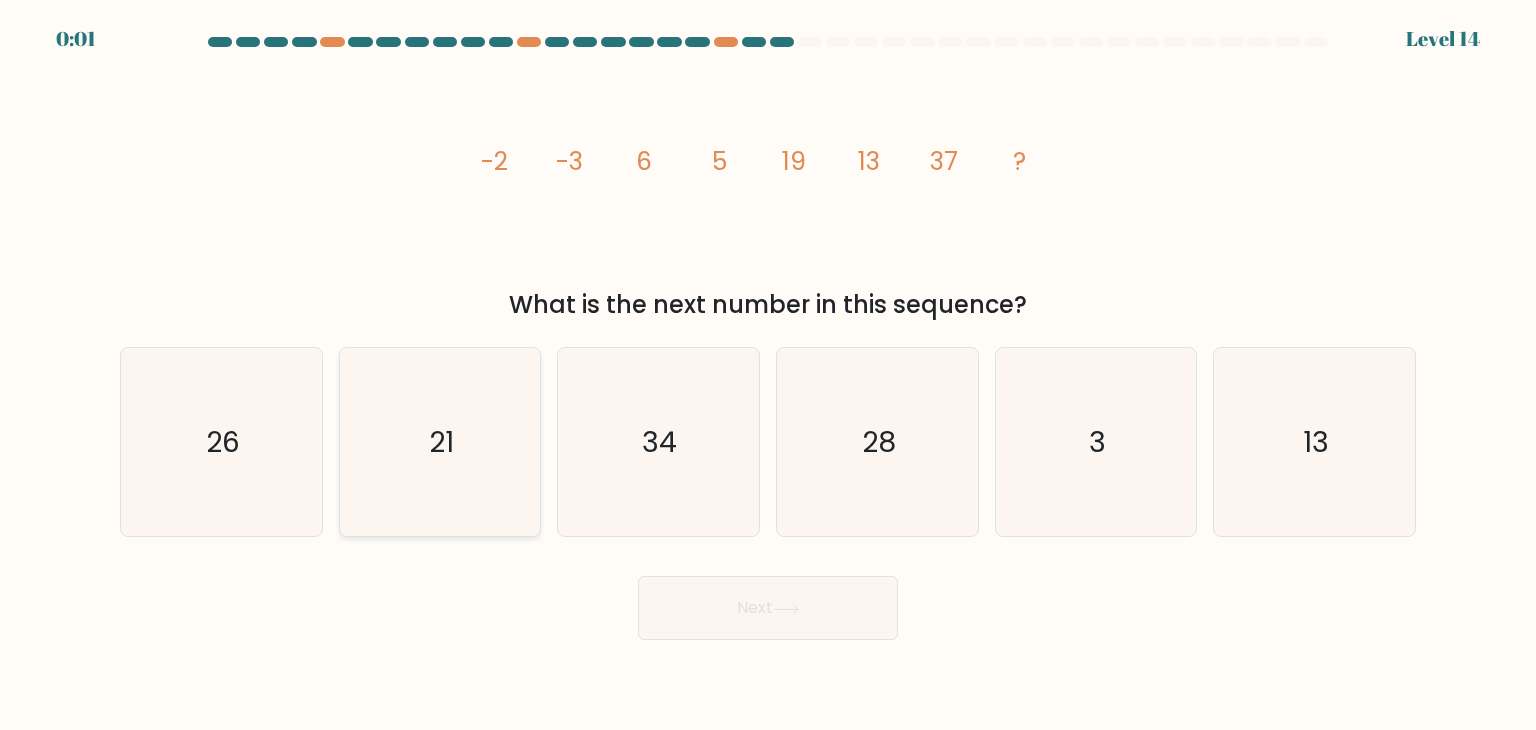 click on "21" at bounding box center (441, 442) 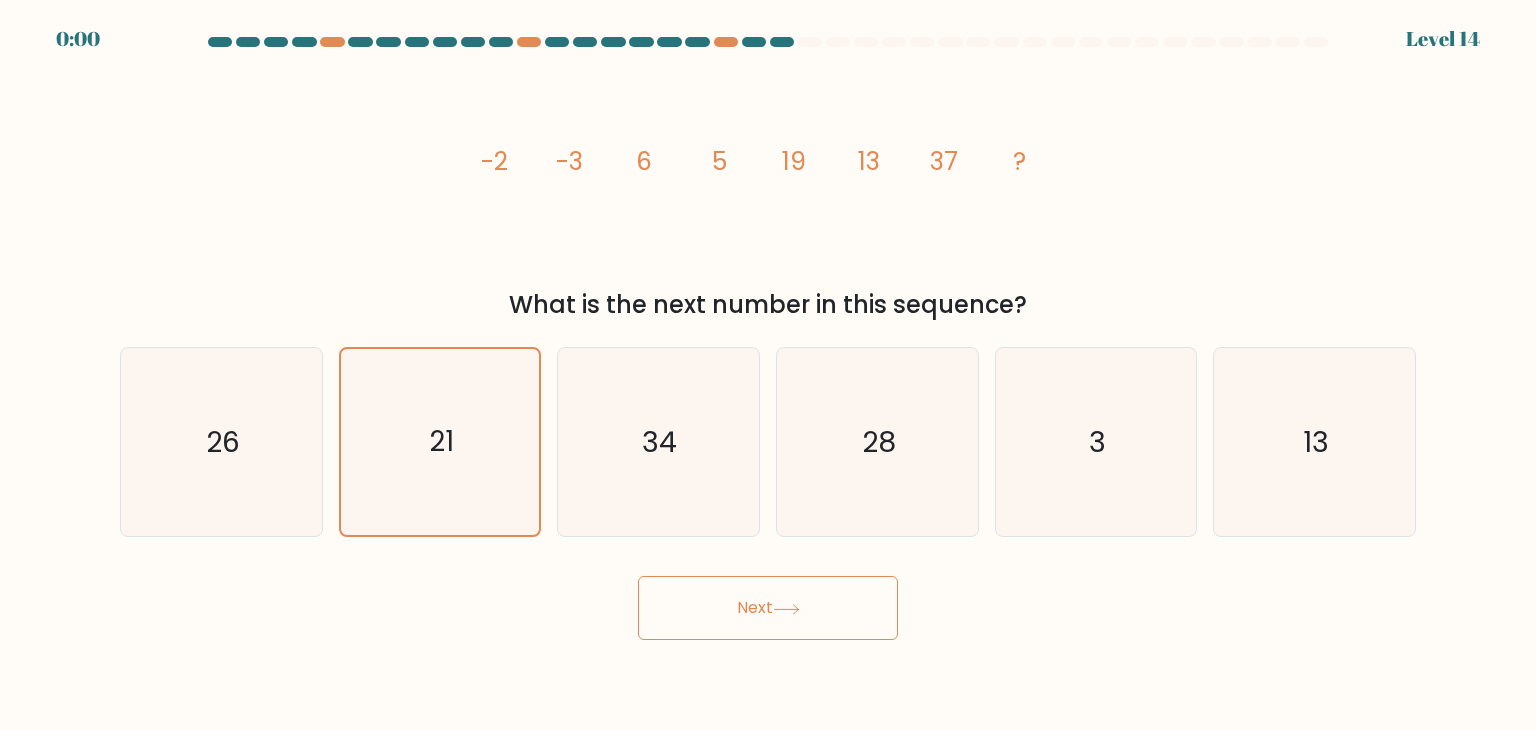 click on "0:00
Level 14" at bounding box center [768, 365] 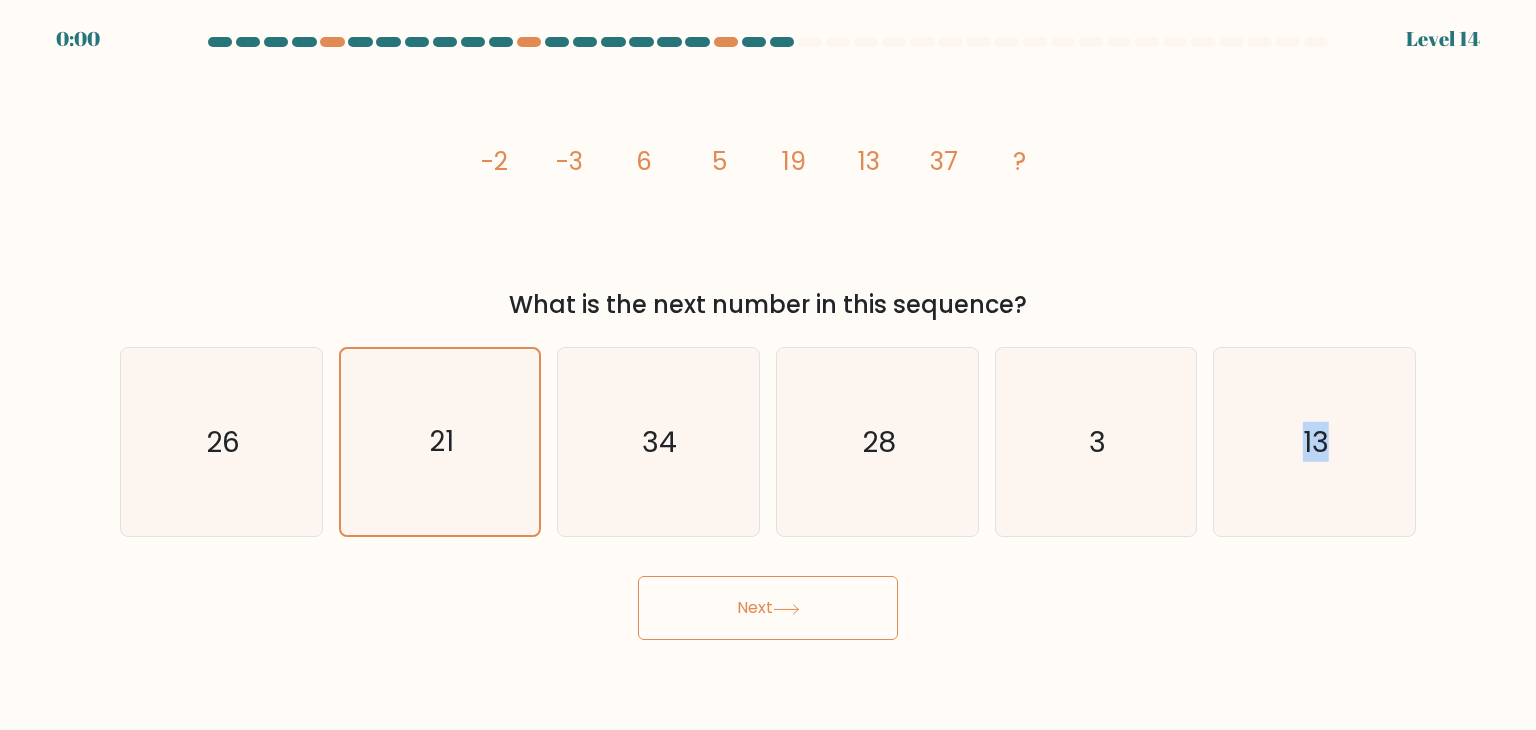 click on "0:00
Level 14" at bounding box center (768, 365) 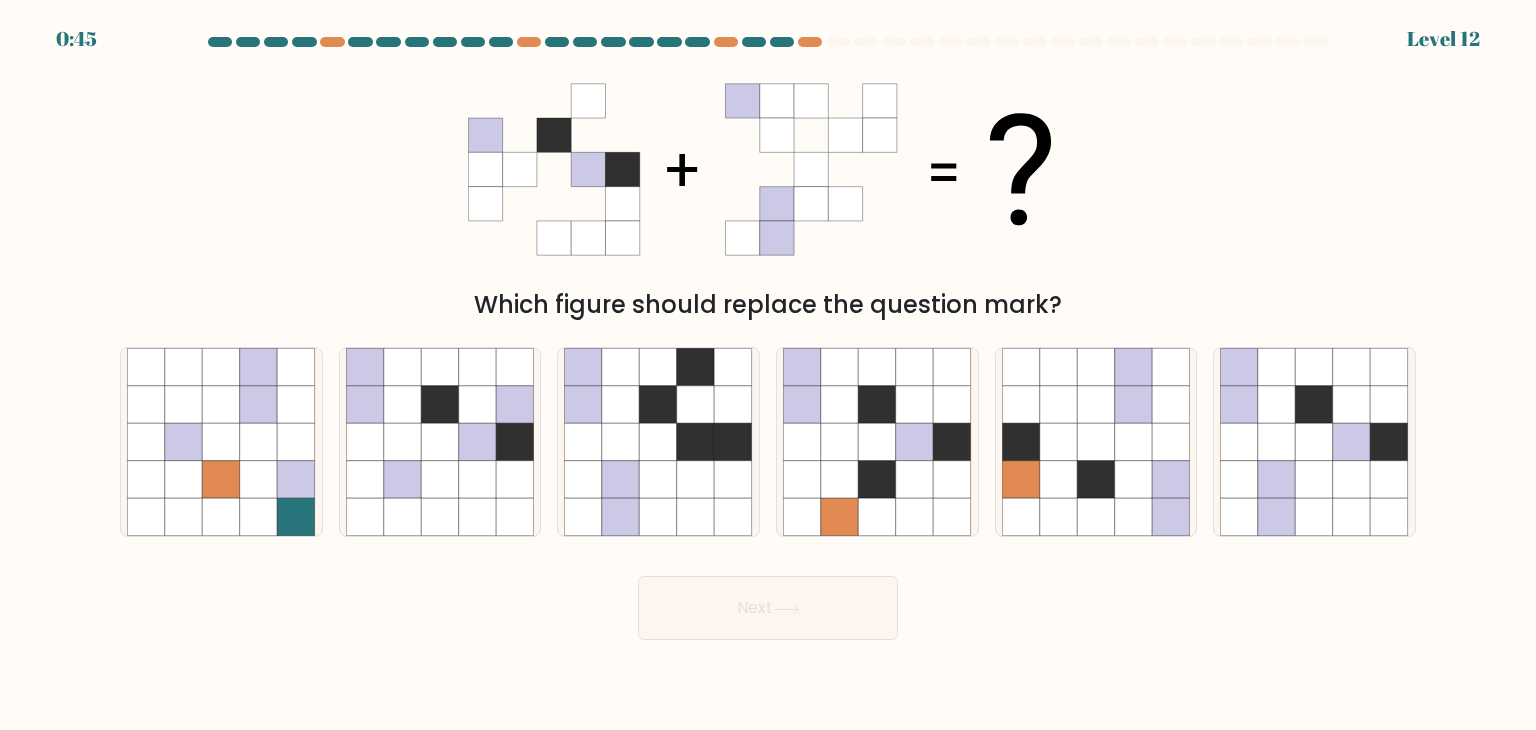 scroll, scrollTop: 0, scrollLeft: 0, axis: both 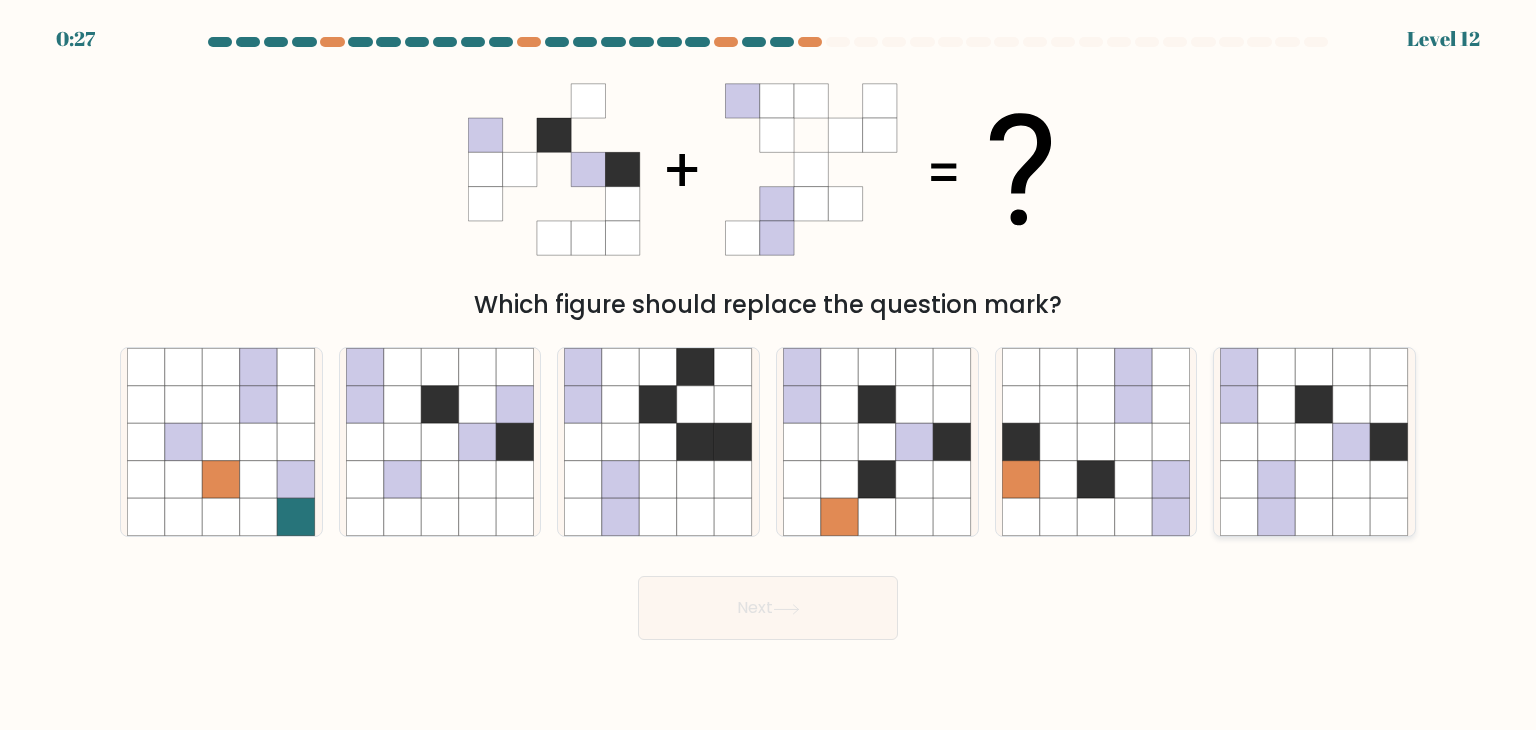 click at bounding box center [1352, 480] 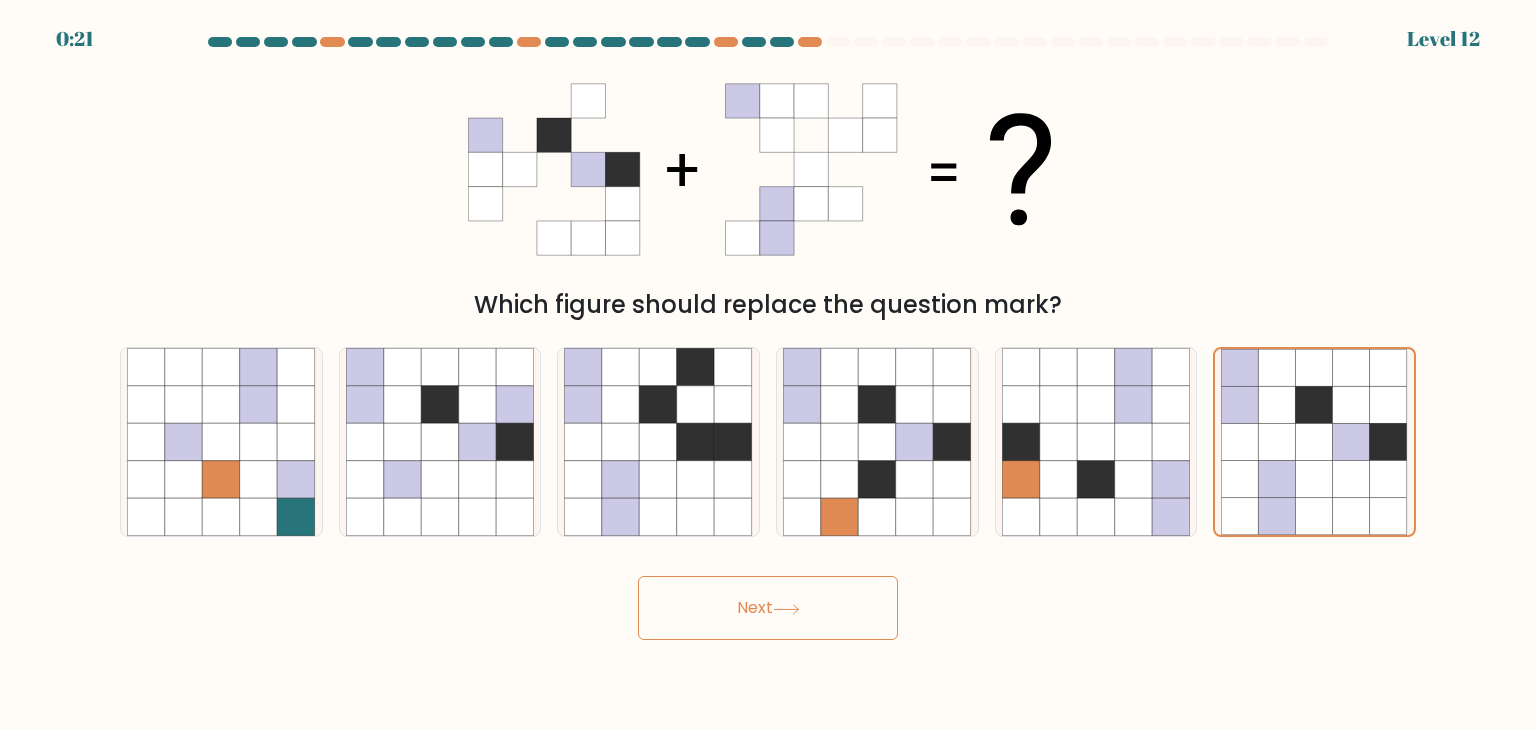 click on "Next" at bounding box center (768, 608) 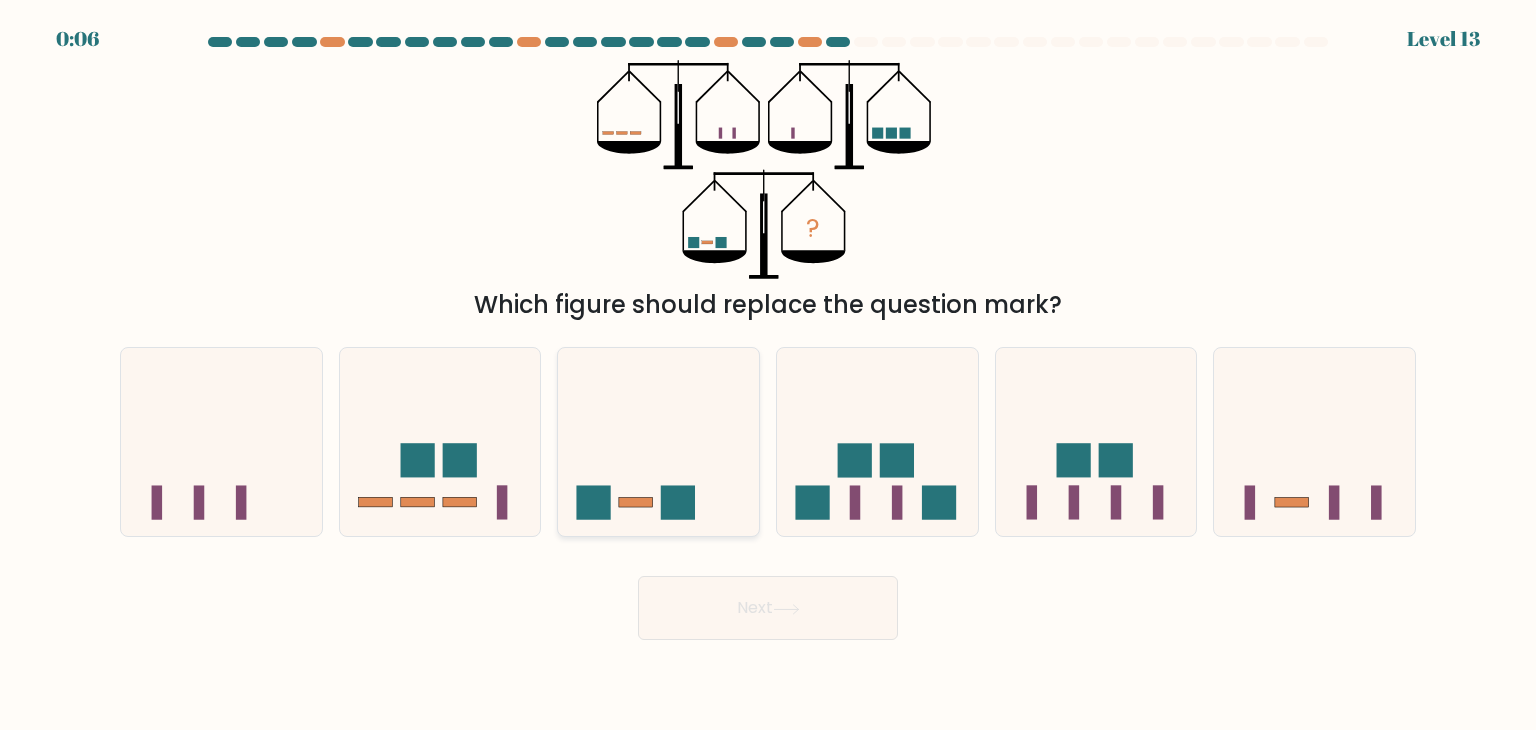 click at bounding box center [658, 442] 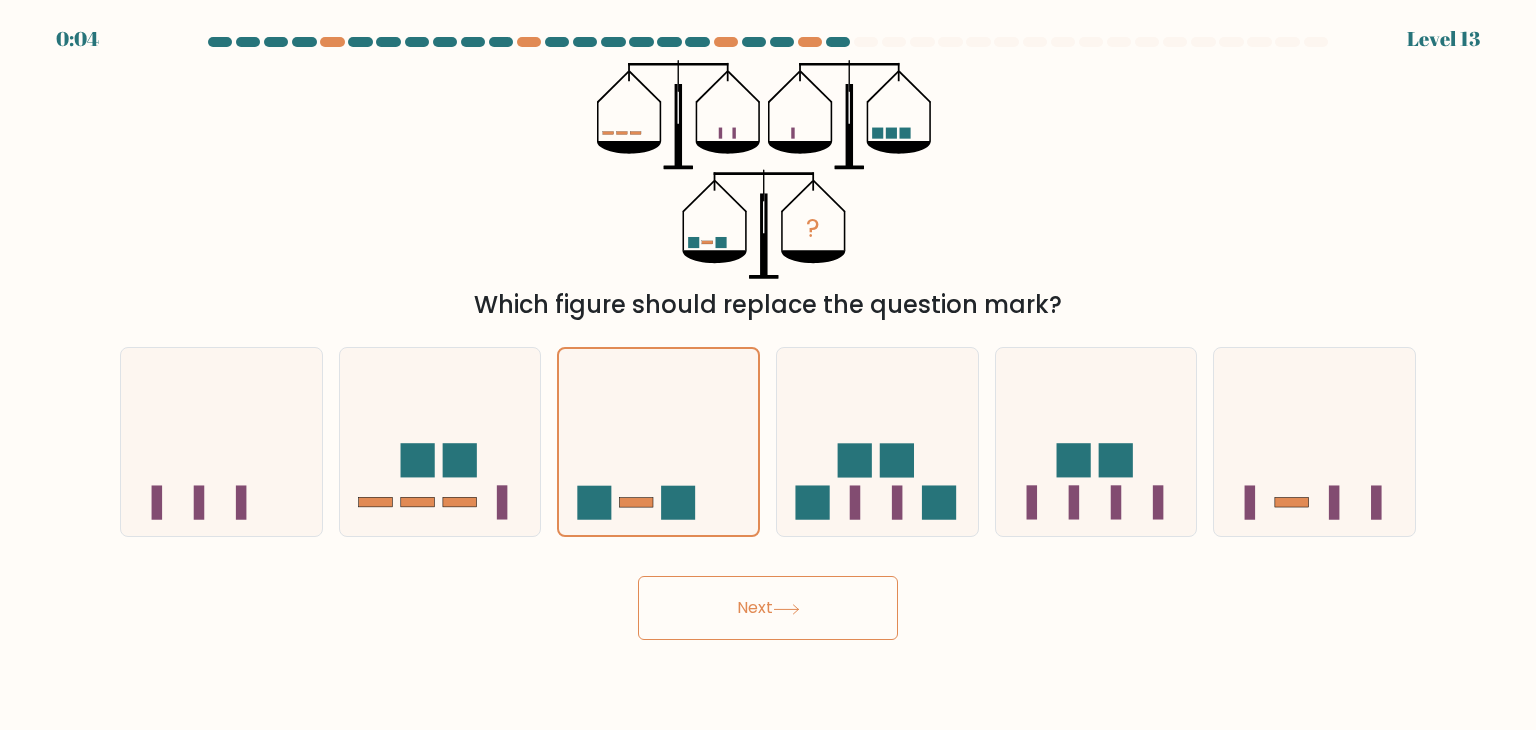click at bounding box center [786, 609] 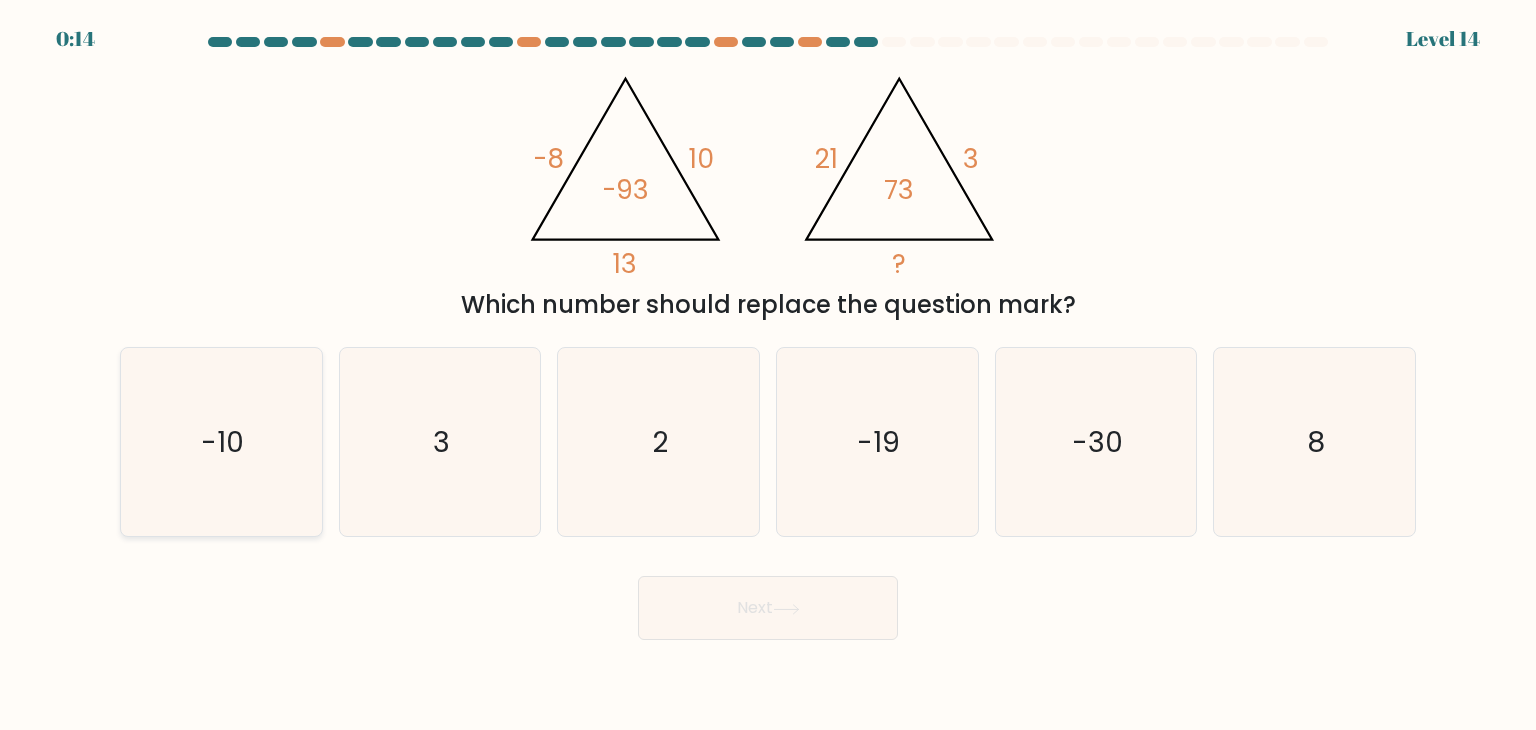 click on "-10" at bounding box center (221, 442) 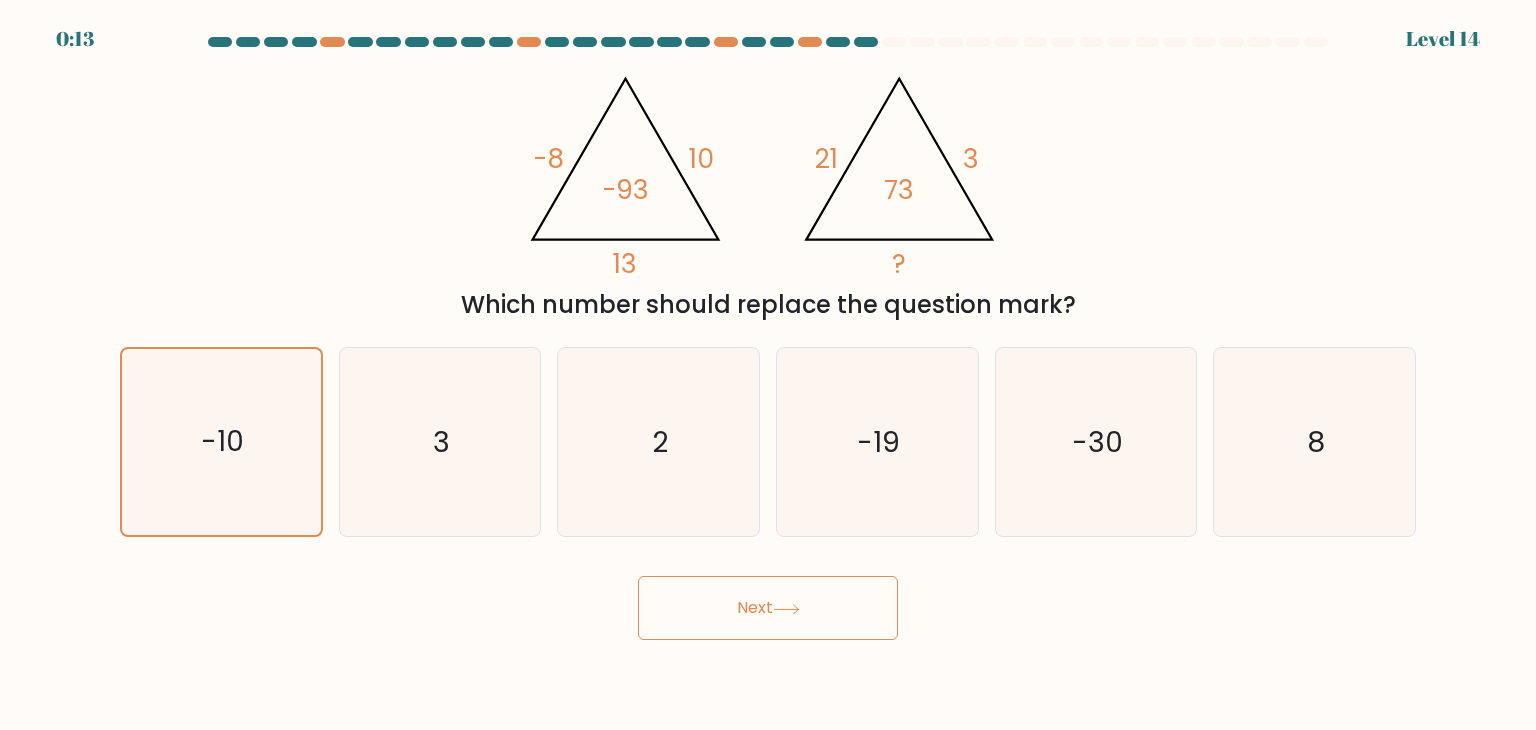 click on "Next" at bounding box center (768, 608) 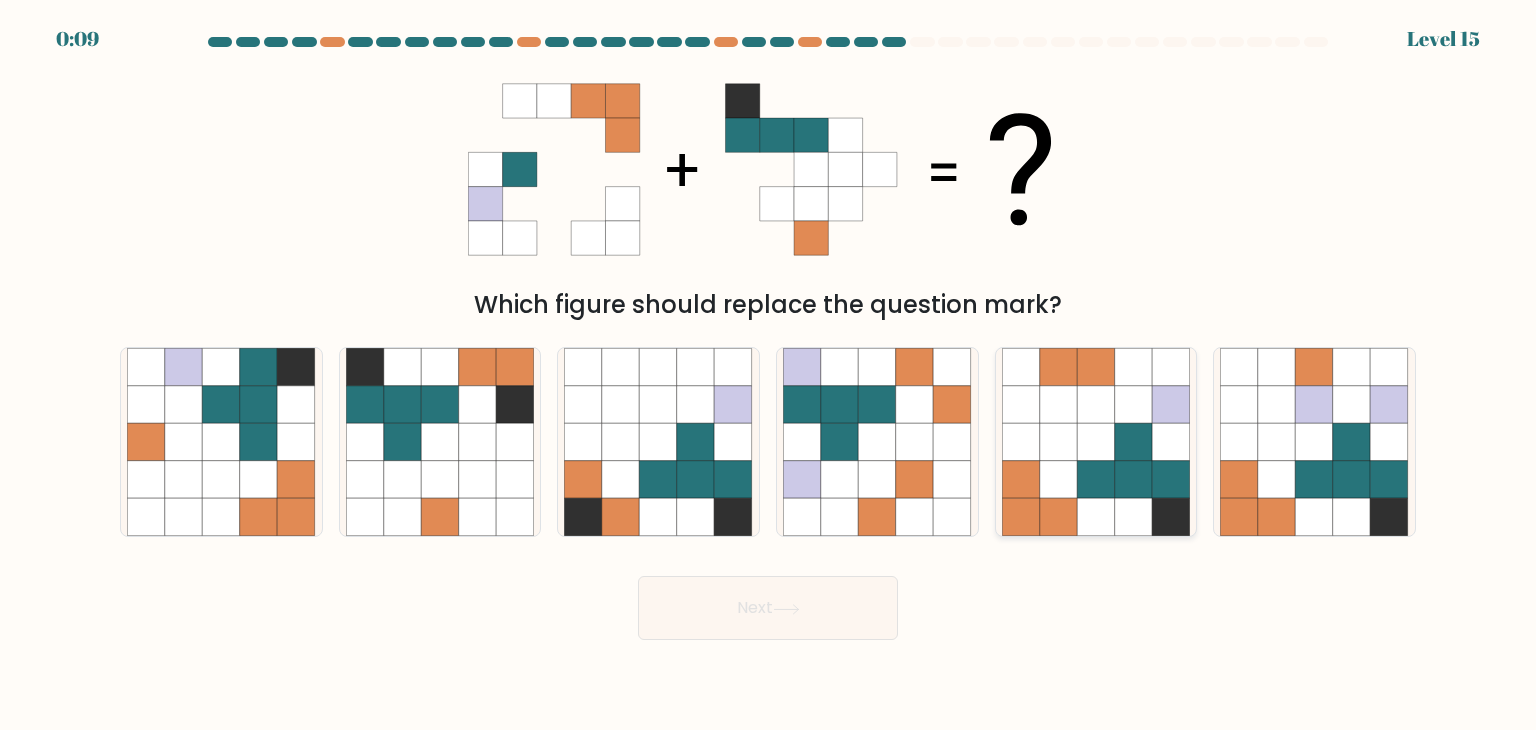 click at bounding box center [1096, 480] 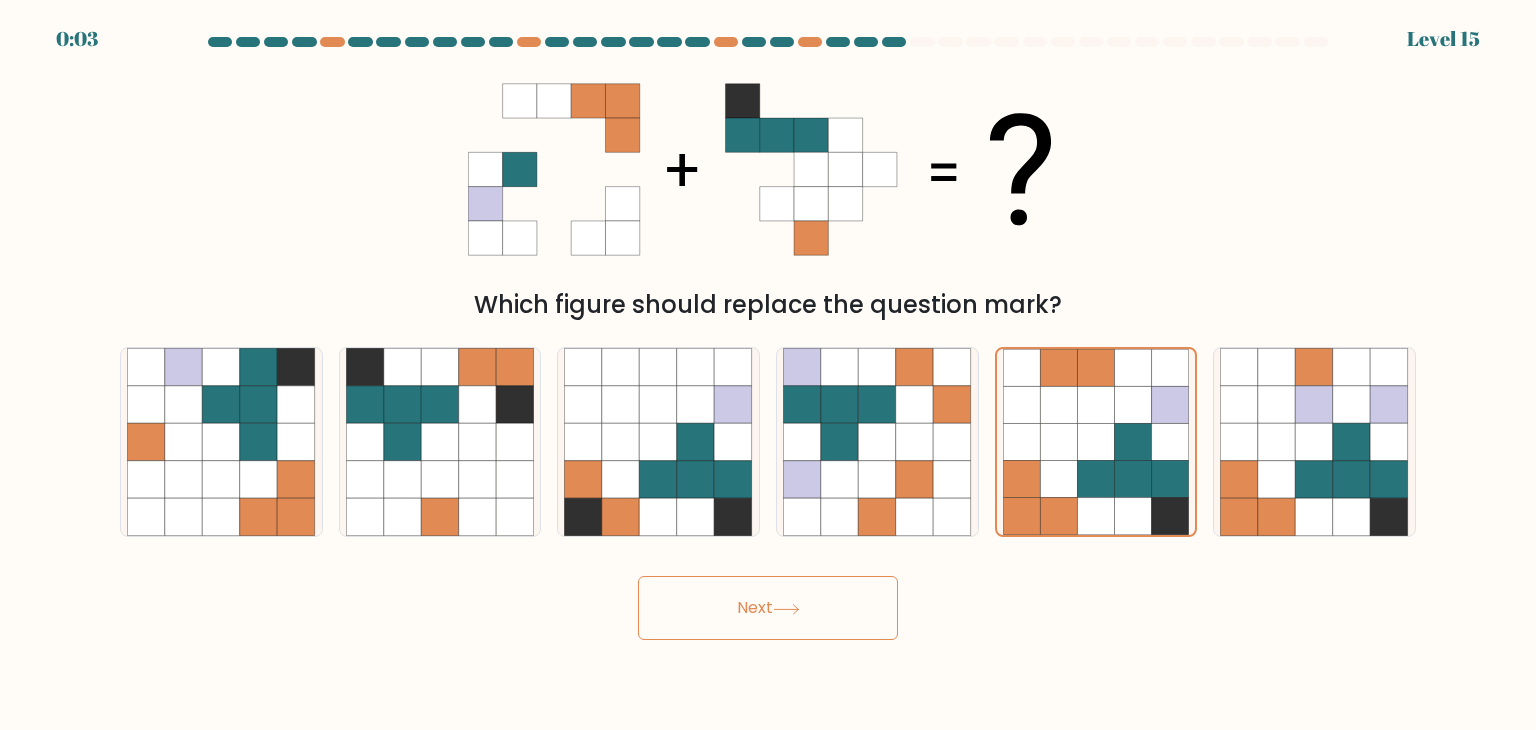 click on "Next" at bounding box center [768, 608] 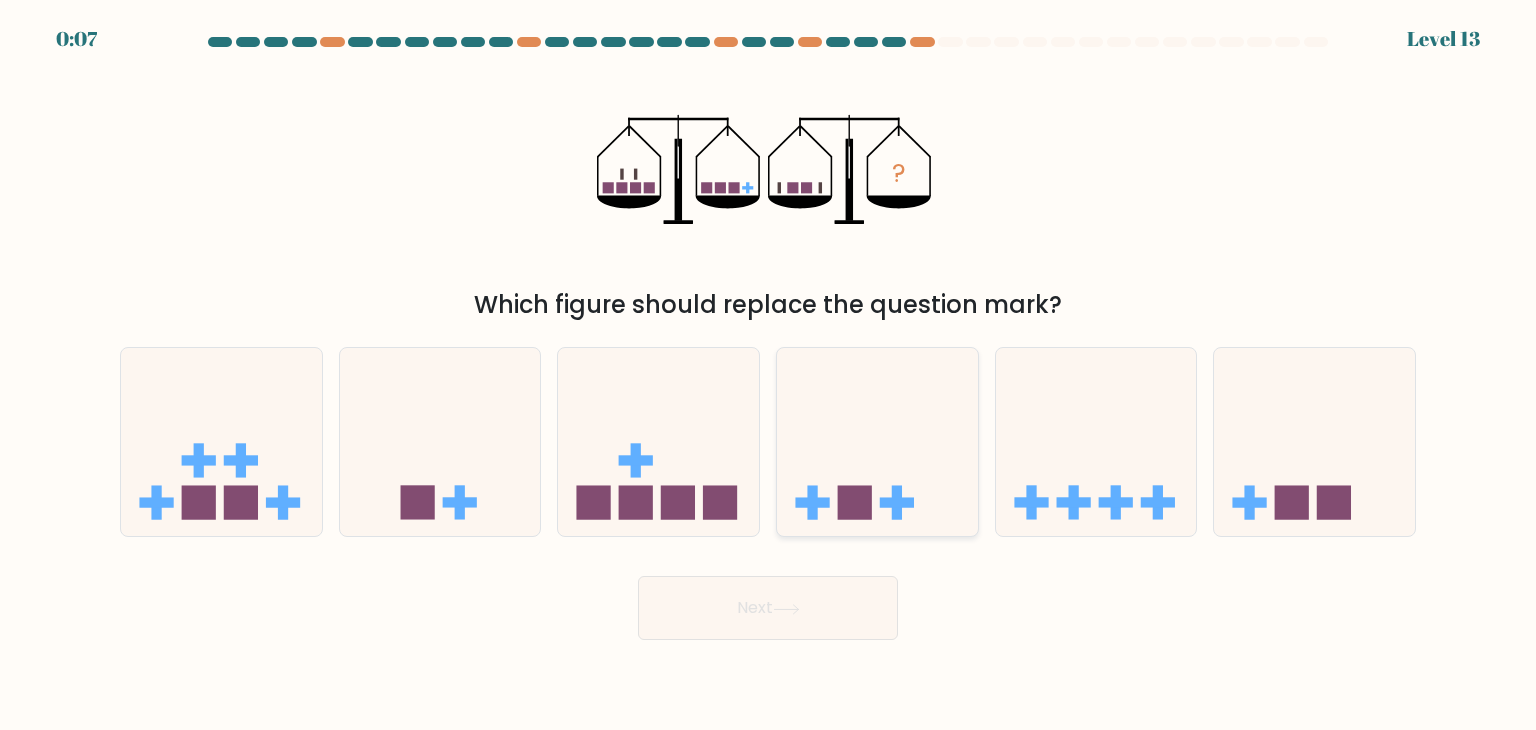 click at bounding box center [877, 442] 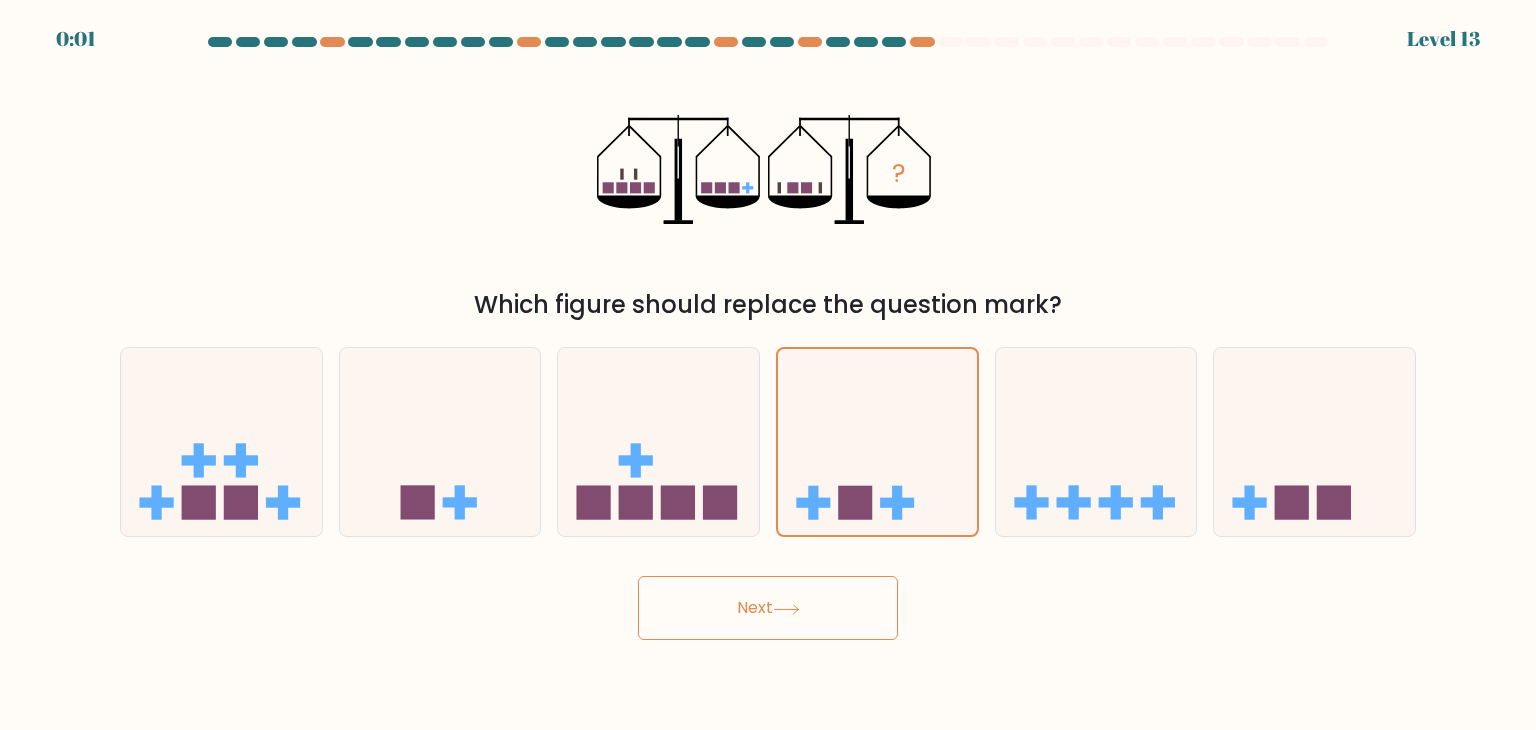 click on "Next" at bounding box center (768, 608) 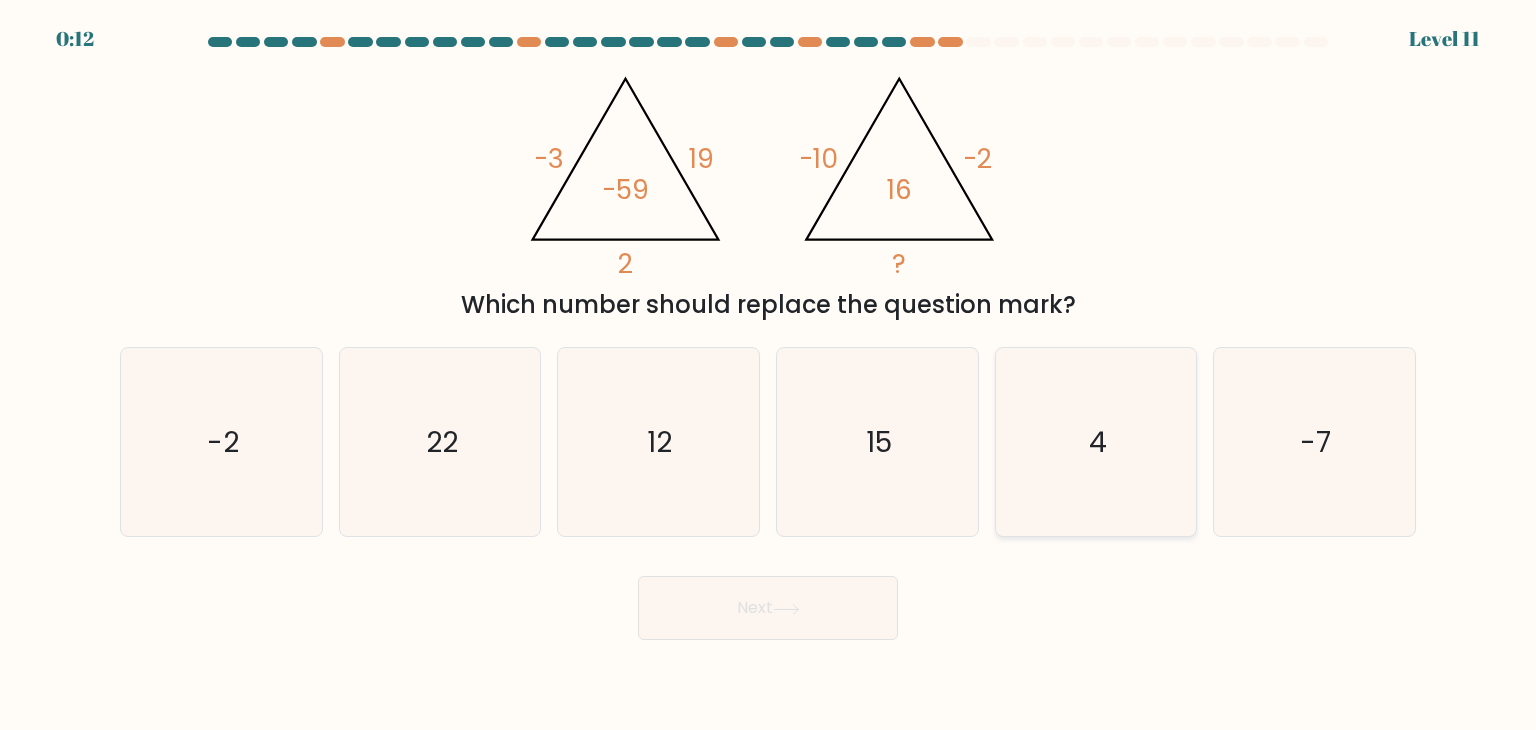 click on "4" at bounding box center (1096, 442) 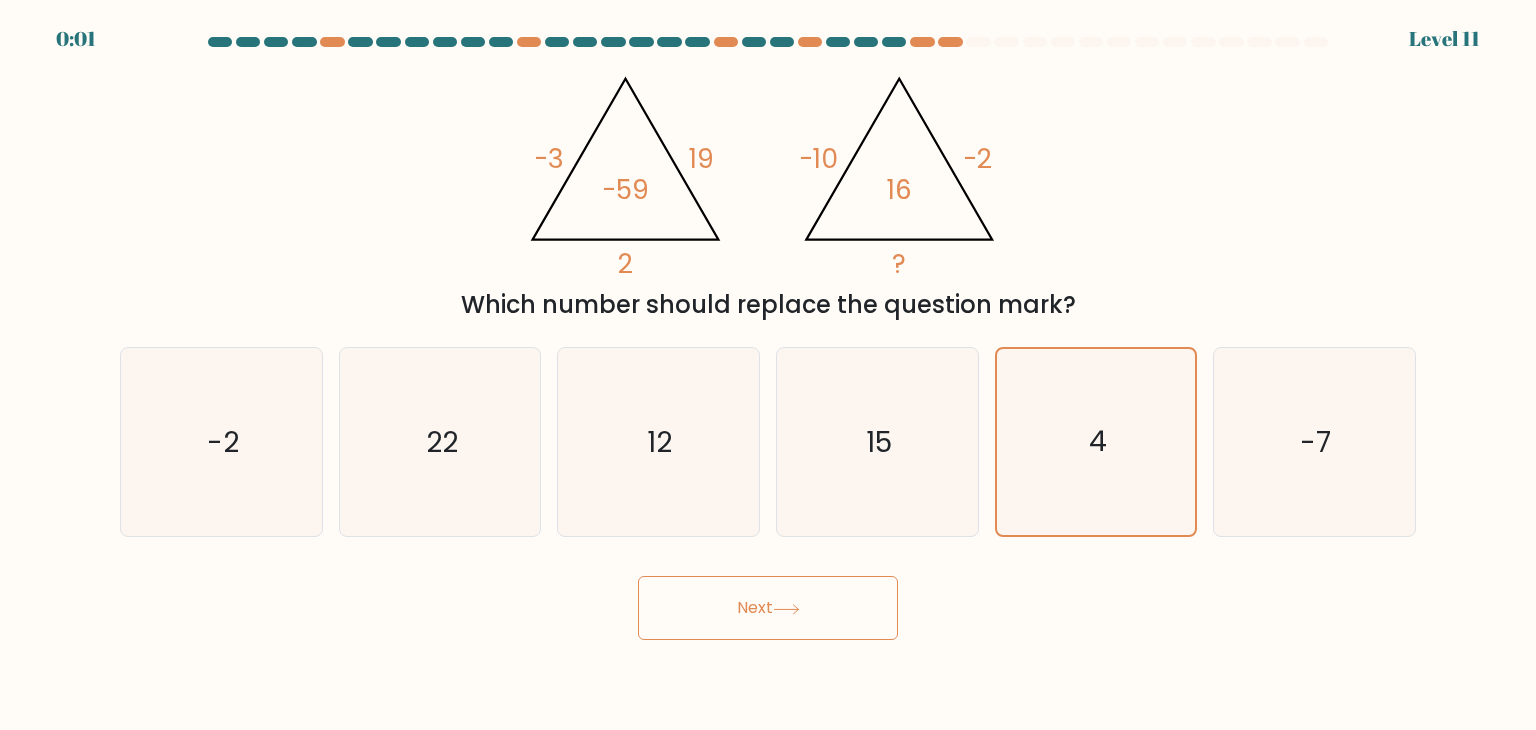 click at bounding box center (786, 609) 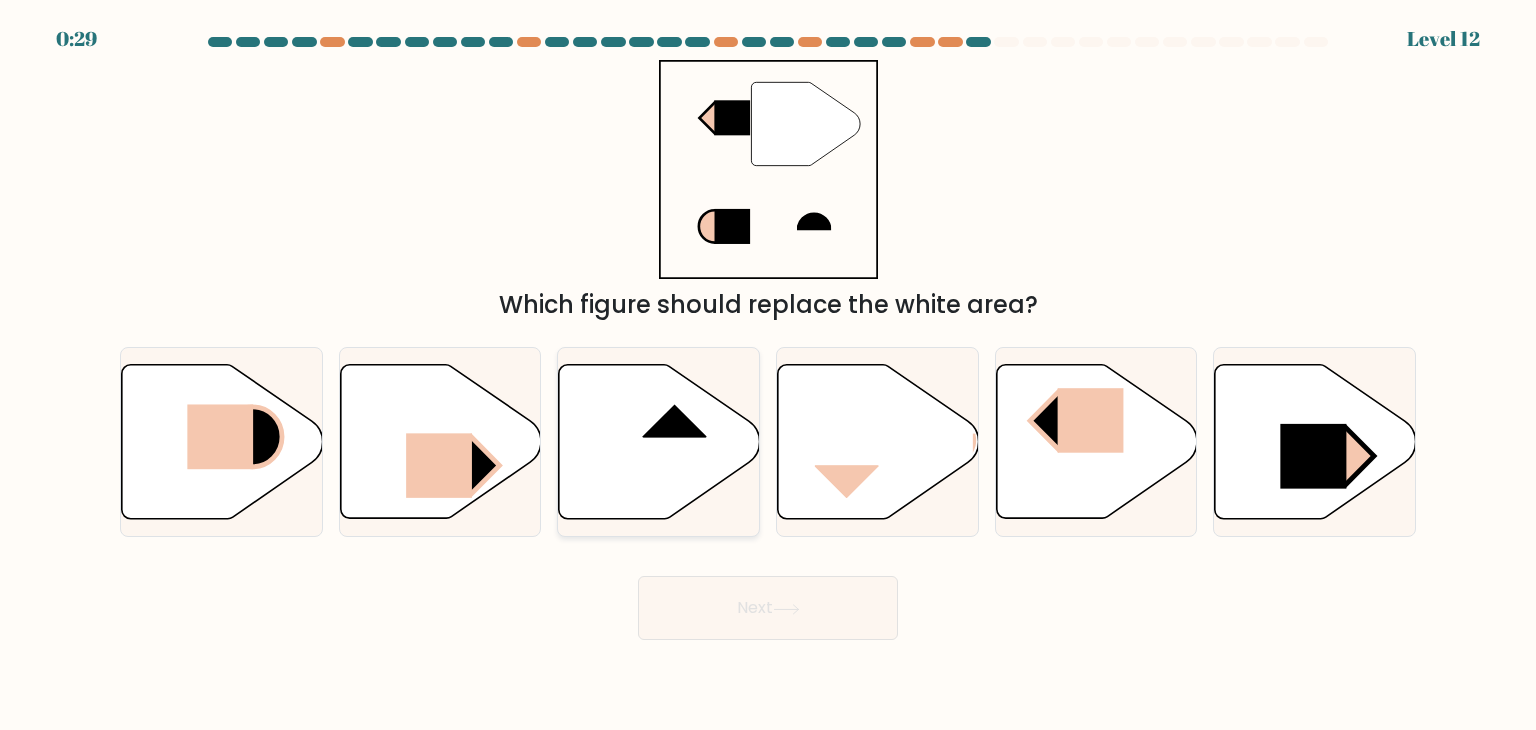 click at bounding box center (659, 442) 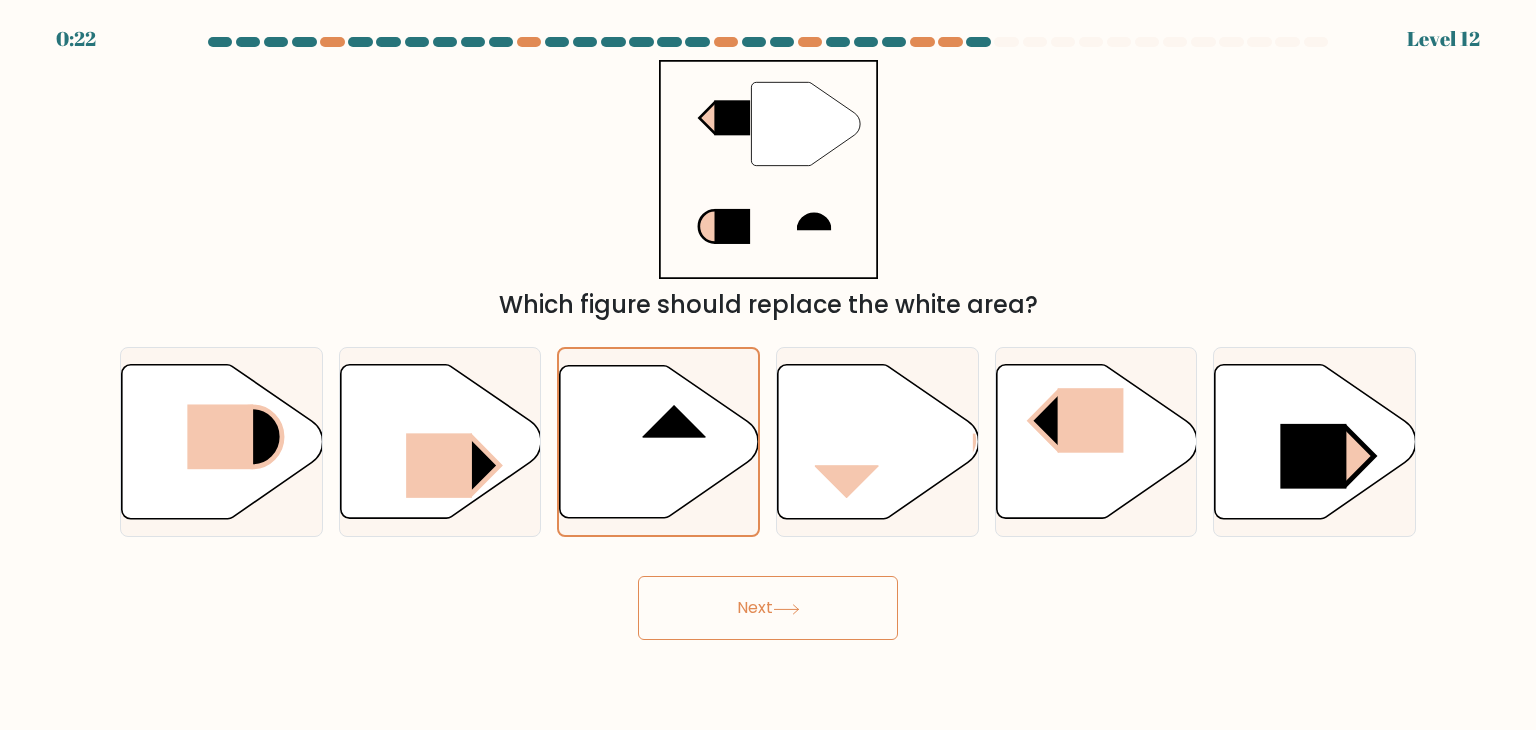 click on "Next" at bounding box center [768, 608] 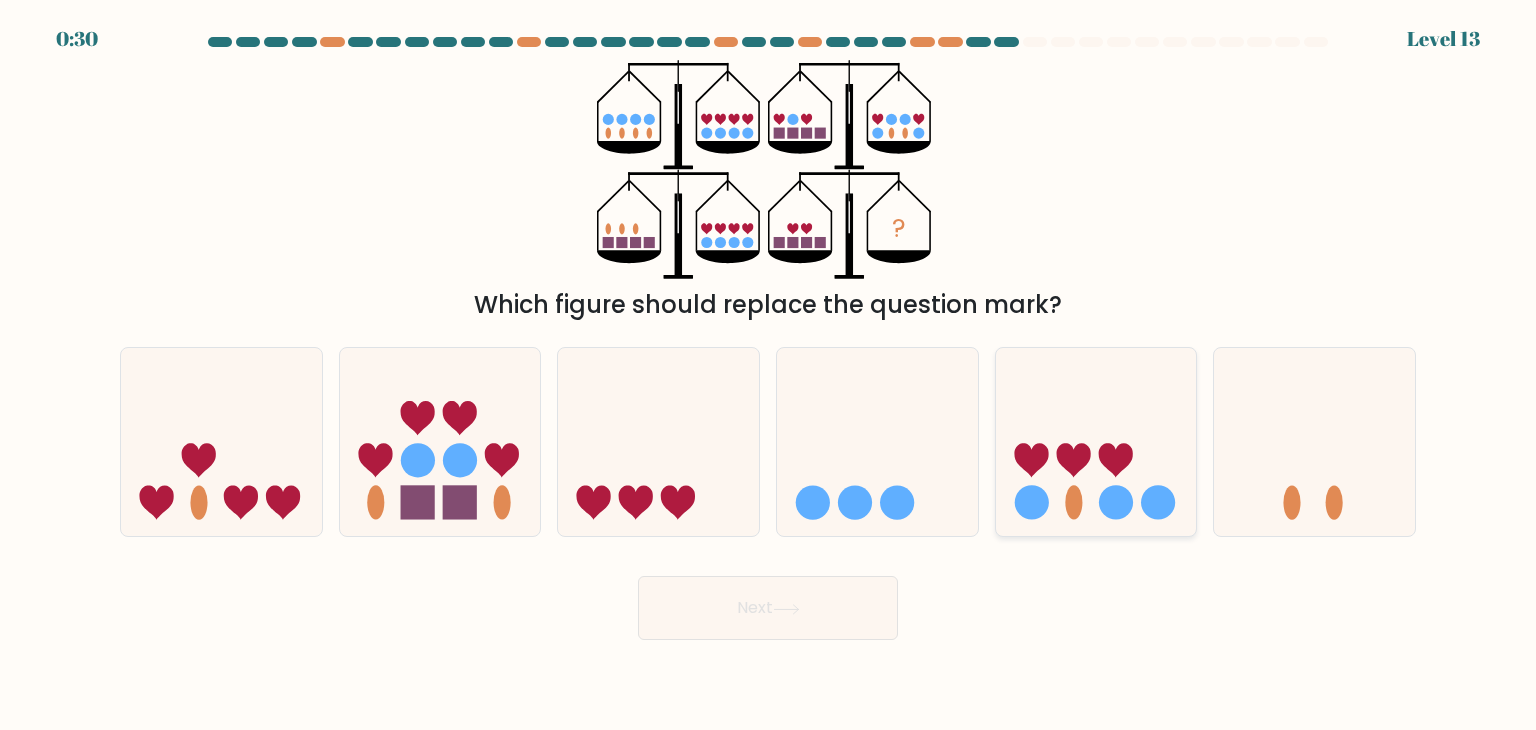 click at bounding box center [1096, 442] 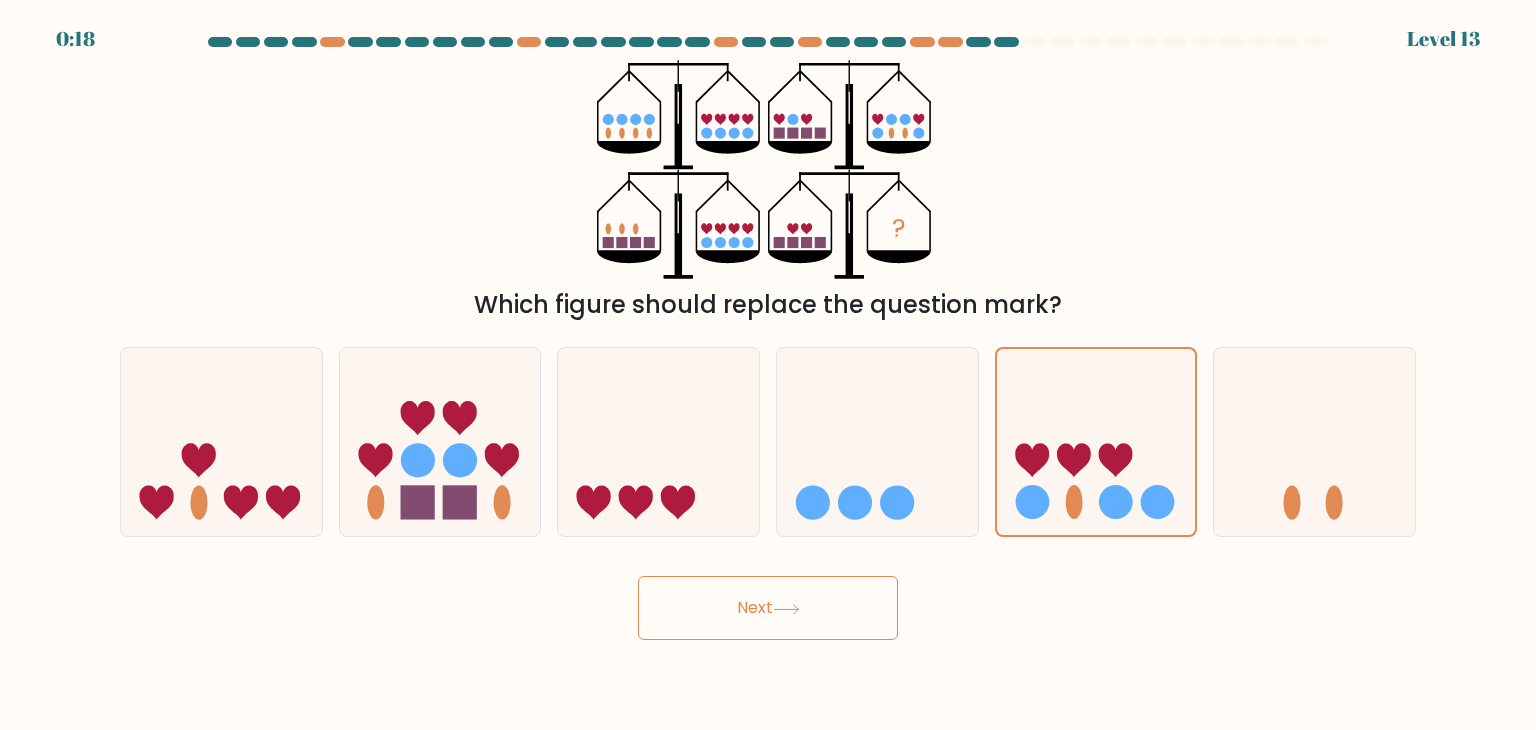 click on "Next" at bounding box center (768, 608) 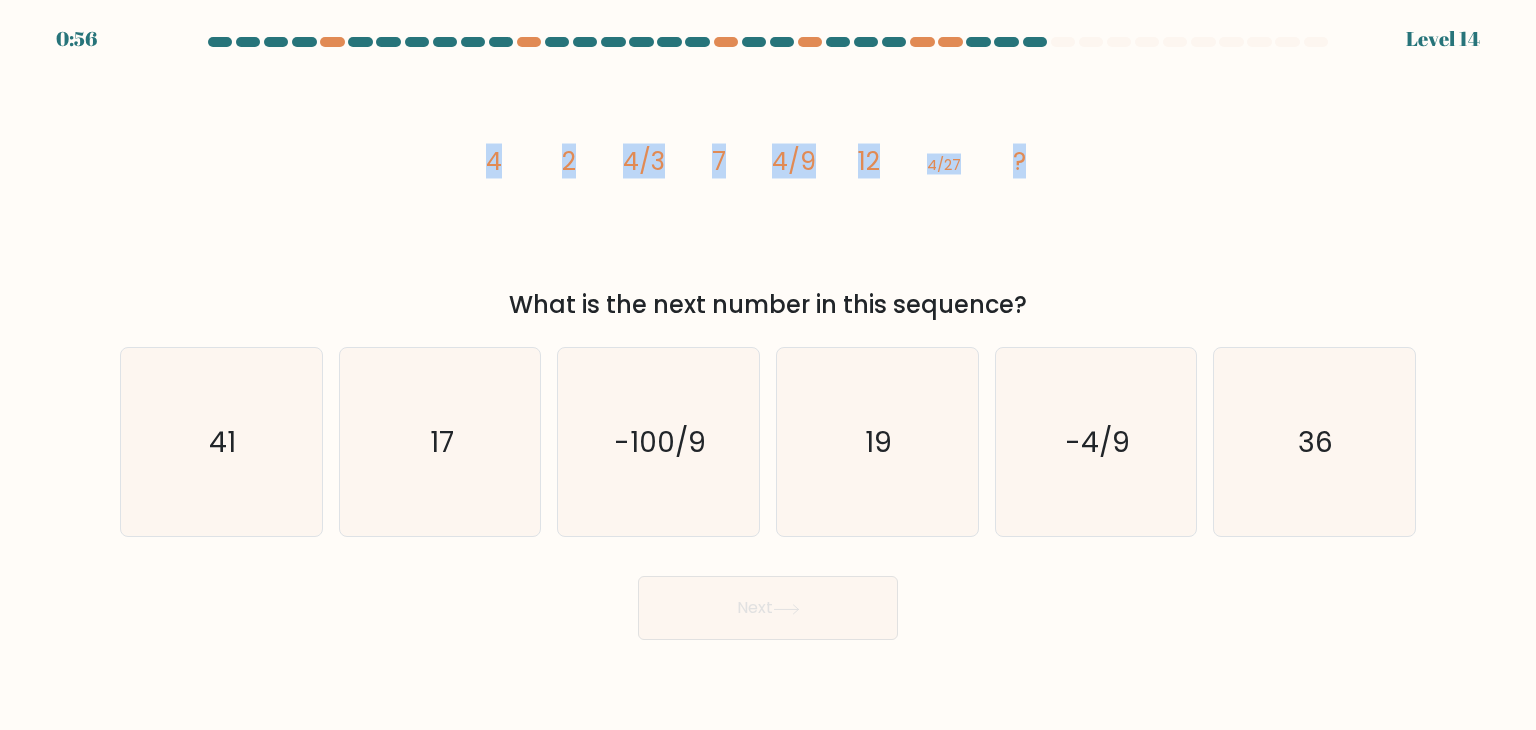 drag, startPoint x: 1046, startPoint y: 168, endPoint x: 477, endPoint y: 176, distance: 569.0562 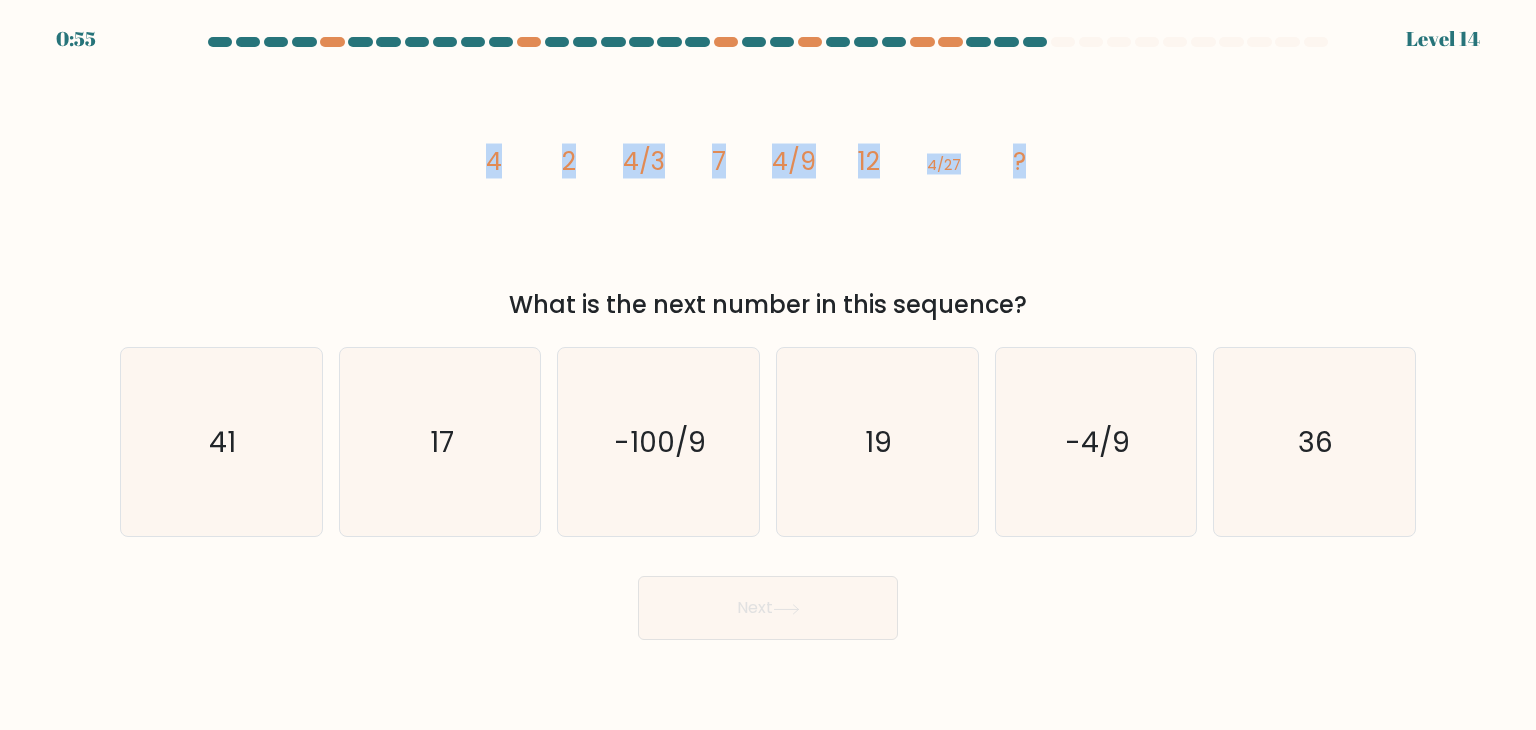 copy on "4
2
4/3
7
4/9
12
4/27
?" 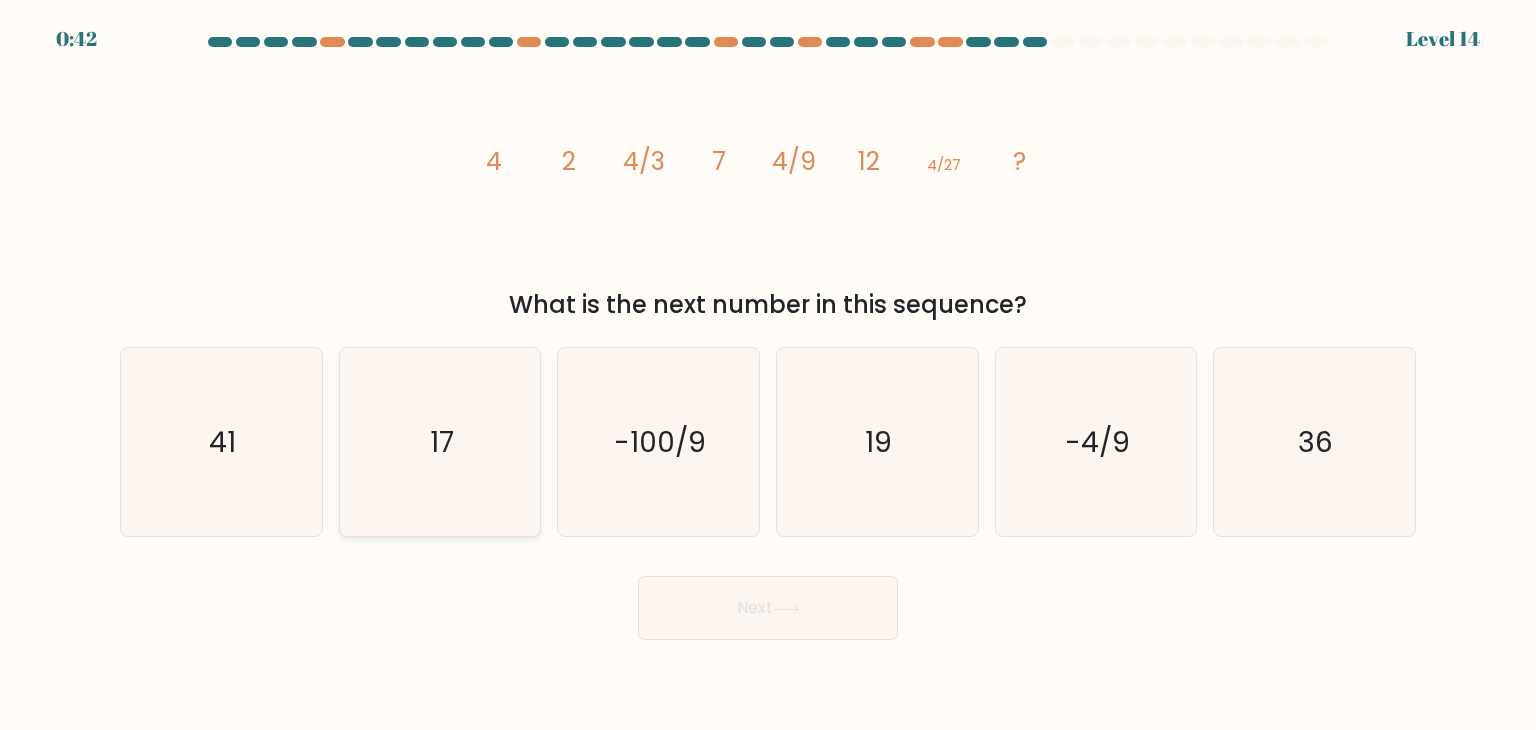 click on "17" at bounding box center (440, 442) 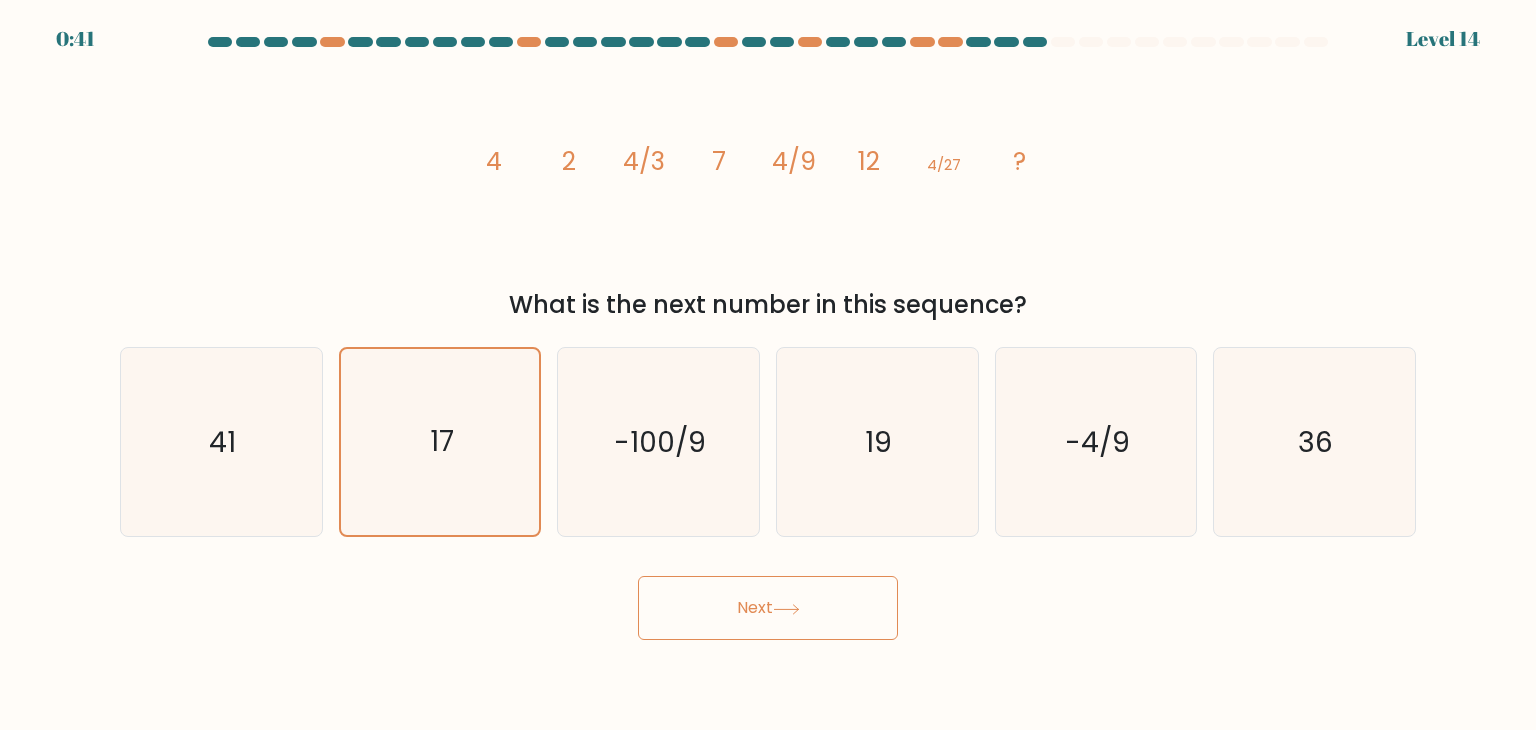 click on "Next" at bounding box center [768, 608] 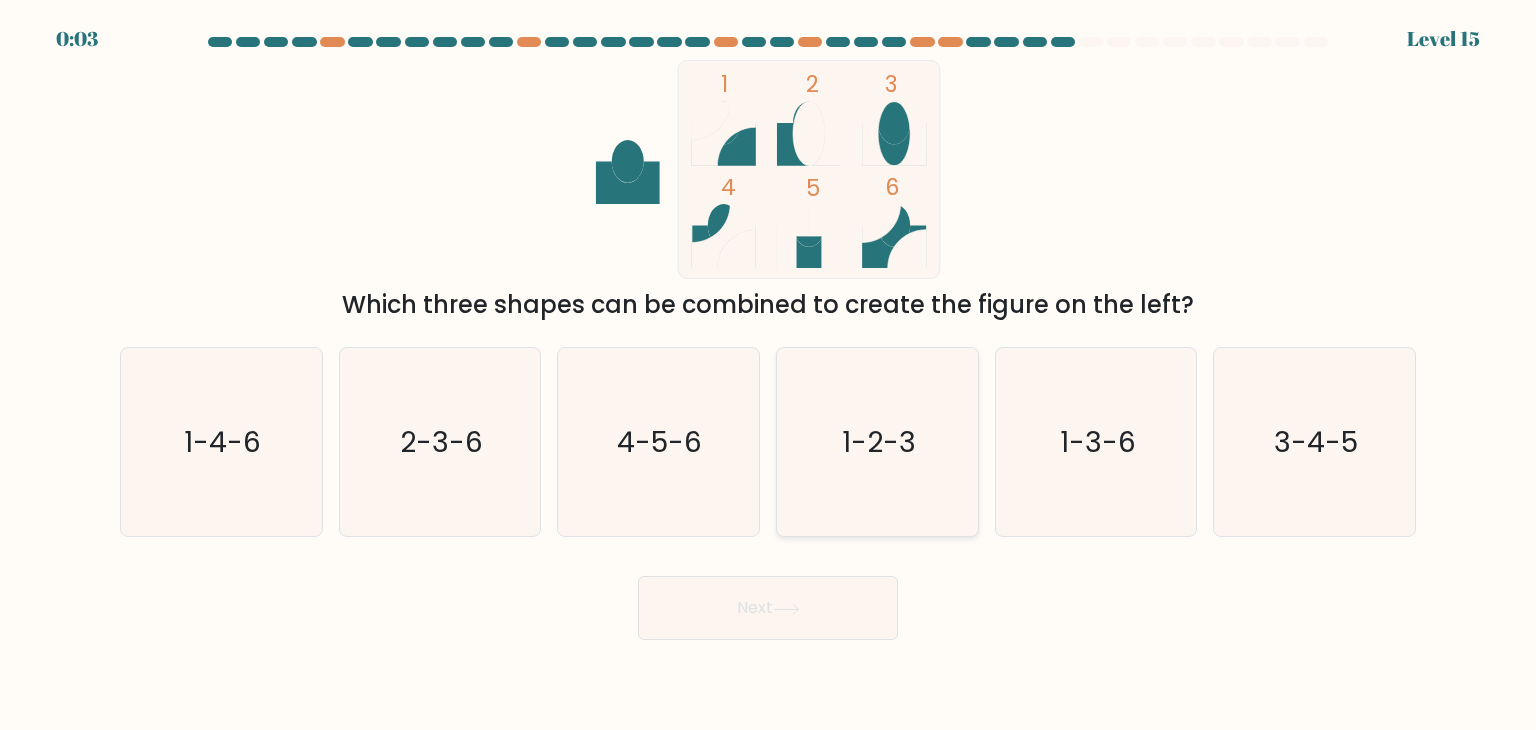 click on "1-2-3" at bounding box center (879, 442) 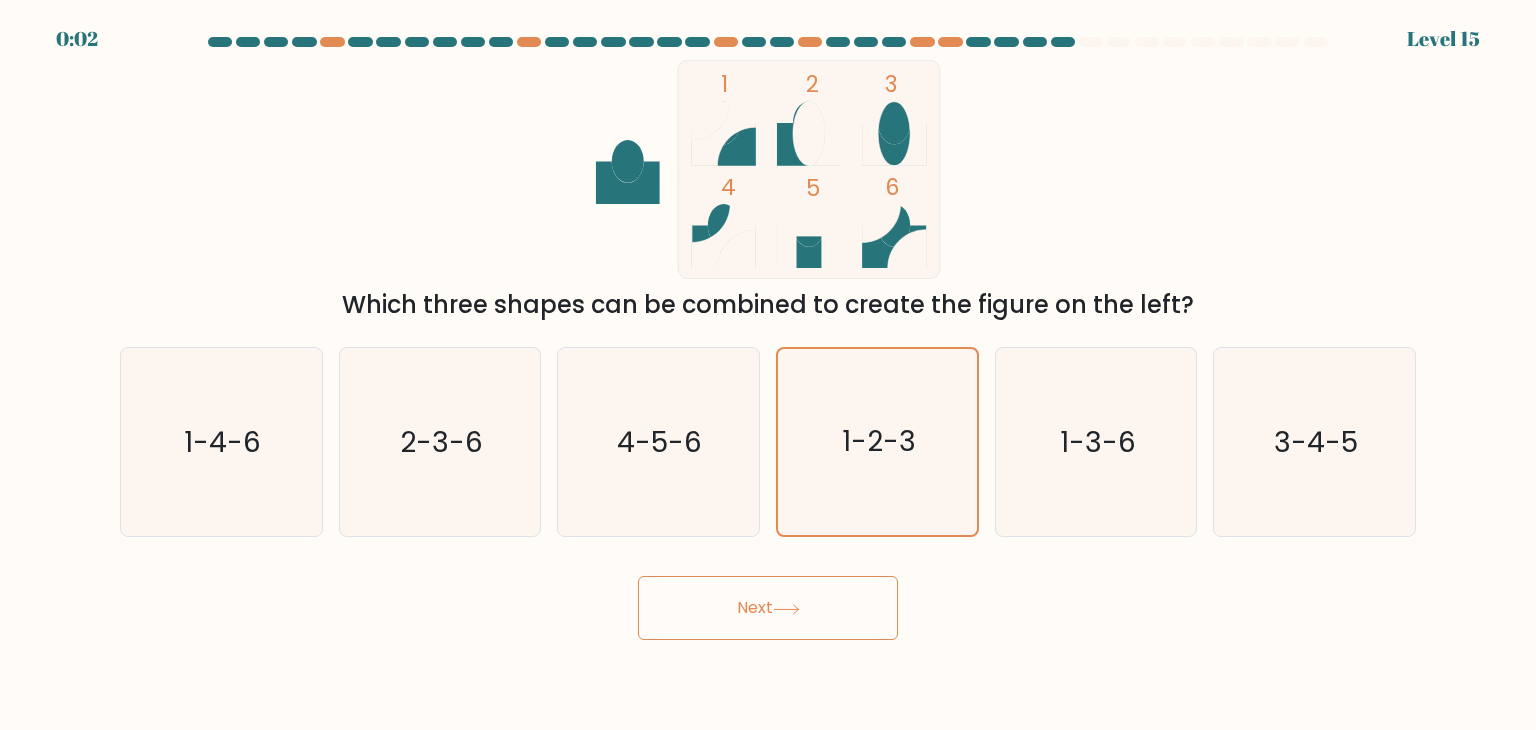 click on "Next" at bounding box center (768, 608) 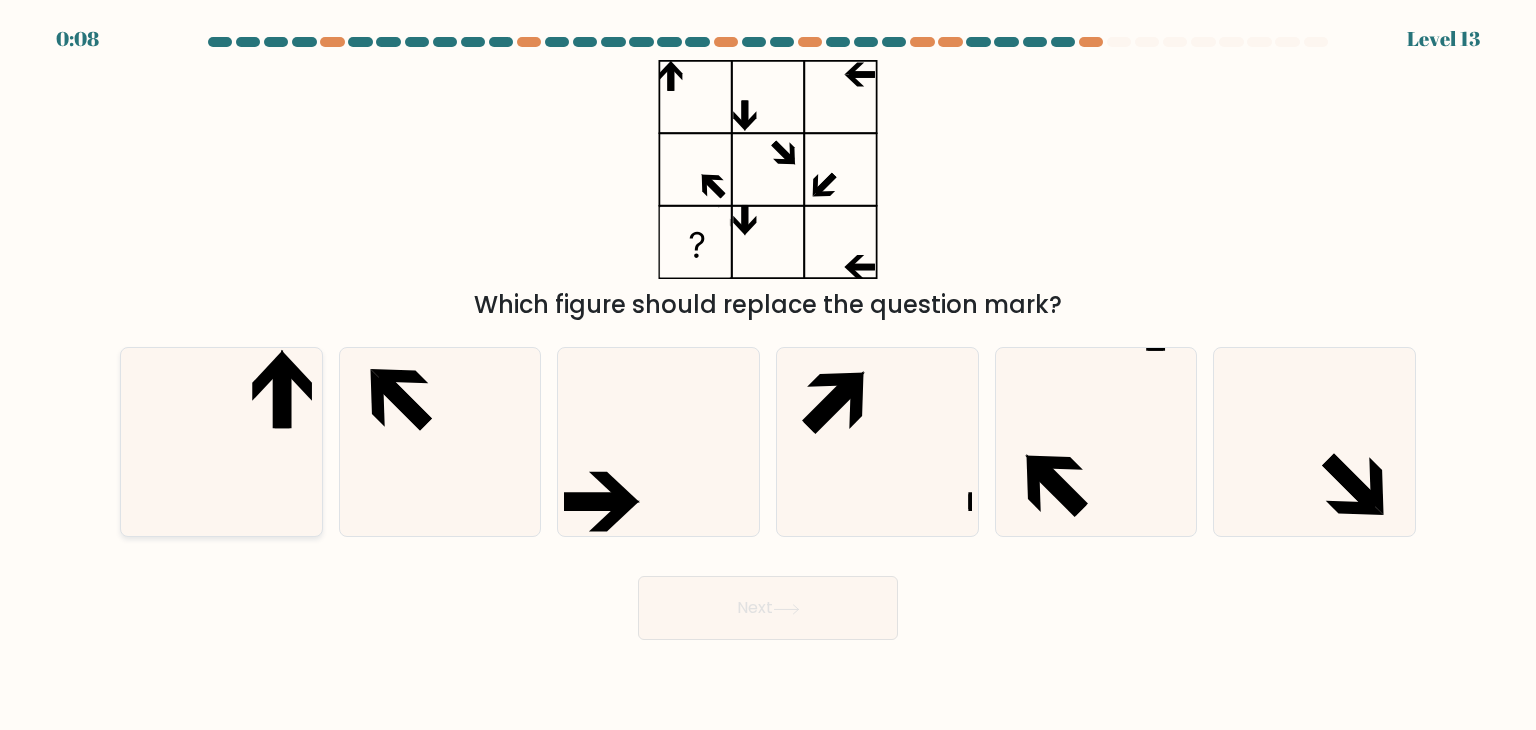 click at bounding box center [221, 442] 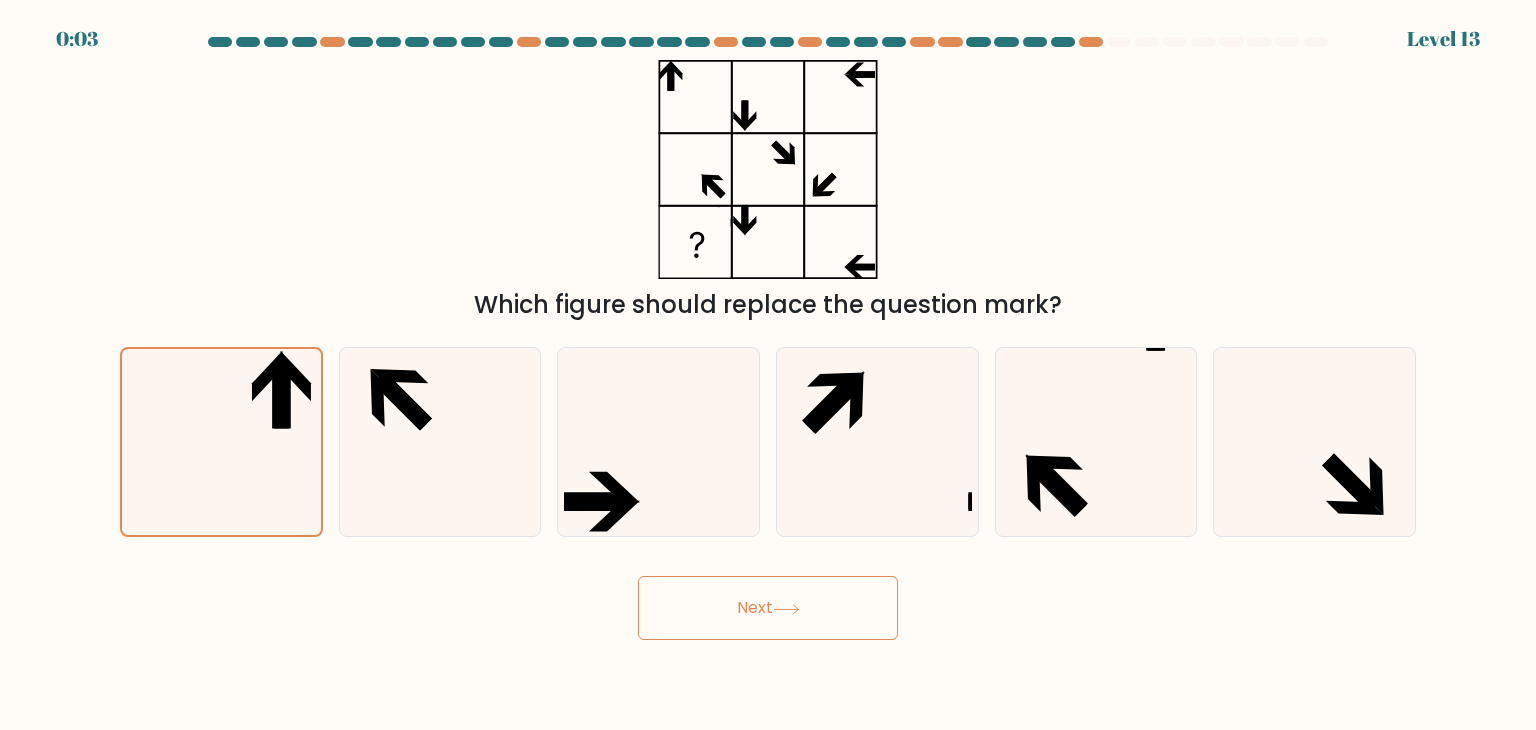 click on "Next" at bounding box center (768, 608) 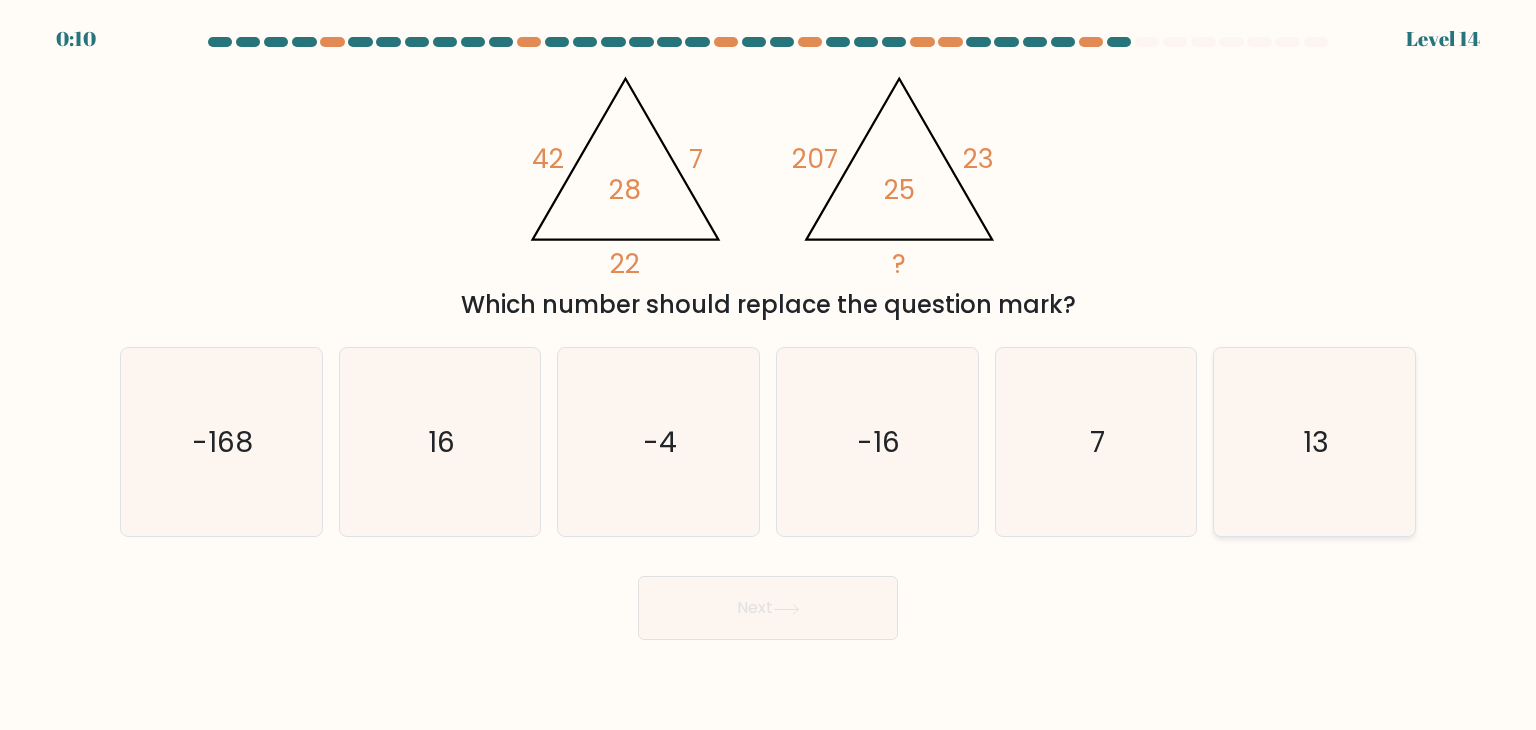 click on "13" at bounding box center [1316, 442] 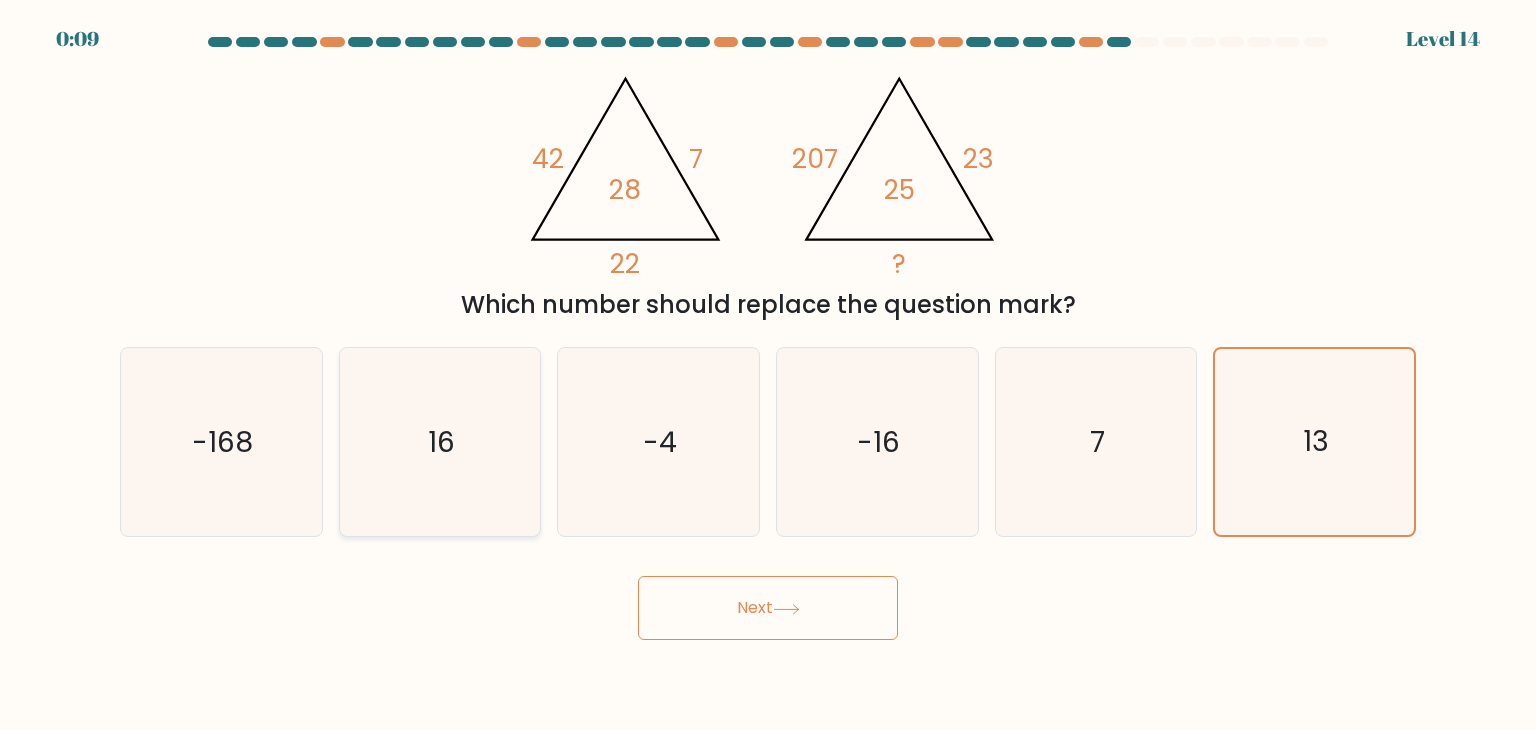 click on "16" at bounding box center [440, 442] 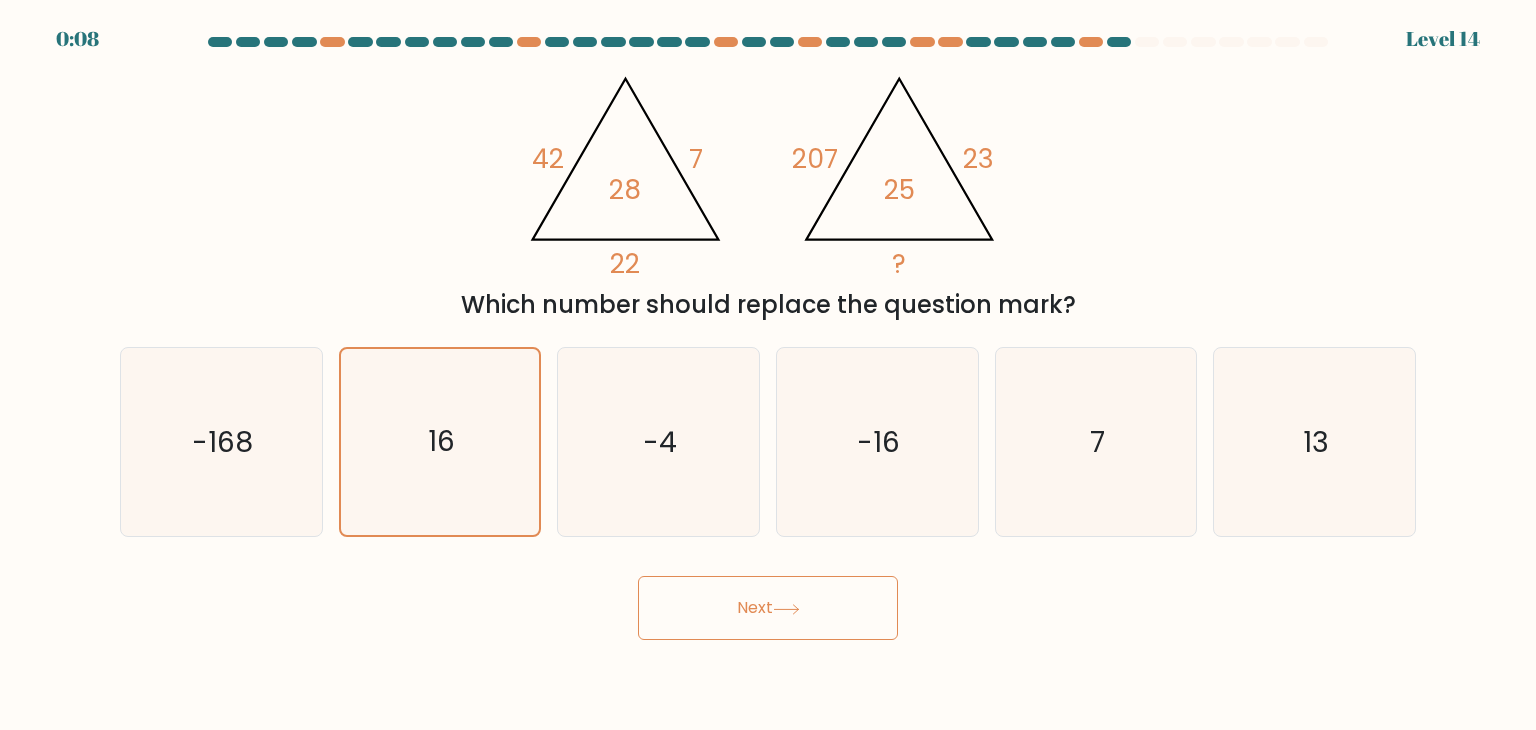 click on "Next" at bounding box center [768, 608] 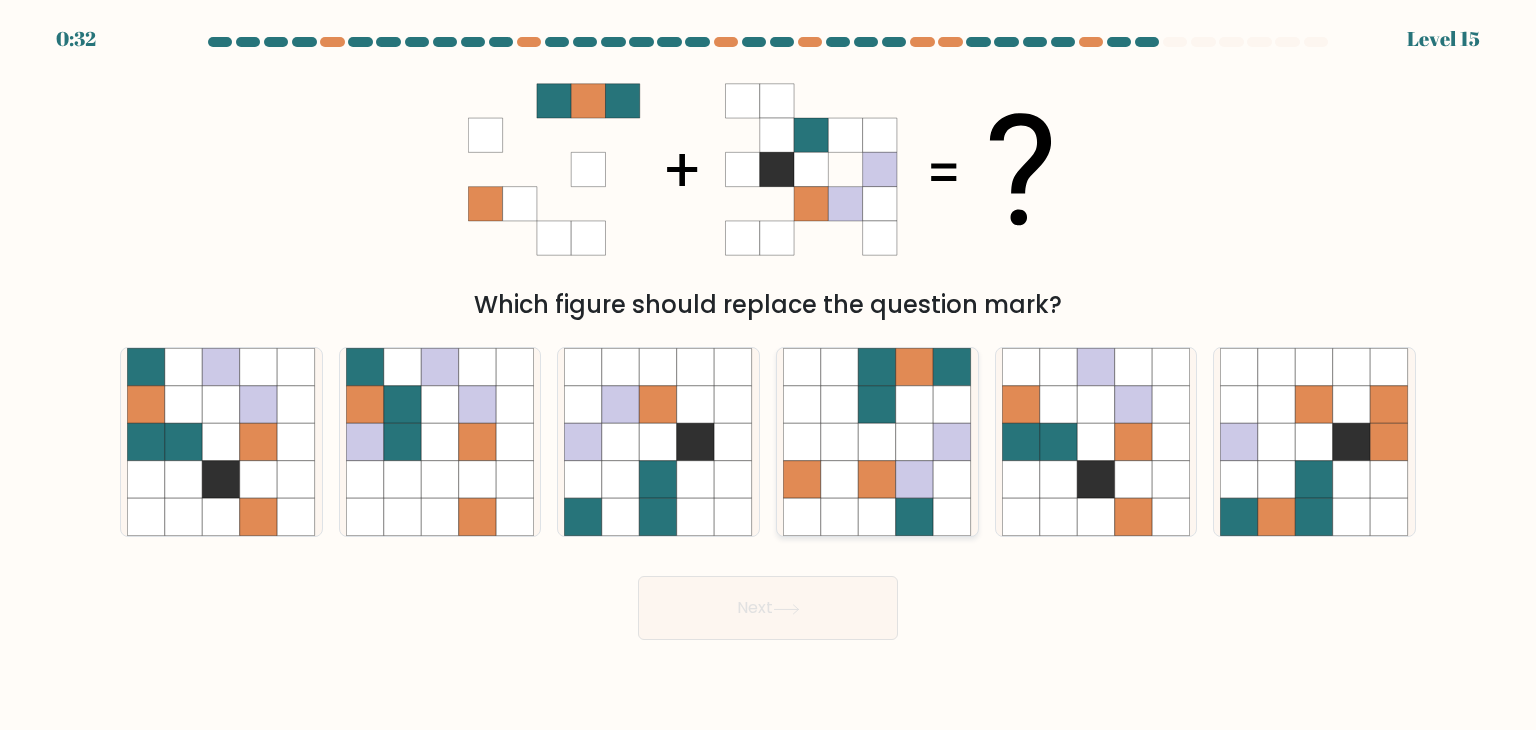 click at bounding box center [915, 480] 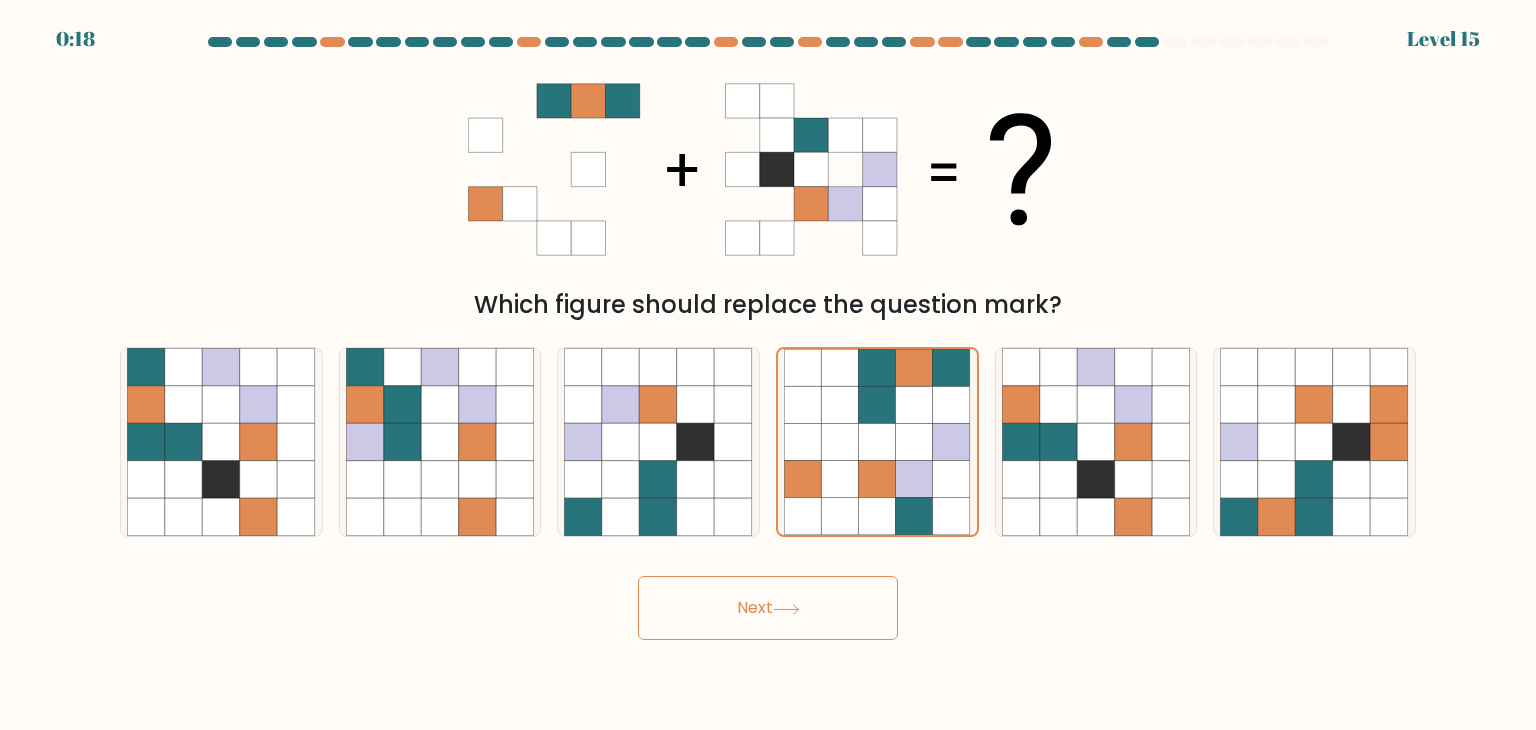 click on "Next" at bounding box center [768, 608] 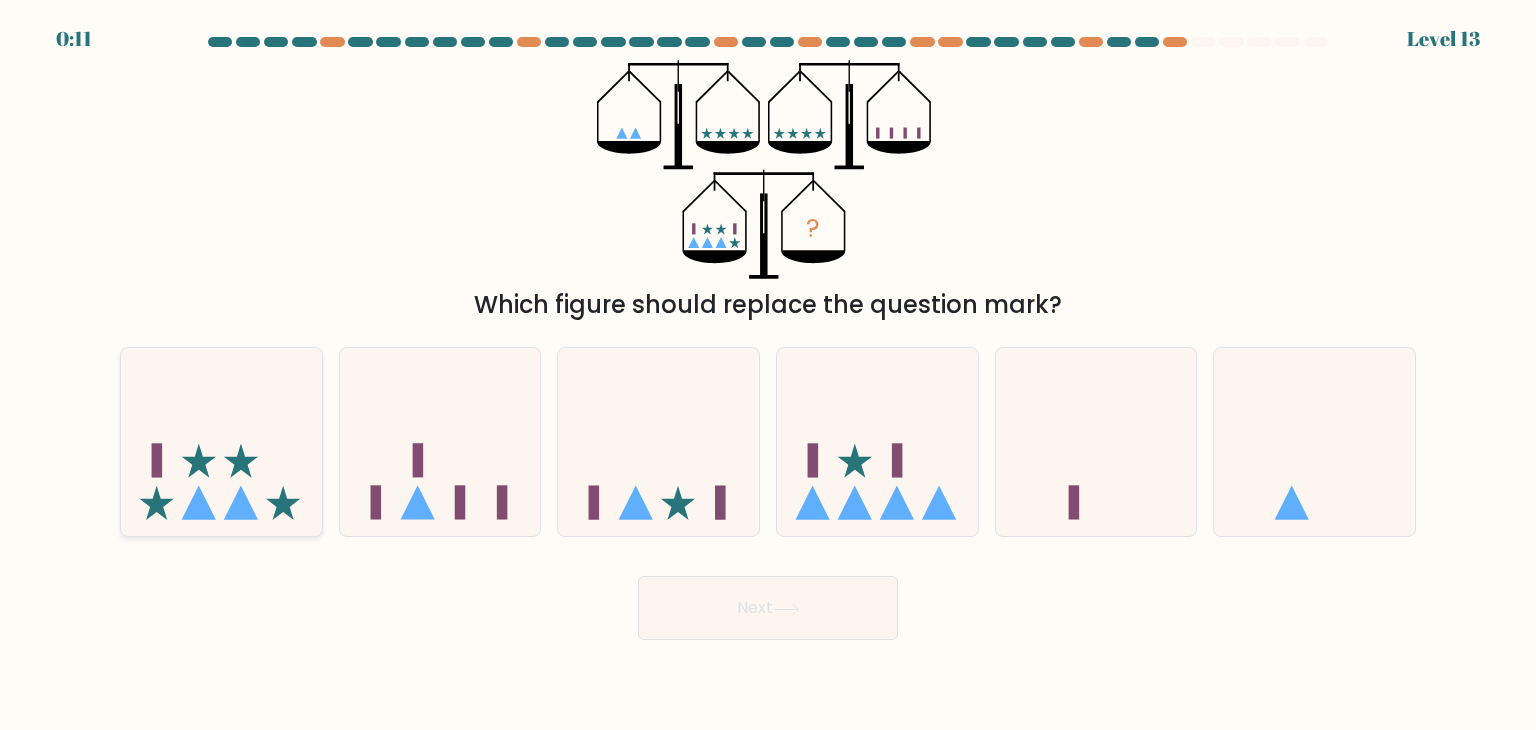 click at bounding box center [221, 442] 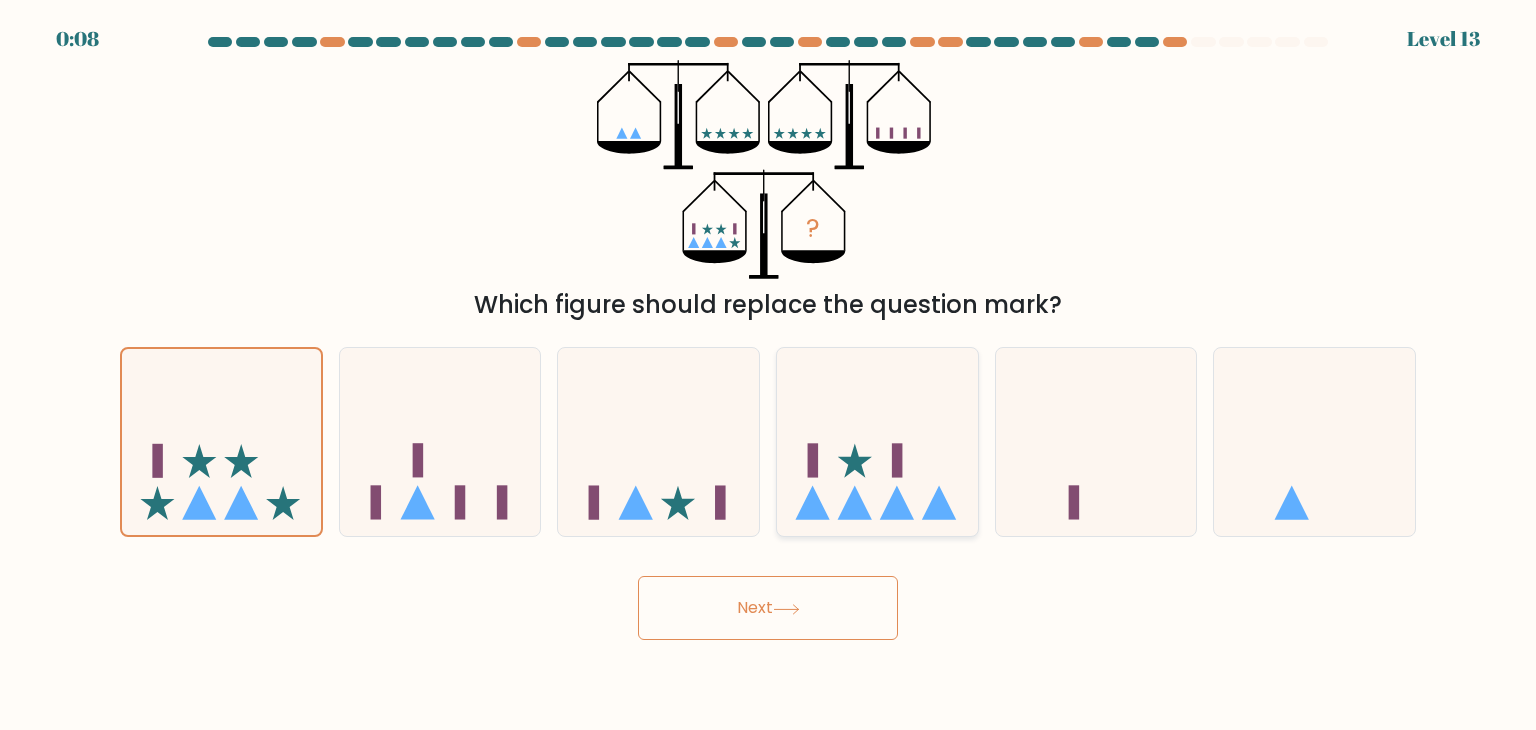 click at bounding box center [877, 442] 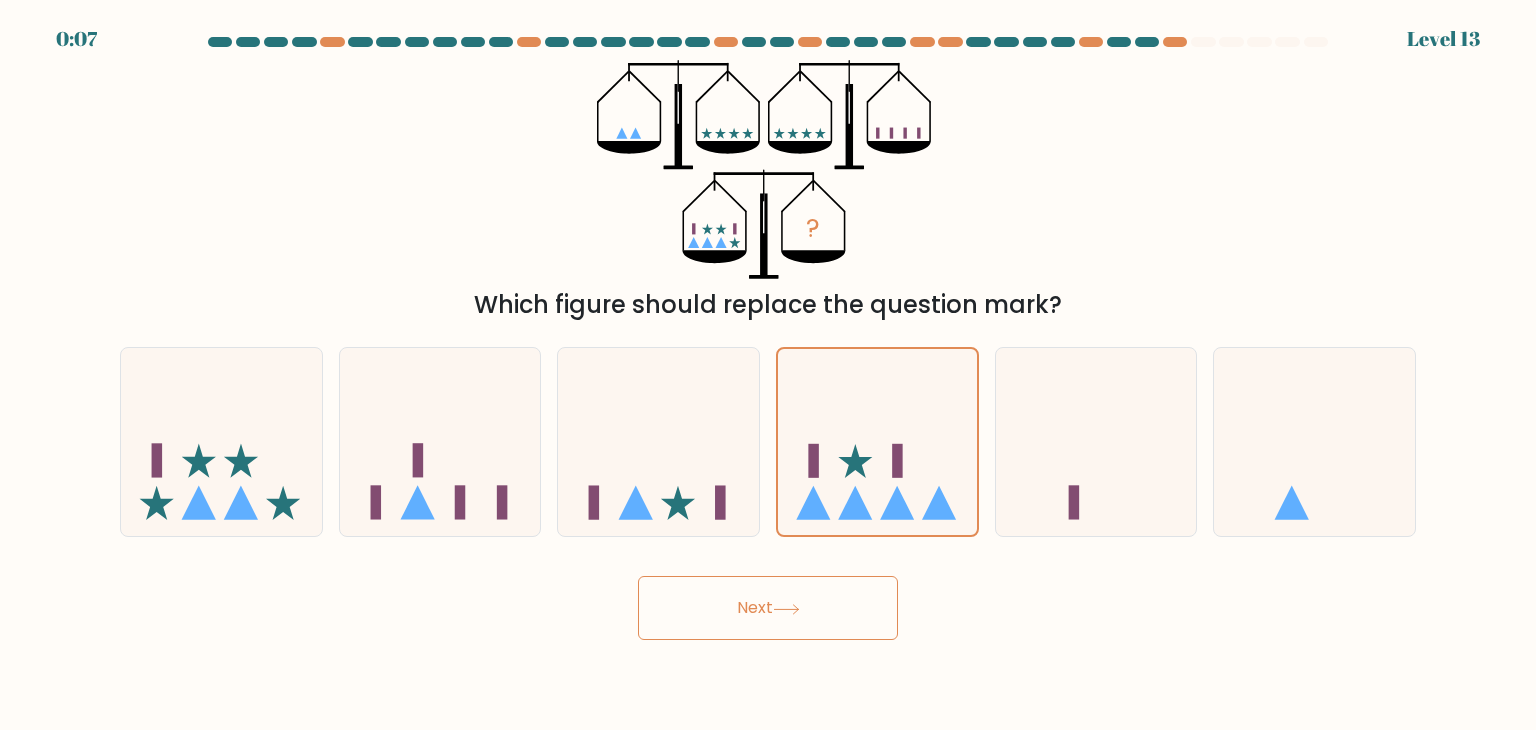 click on "Next" at bounding box center [768, 608] 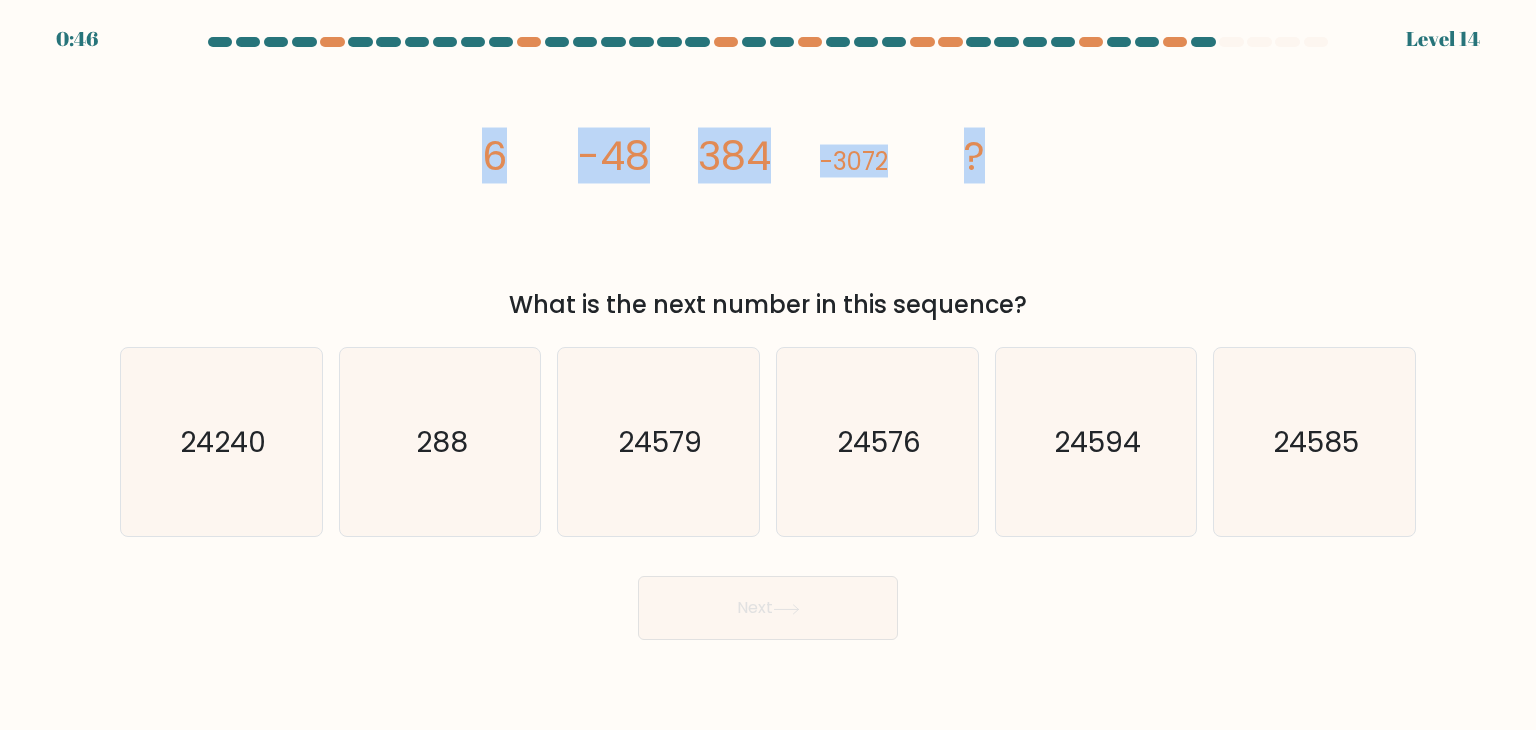 drag, startPoint x: 1004, startPoint y: 169, endPoint x: 420, endPoint y: 191, distance: 584.41425 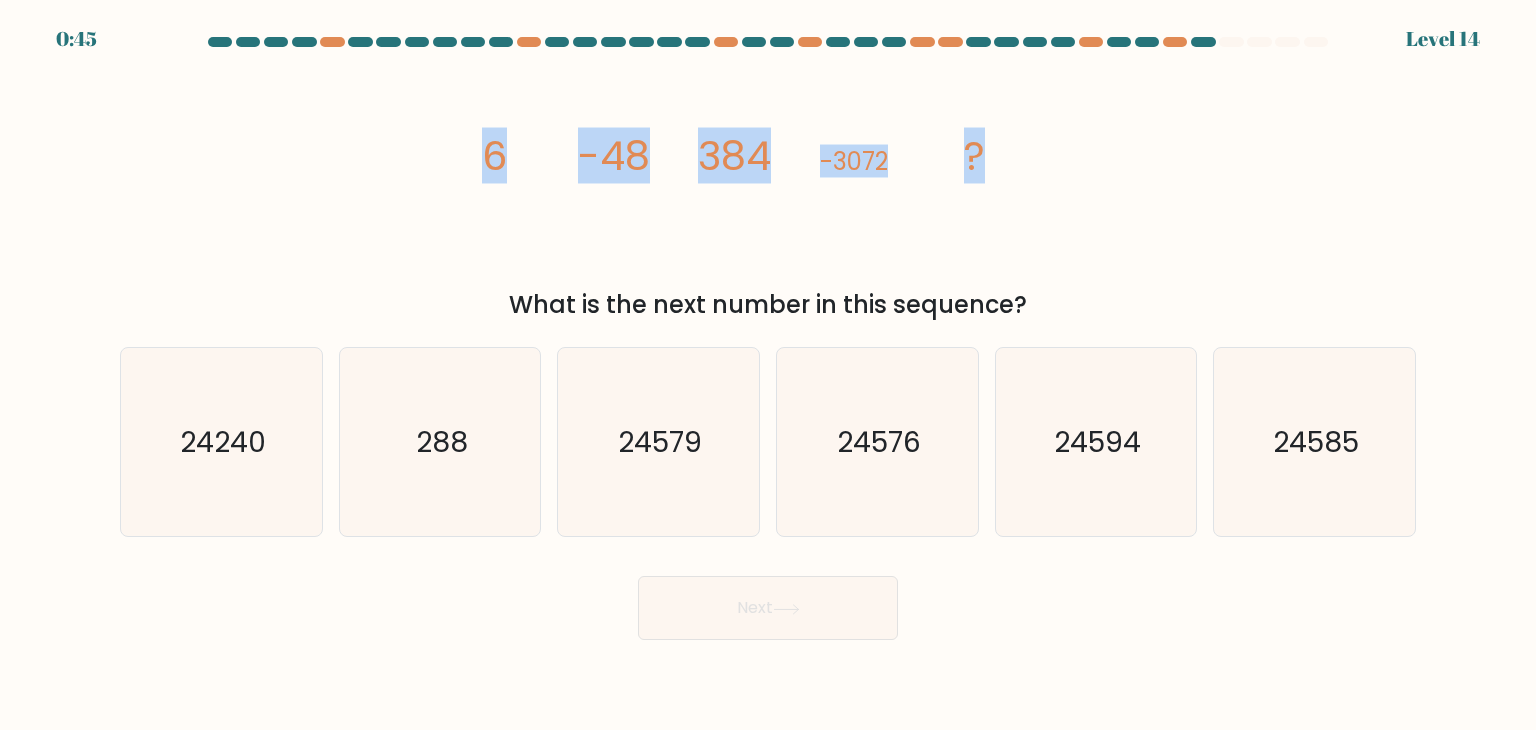 copy on "6
-48
384
-3072
?" 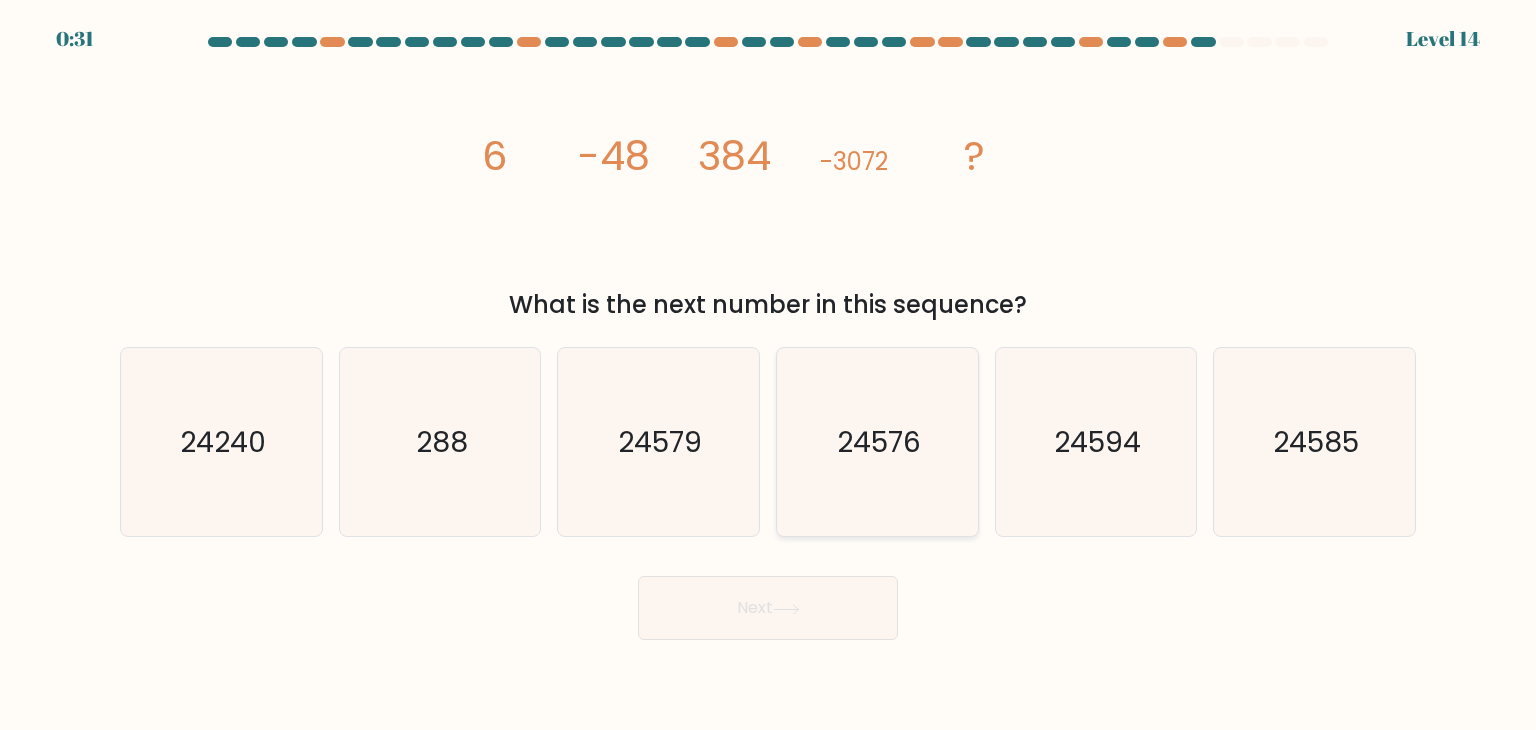 click on "24576" at bounding box center [879, 442] 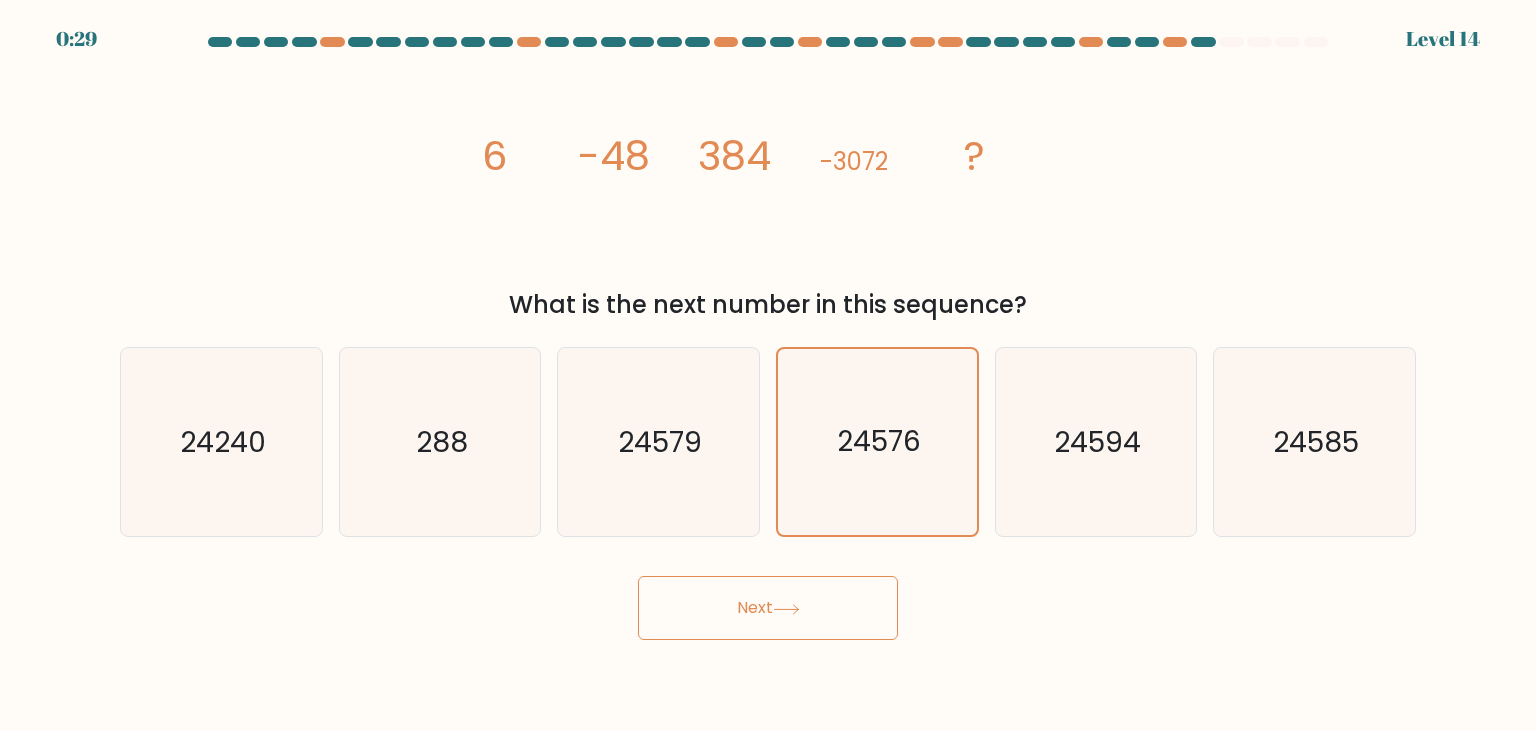 click on "Next" at bounding box center [768, 608] 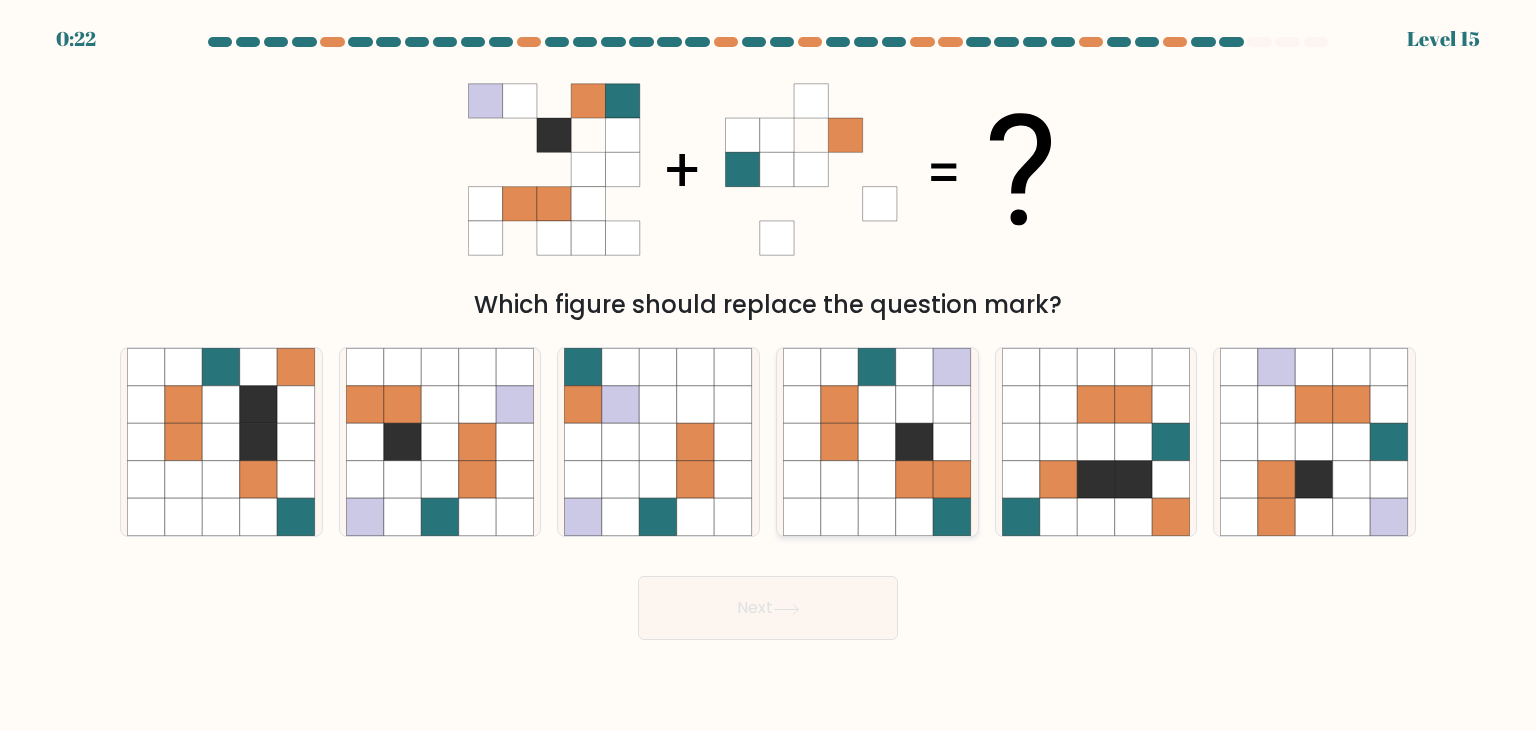 click at bounding box center (915, 442) 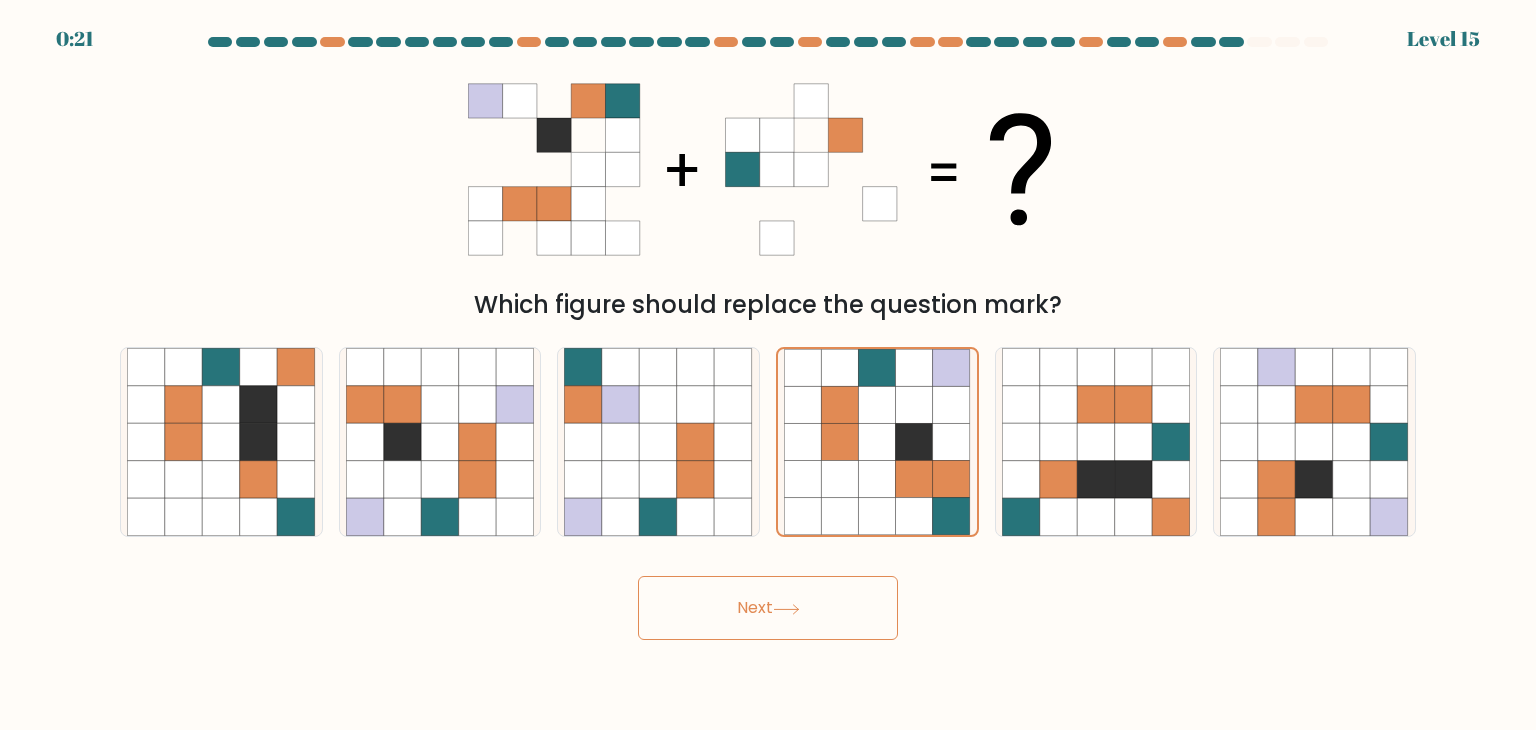 click on "Next" at bounding box center (768, 608) 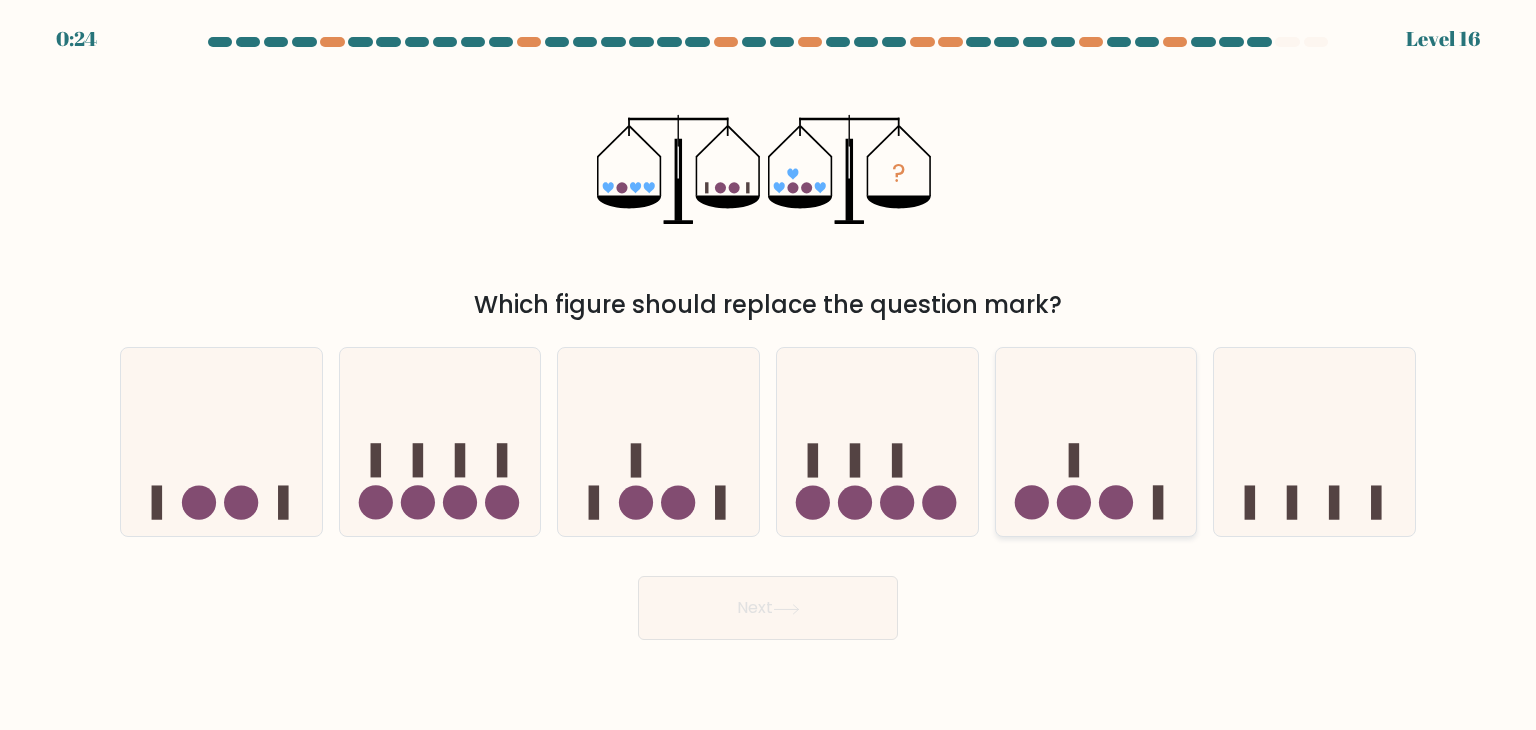 click at bounding box center [1158, 503] 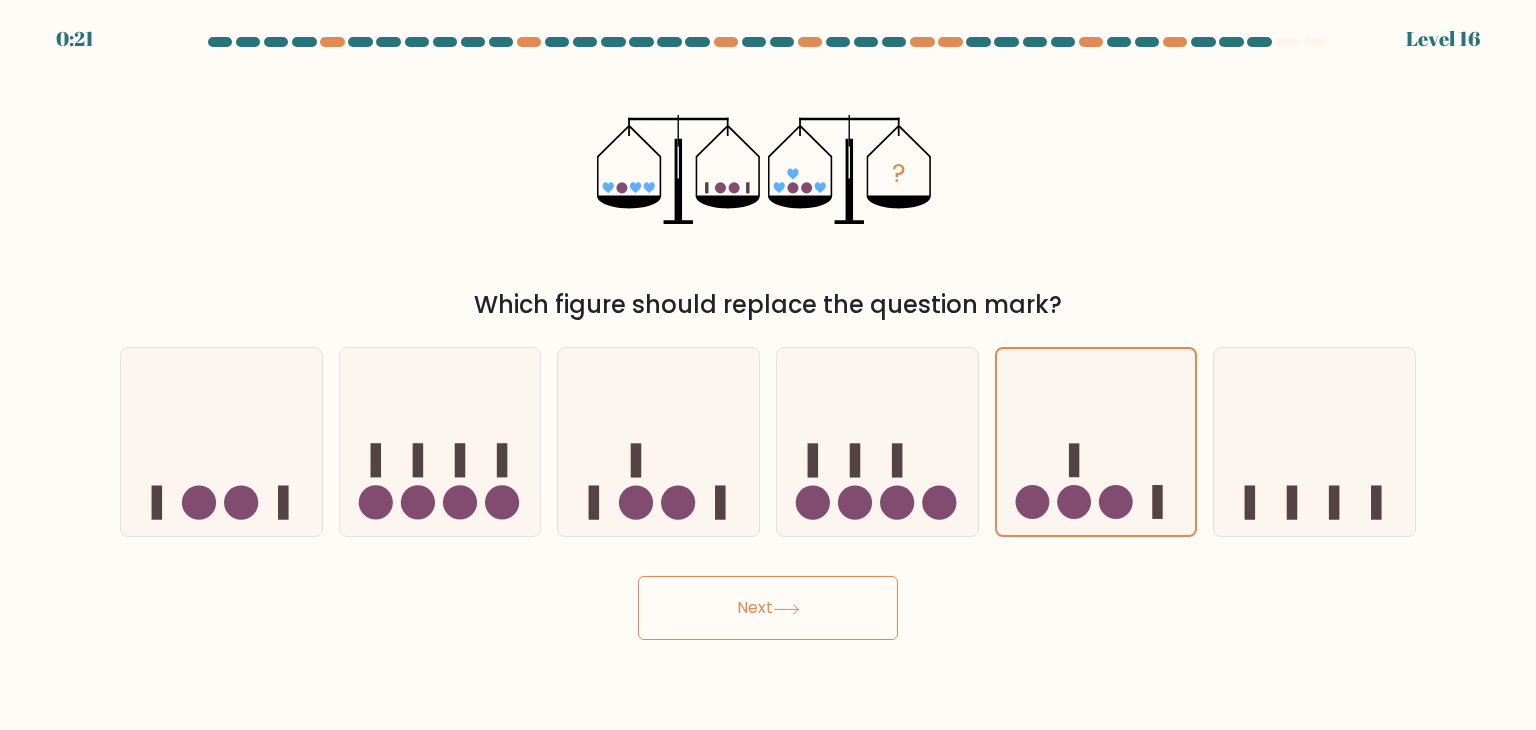 click on "Next" at bounding box center [768, 608] 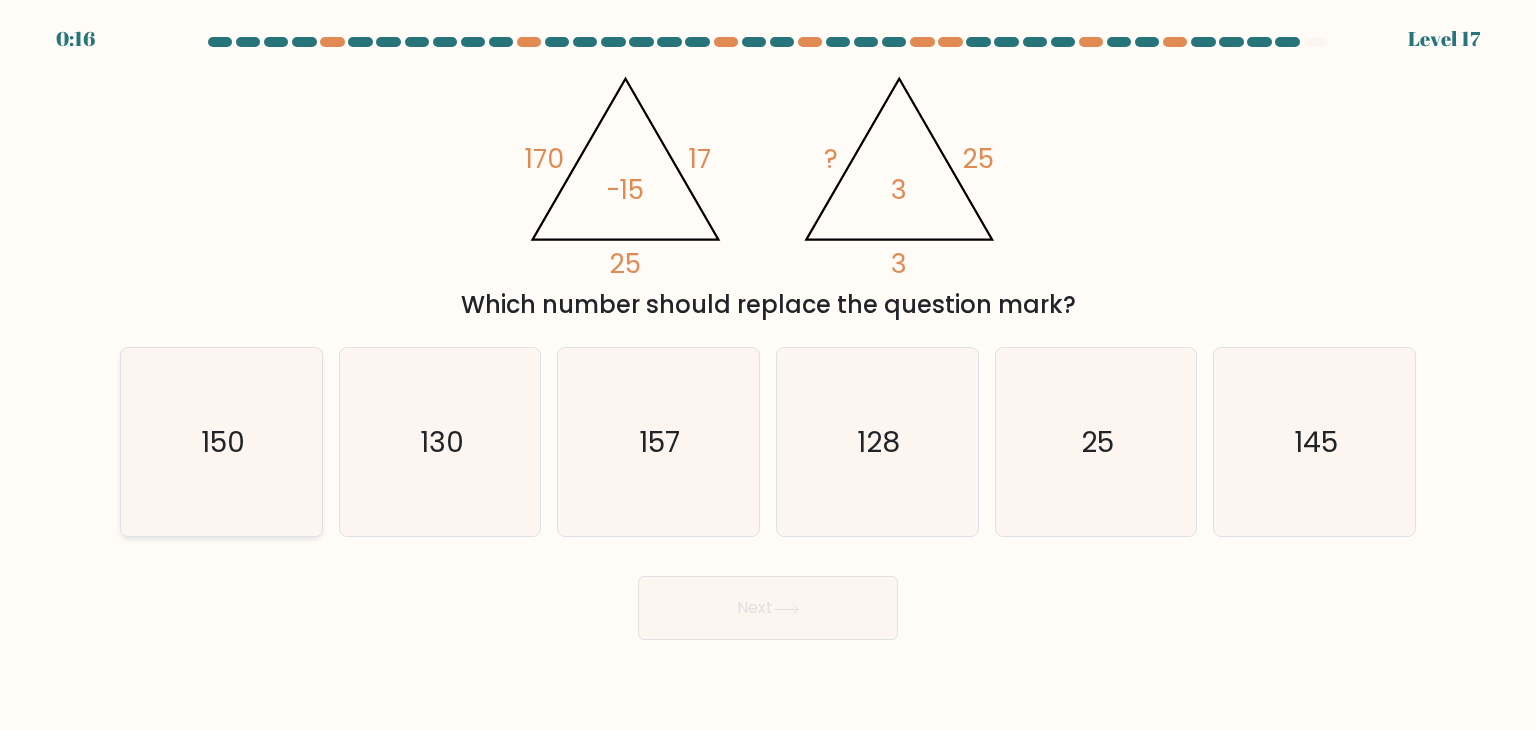 click on "150" at bounding box center [221, 442] 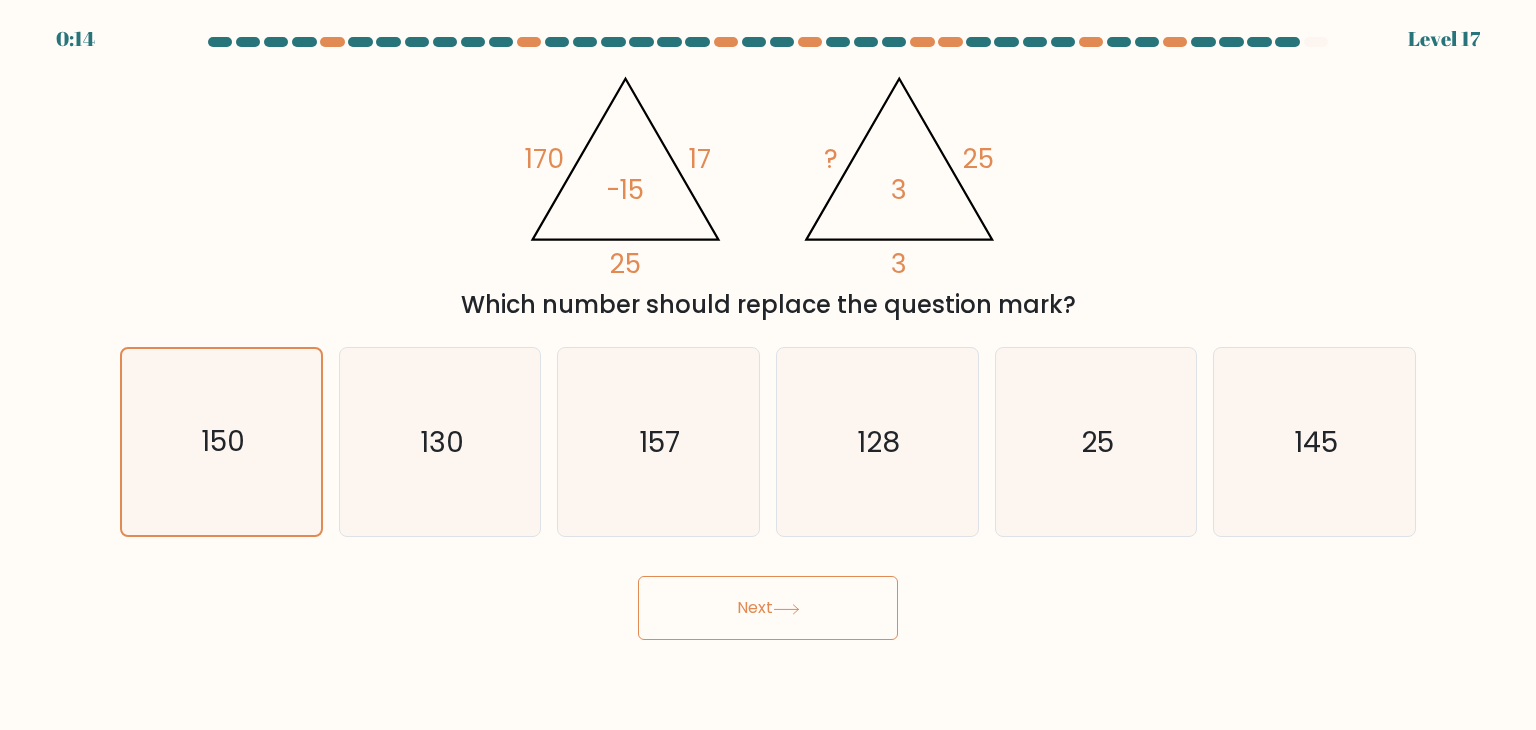 click on "Next" at bounding box center [768, 608] 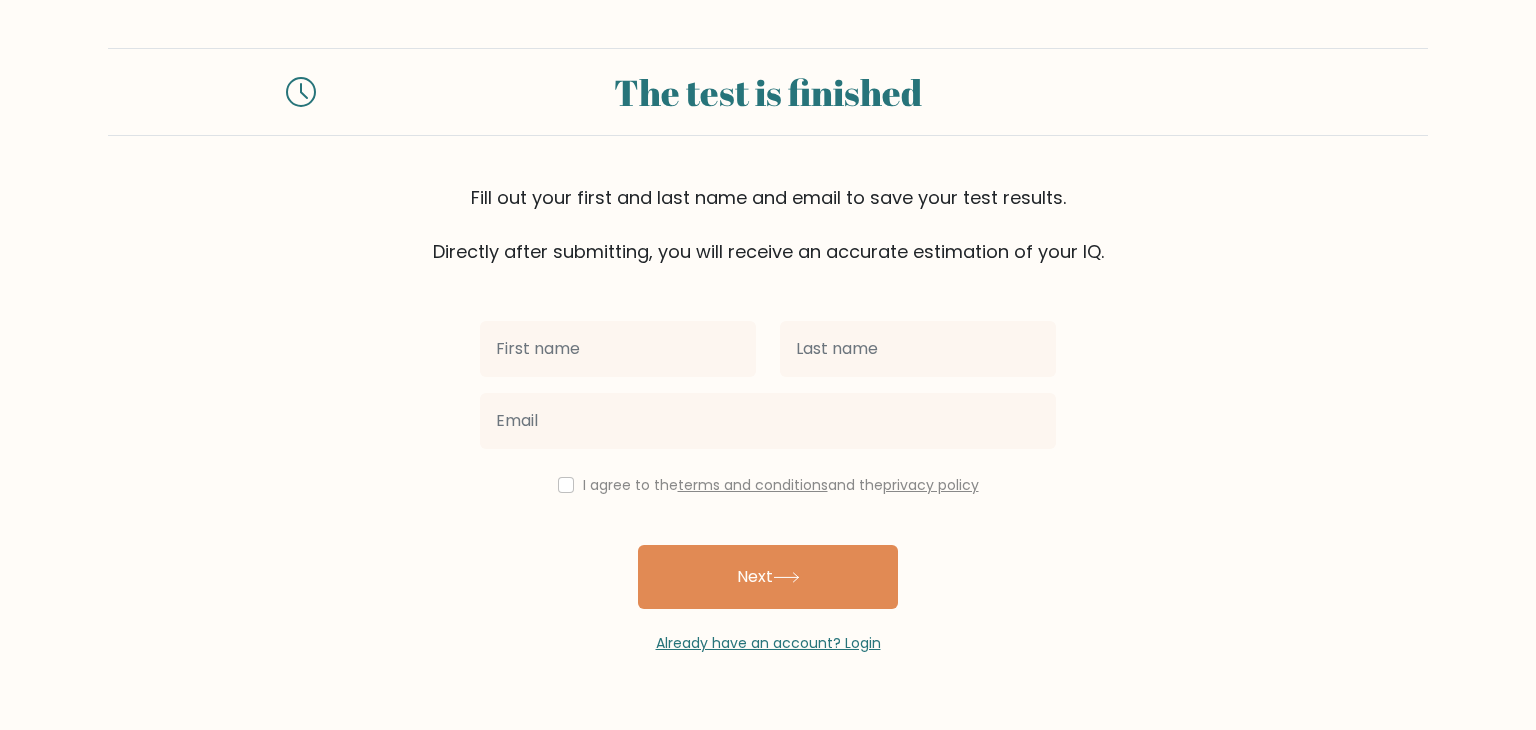 scroll, scrollTop: 0, scrollLeft: 0, axis: both 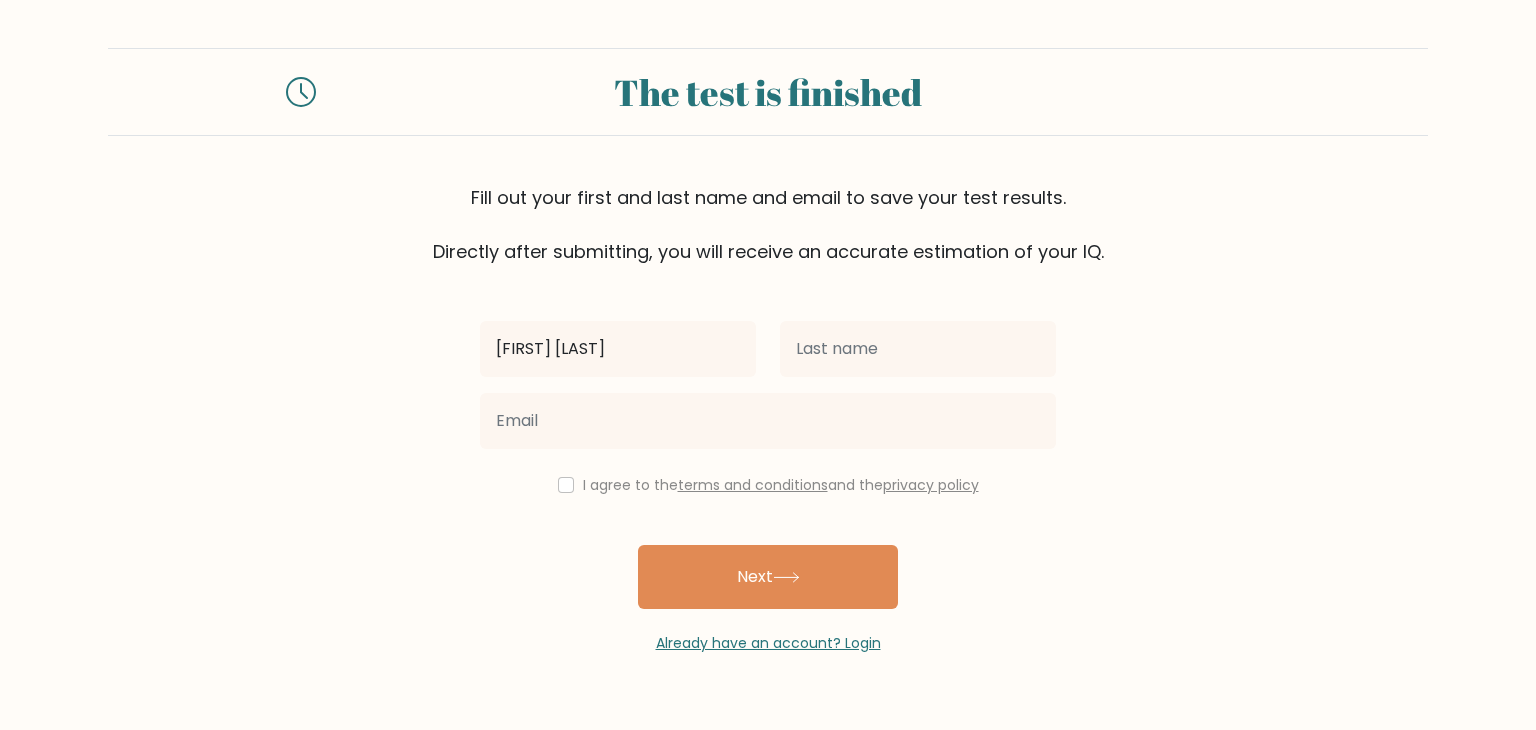 type on "[FIRST] [LAST]" 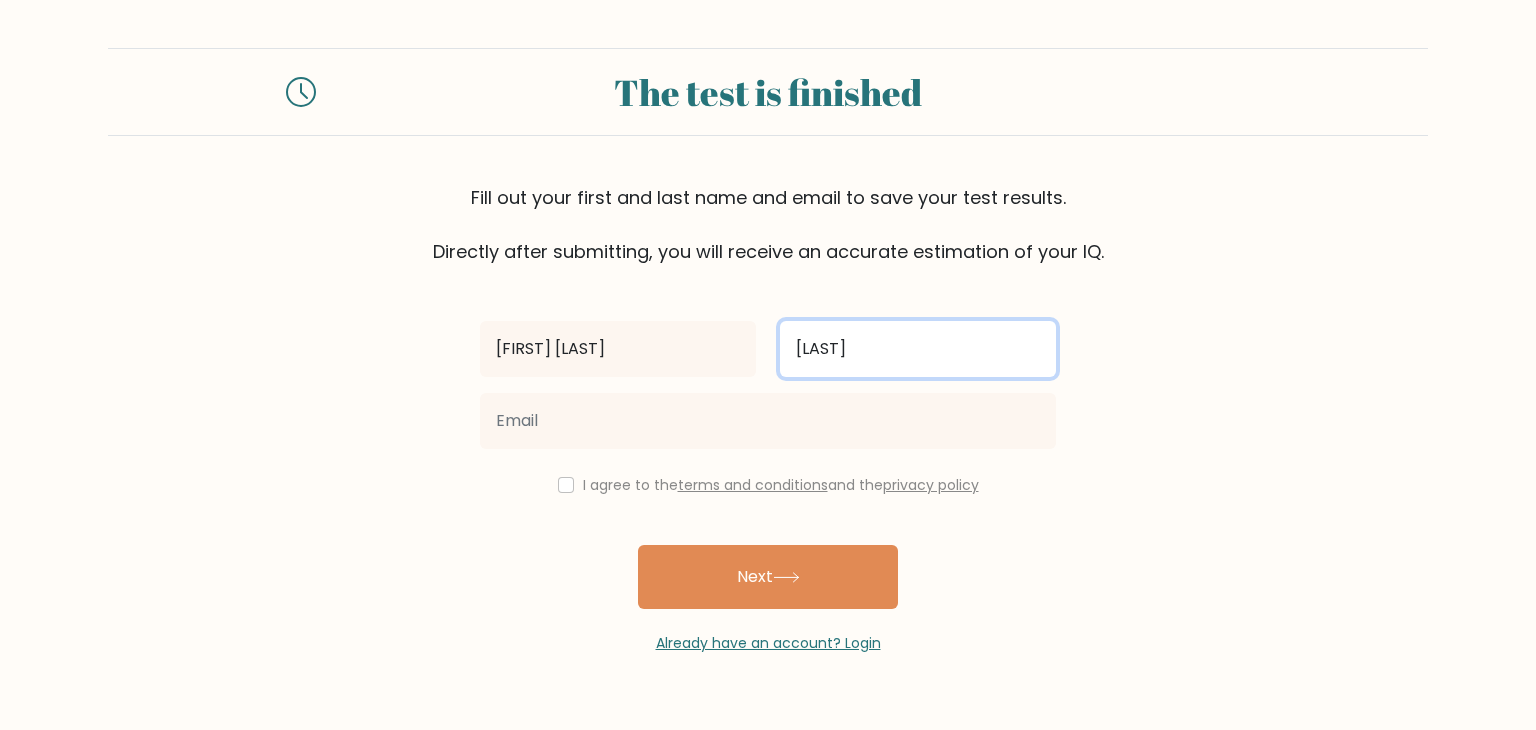 type on "[LAST]" 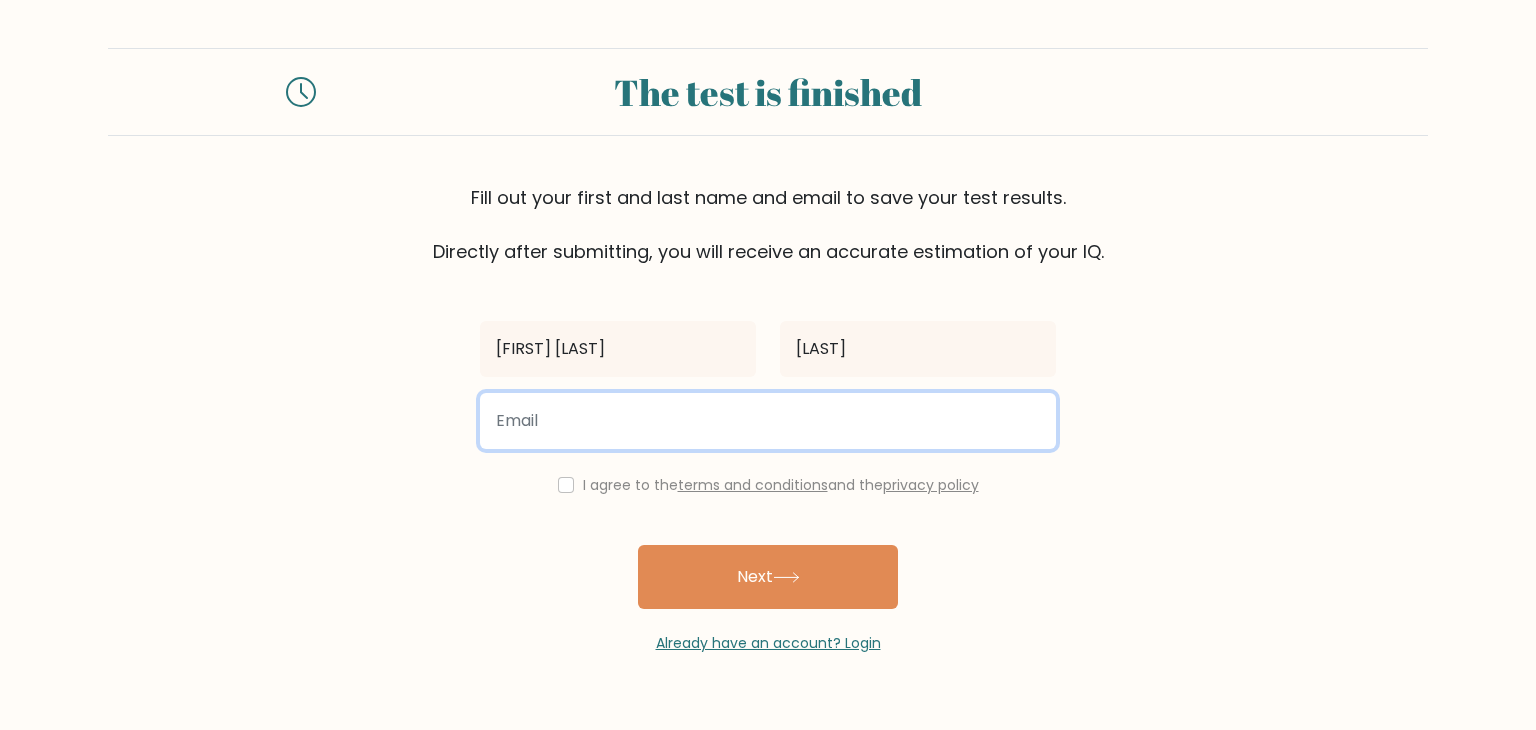 click at bounding box center (768, 421) 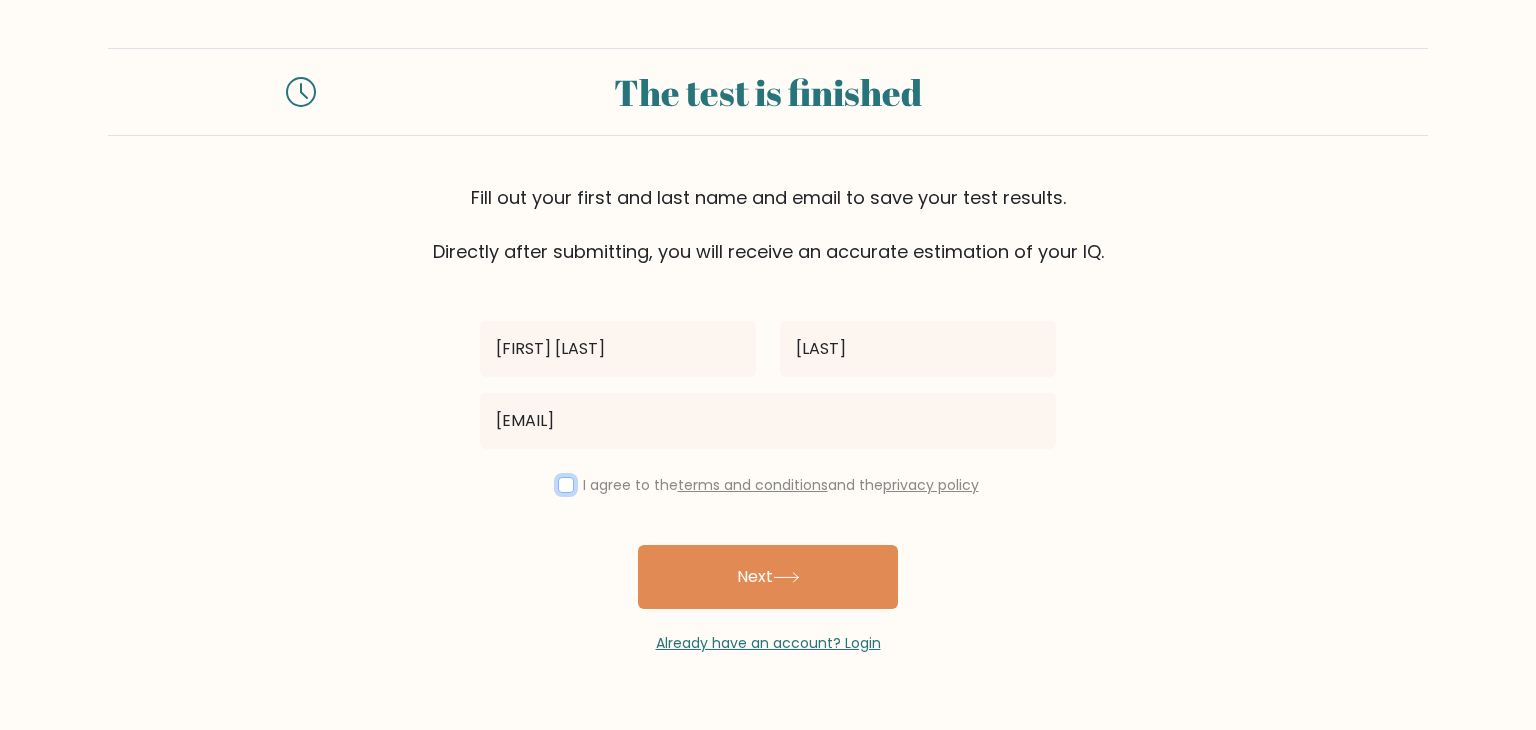 click at bounding box center (566, 485) 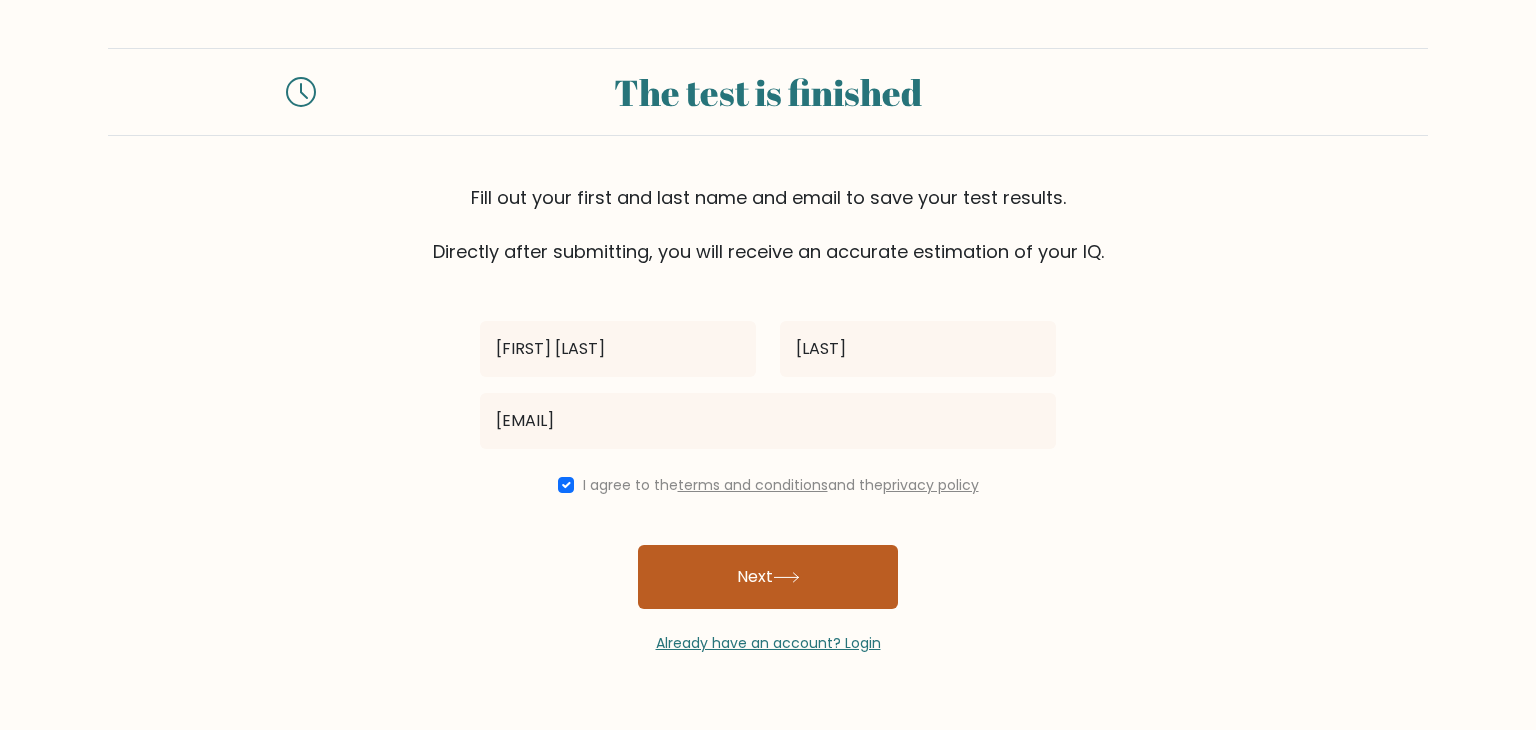 click on "Next" at bounding box center (768, 577) 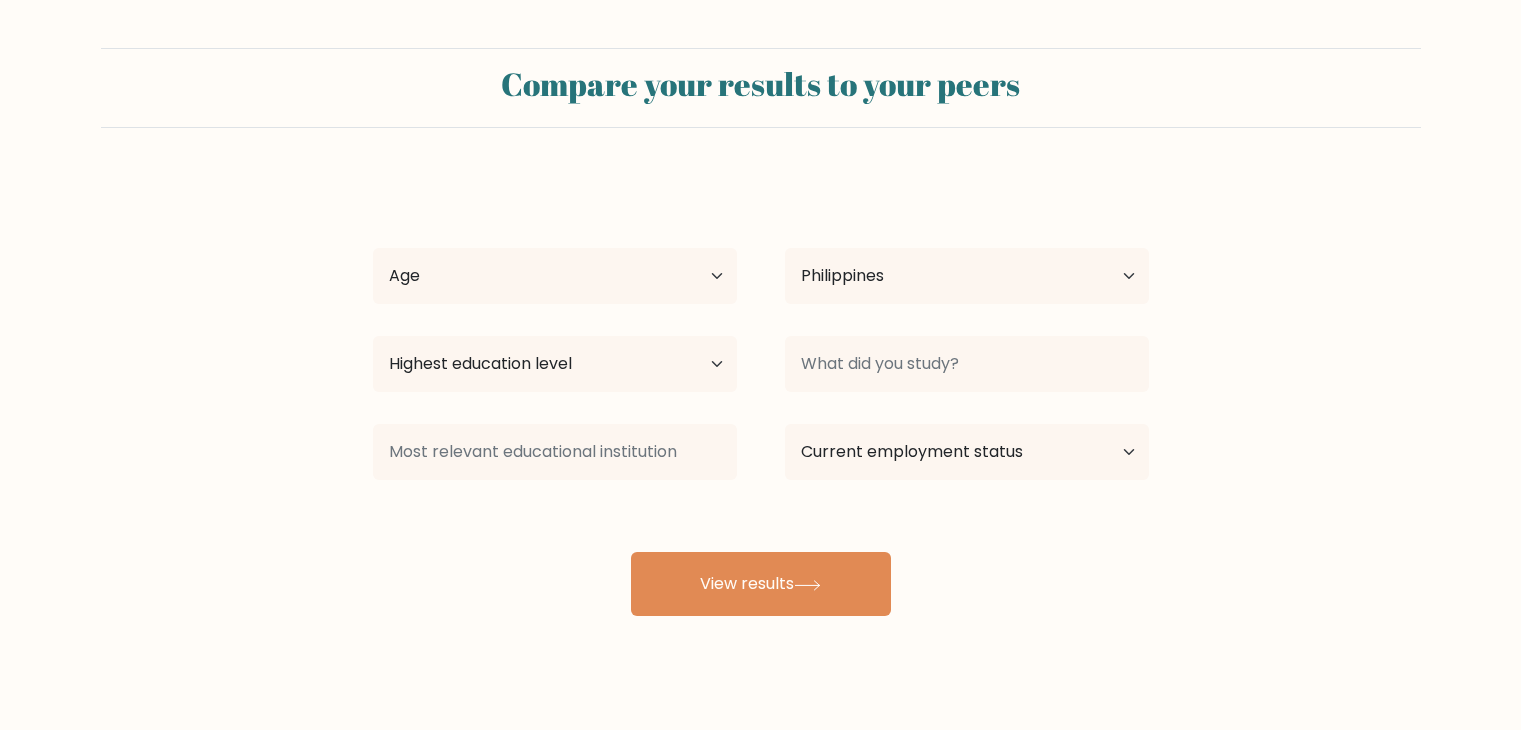 scroll, scrollTop: 0, scrollLeft: 0, axis: both 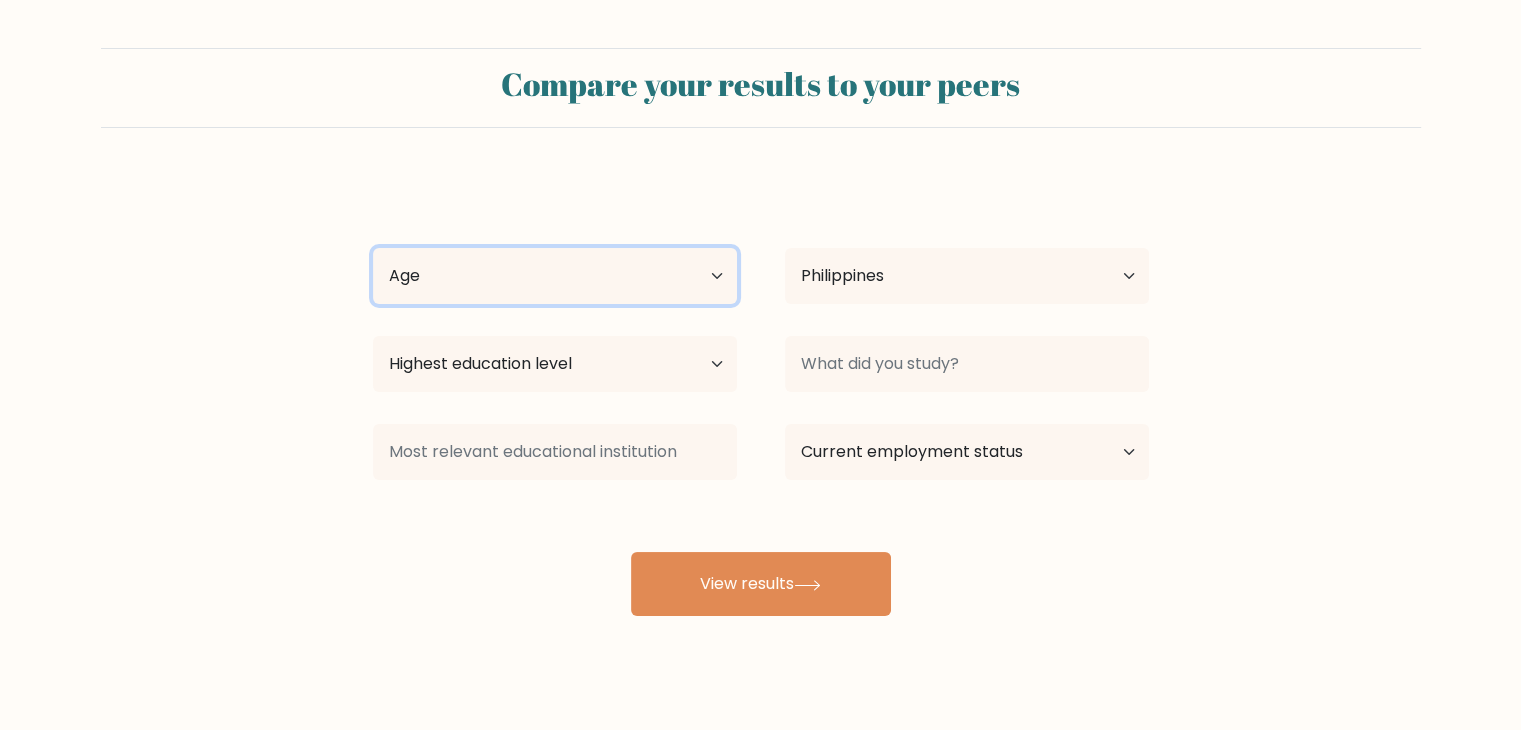 click on "Age
Under 18 years old
18-24 years old
25-34 years old
35-44 years old
45-54 years old
55-64 years old
65 years old and above" at bounding box center (555, 276) 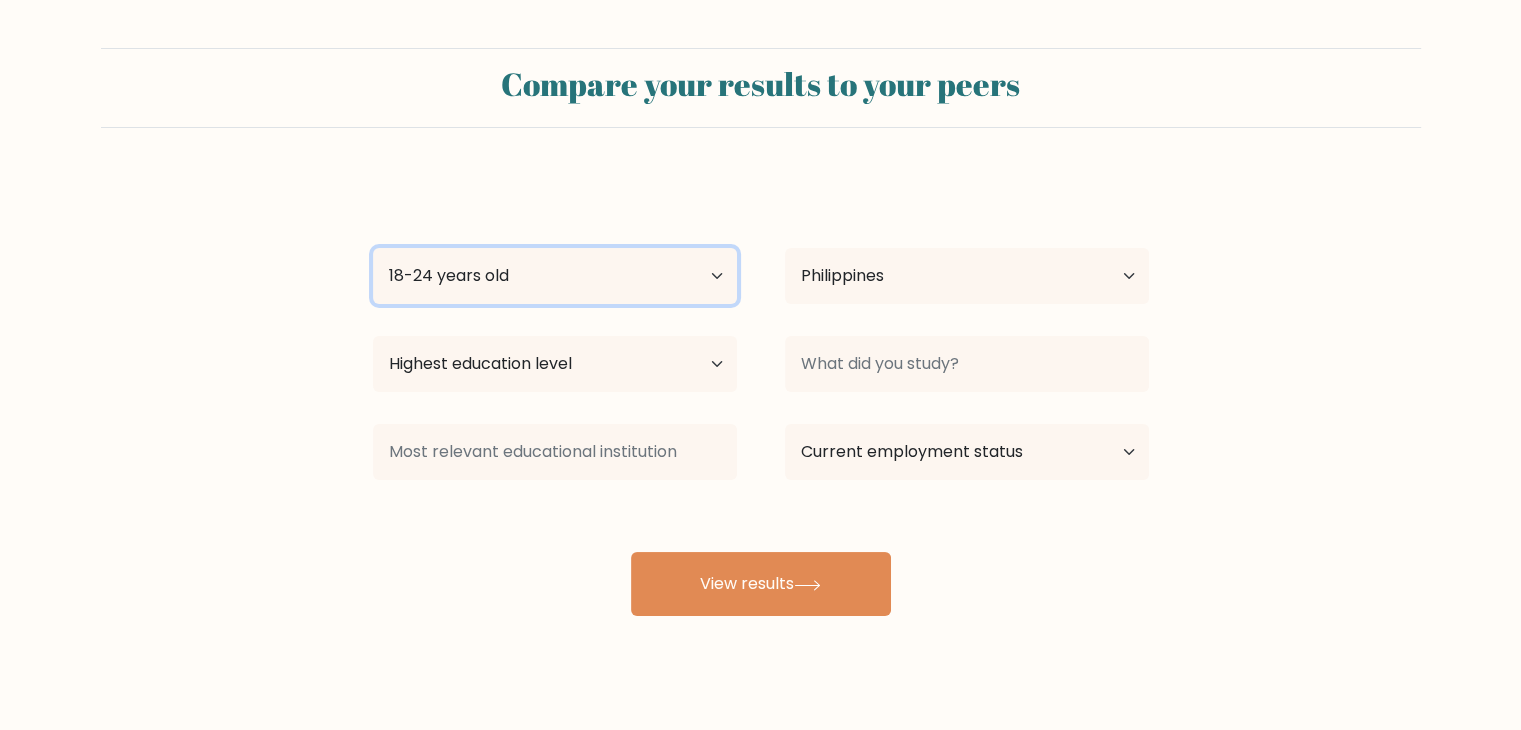 click on "Age
Under 18 years old
18-24 years old
25-34 years old
35-44 years old
45-54 years old
55-64 years old
65 years old and above" at bounding box center [555, 276] 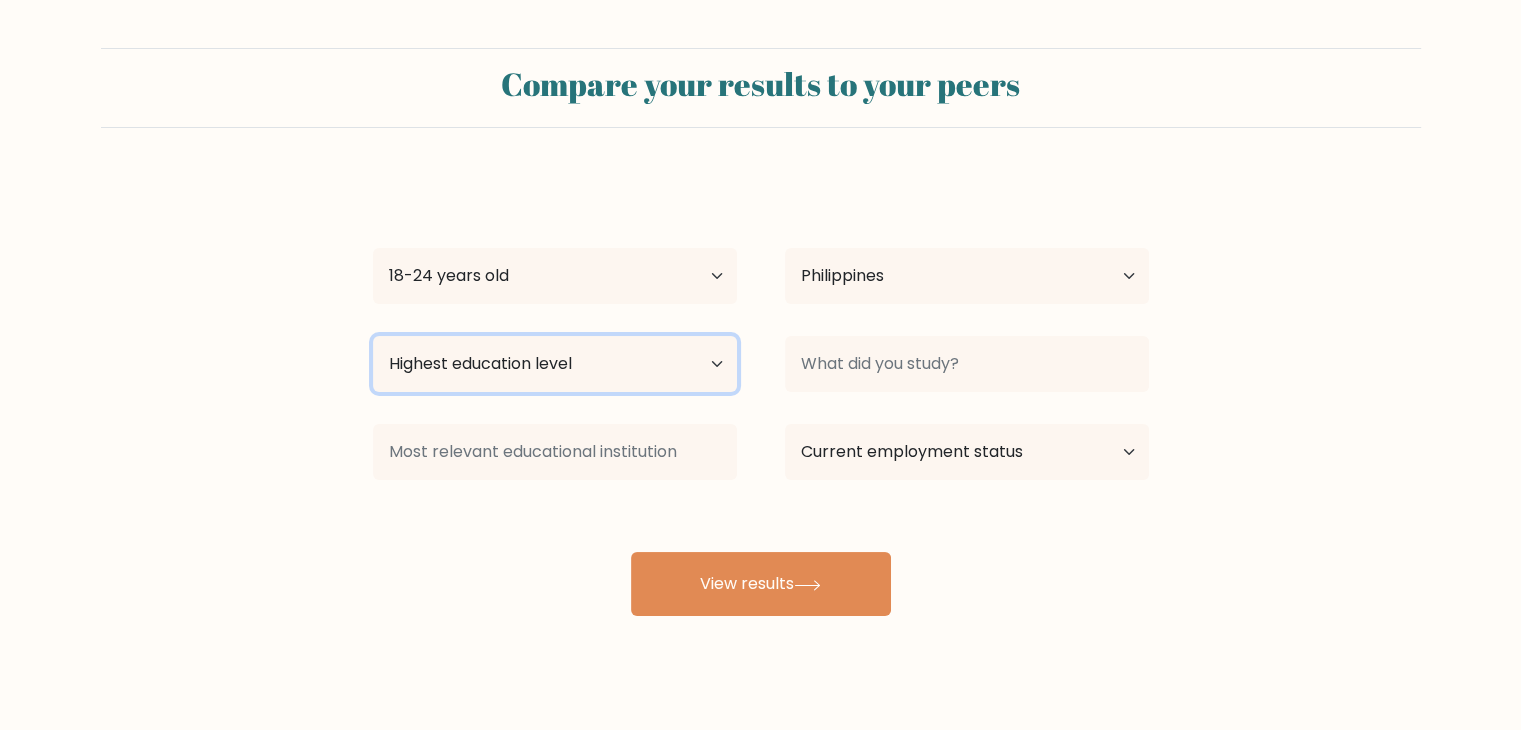 click on "Highest education level
No schooling
Primary
Lower Secondary
Upper Secondary
Occupation Specific
Bachelor's degree
Master's degree
Doctoral degree" at bounding box center (555, 364) 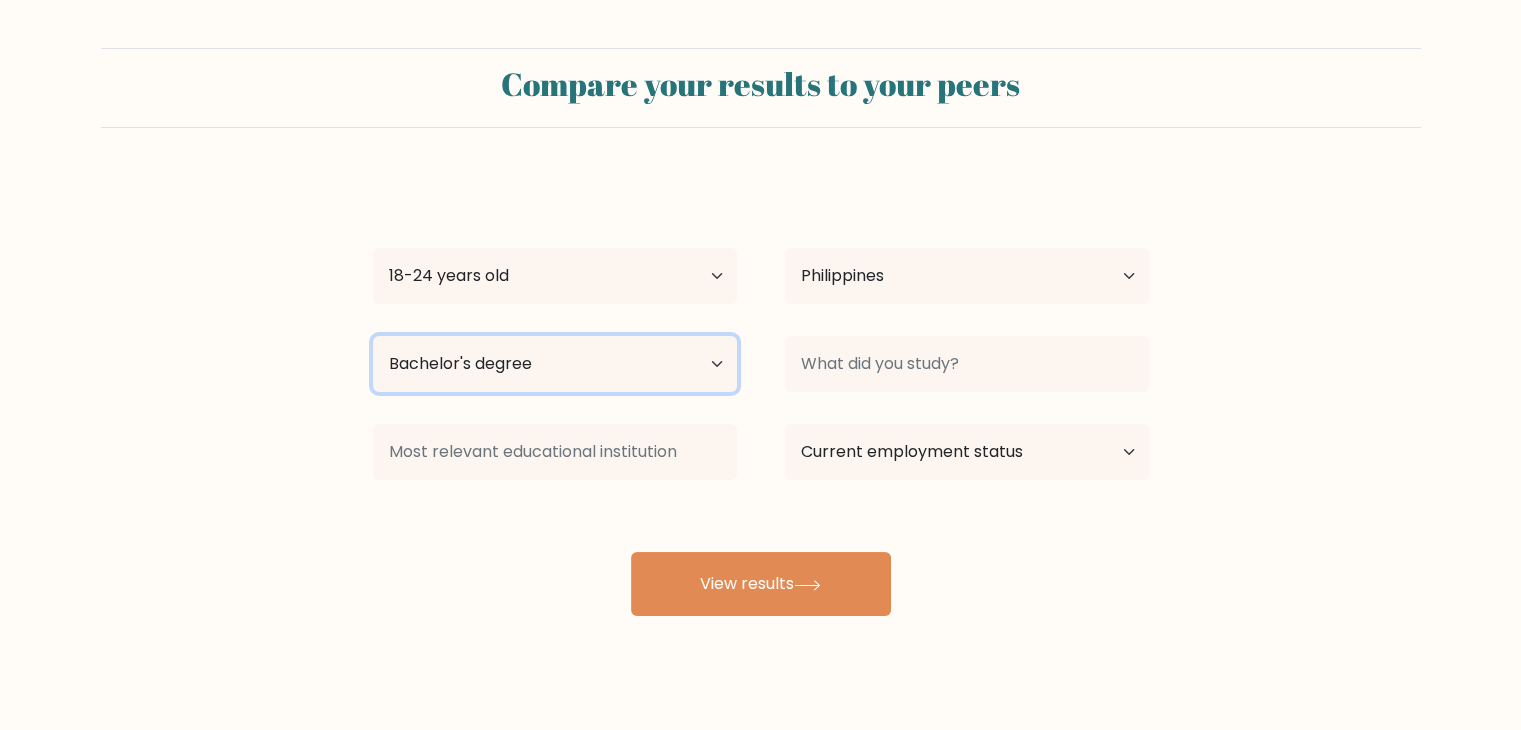 click on "Highest education level
No schooling
Primary
Lower Secondary
Upper Secondary
Occupation Specific
Bachelor's degree
Master's degree
Doctoral degree" at bounding box center [555, 364] 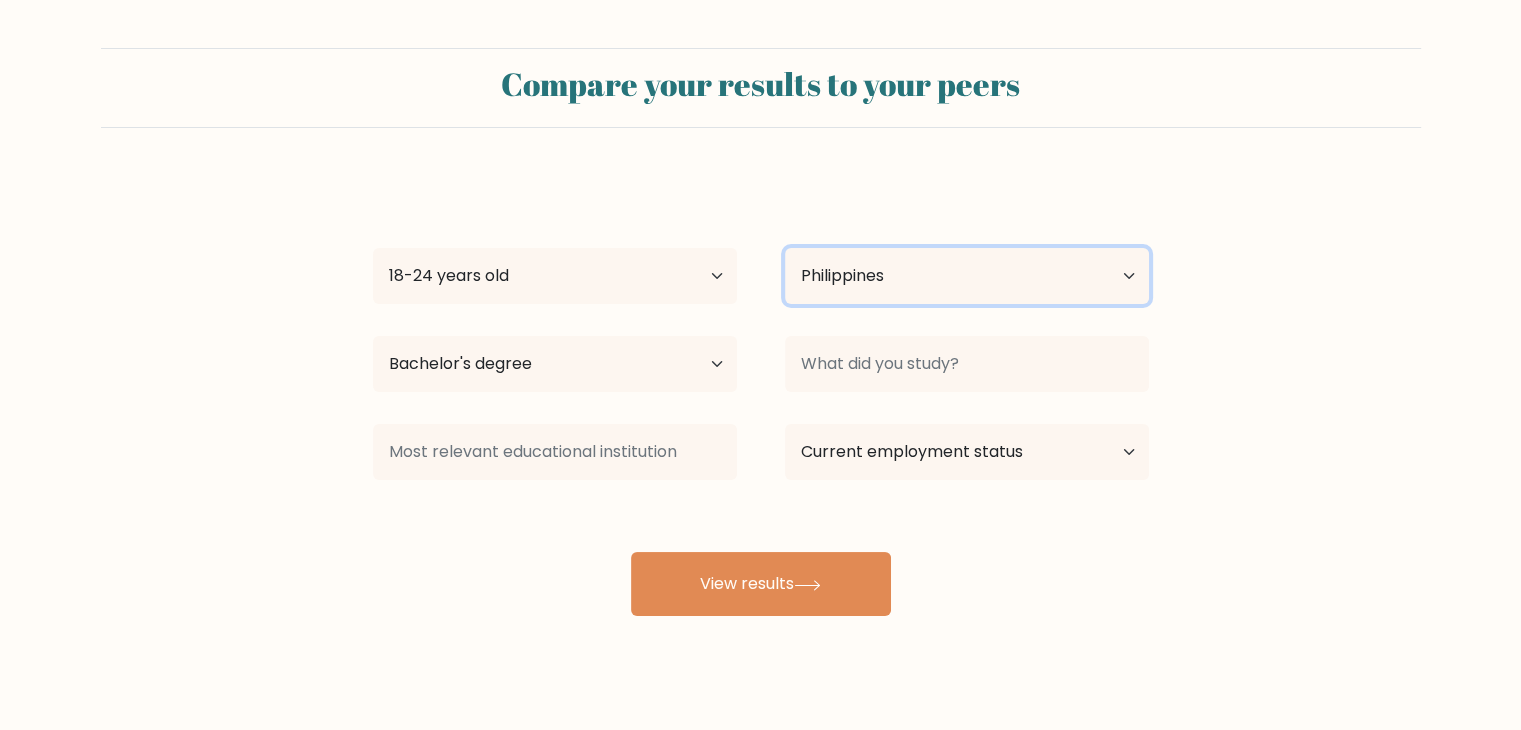 click on "Country
Afghanistan
Albania
Algeria
American Samoa
Andorra
Angola
Anguilla
Antarctica
Antigua and Barbuda
Argentina
Armenia
Aruba
Australia
Austria
Azerbaijan
Bahamas
Bahrain
Bangladesh
Barbados
Belarus
Belgium
Belize
Benin
Bermuda
Bhutan
Bolivia
Bonaire, Sint Eustatius and Saba
Bosnia and Herzegovina
Botswana
Bouvet Island
Brazil
British Indian Ocean Territory
Brunei
Bulgaria
Burkina Faso
Burundi
Cabo Verde
Cambodia
Cameroon
Canada
Cayman Islands
Central African Republic
Chad
Chile
China
Christmas Island
Cocos (Keeling) Islands
Colombia
Comoros
Congo
Congo (the Democratic Republic of the)
Cook Islands
Costa Rica
Côte d'Ivoire
Croatia
Cuba" at bounding box center (967, 276) 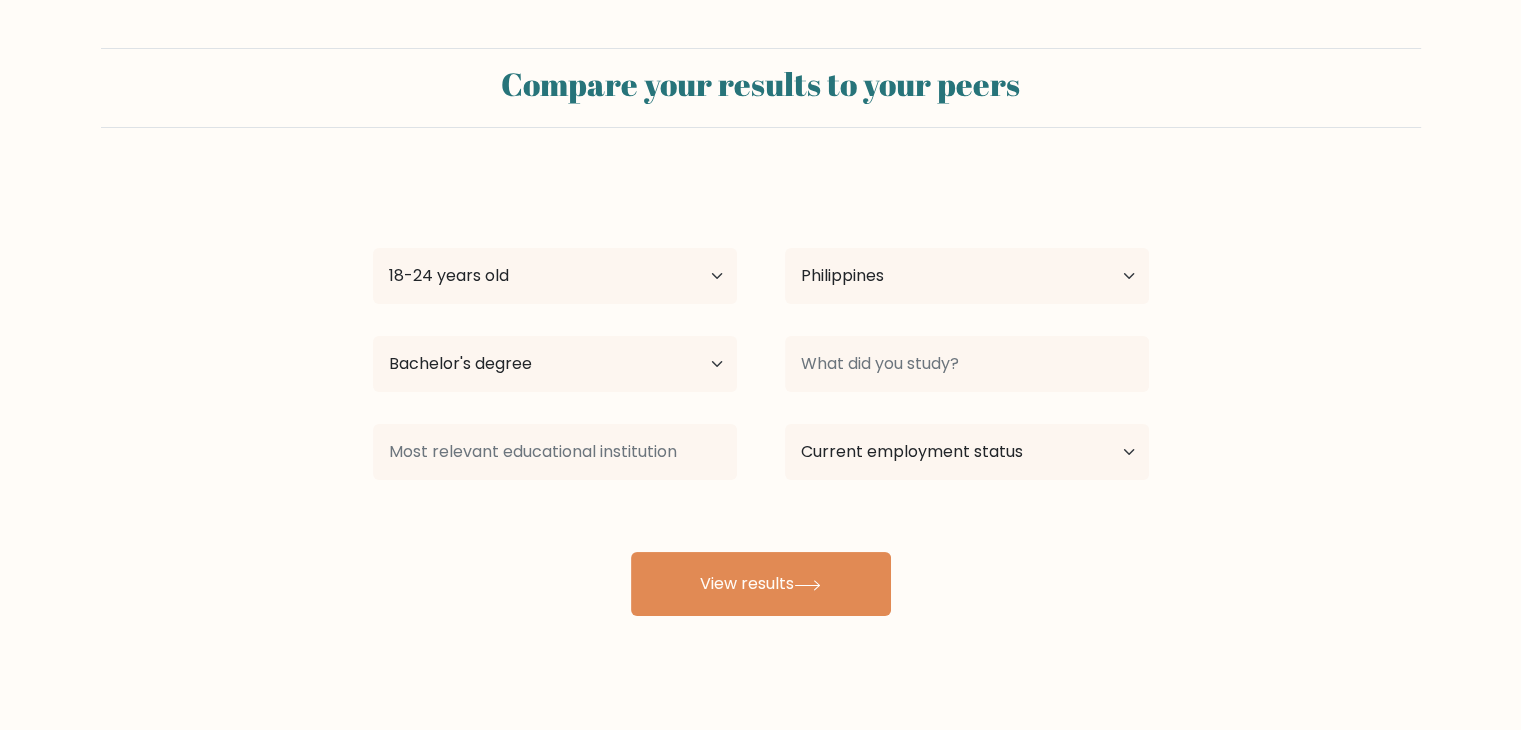 click on "Compare your results to your peers
[FIRST] [LAST]
Age
Under 18 years old
18-24 years old
25-34 years old
35-44 years old
45-54 years old
55-64 years old
65 years old and above
Country
Afghanistan
Albania
Algeria
American Samoa
Andorra
Angola
Anguilla
Antarctica
Antigua and Barbuda
Argentina
Armenia
Aruba
Australia" at bounding box center (760, 332) 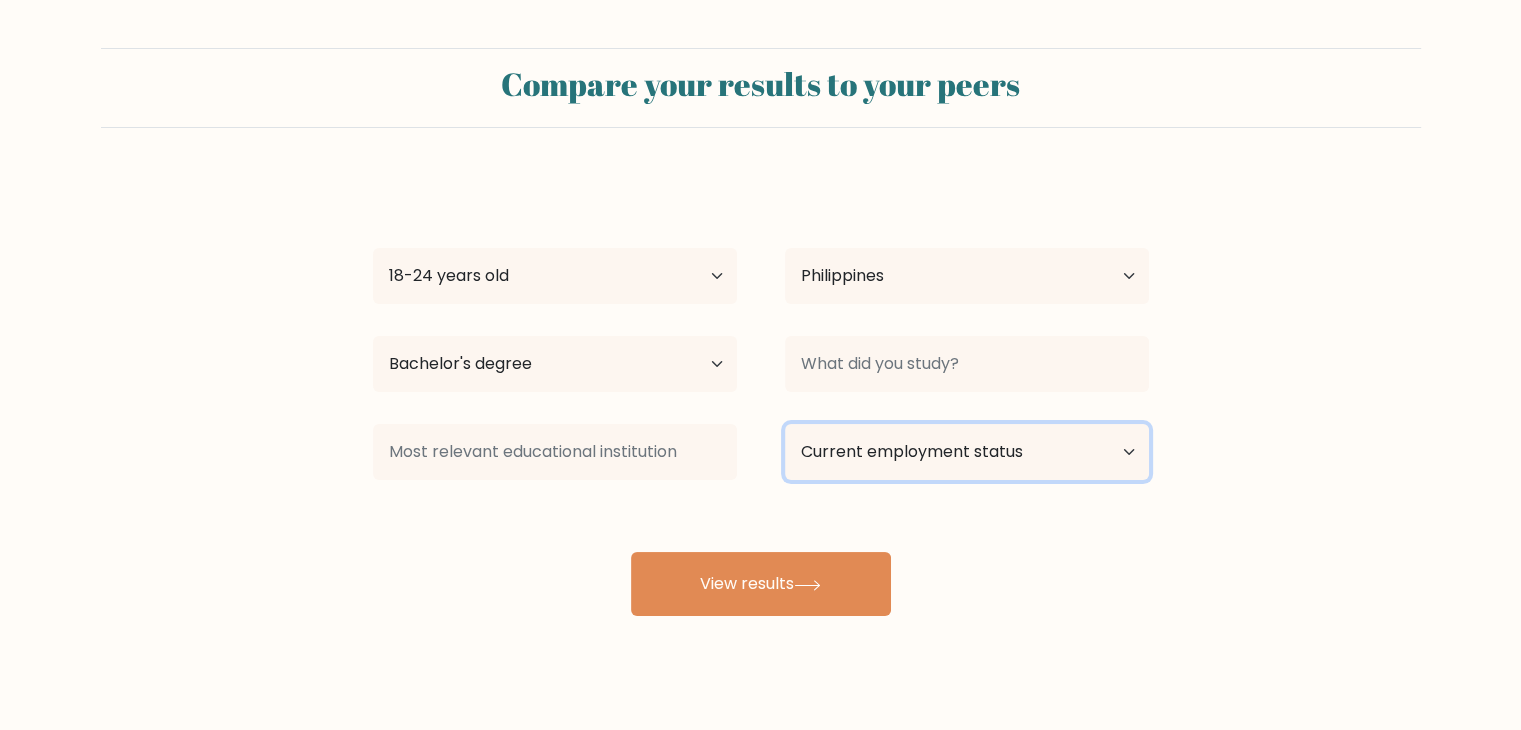 click on "Current employment status
Employed
Student
Retired
Other / prefer not to answer" at bounding box center (967, 452) 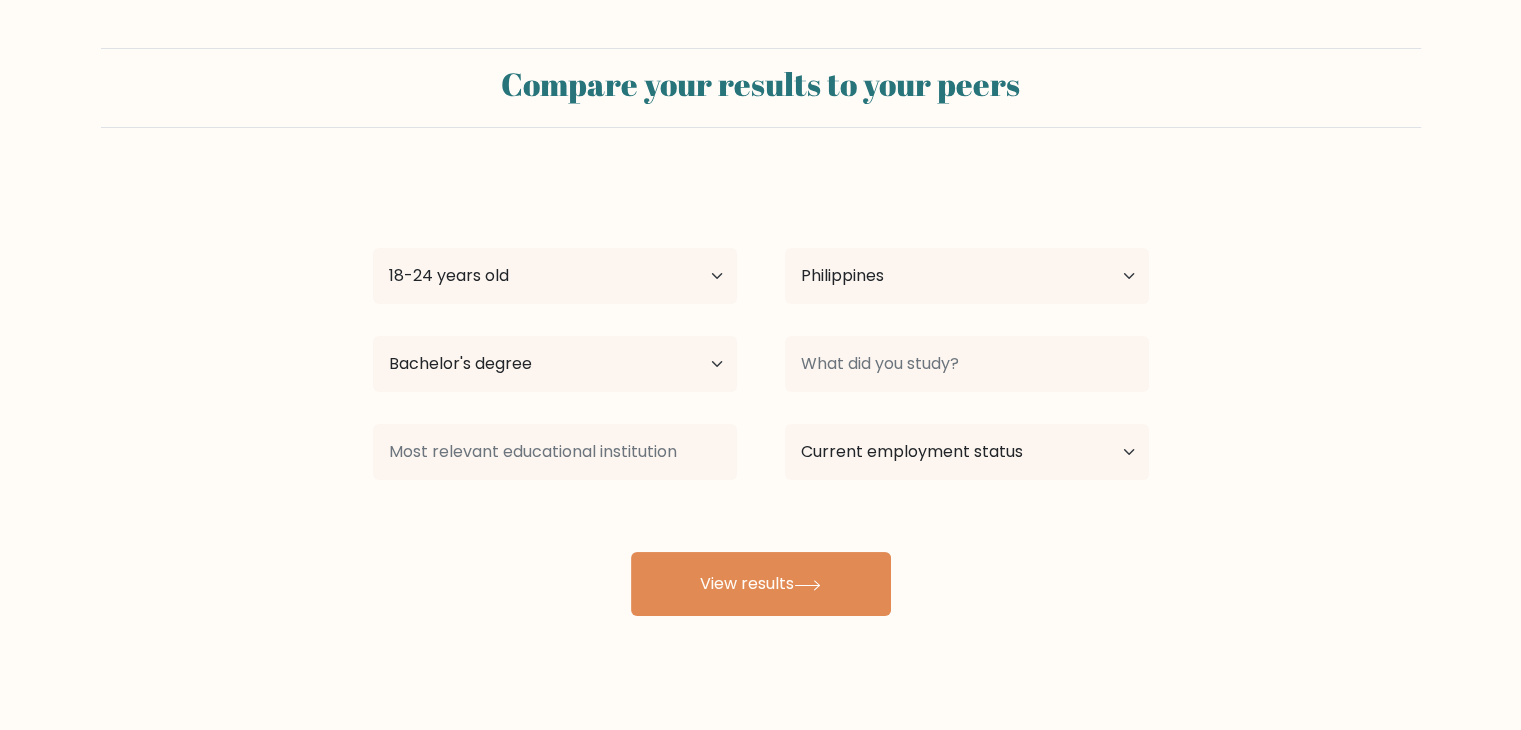 click on "Compare your results to your peers
Jhun Ed
Nuñez
Age
Under 18 years old
18-24 years old
25-34 years old
35-44 years old
45-54 years old
55-64 years old
65 years old and above
Country
Afghanistan
Albania
Algeria
American Samoa
Andorra
Angola
Anguilla
Antarctica
Antigua and Barbuda
Argentina
Armenia
Aruba
Australia" at bounding box center (760, 332) 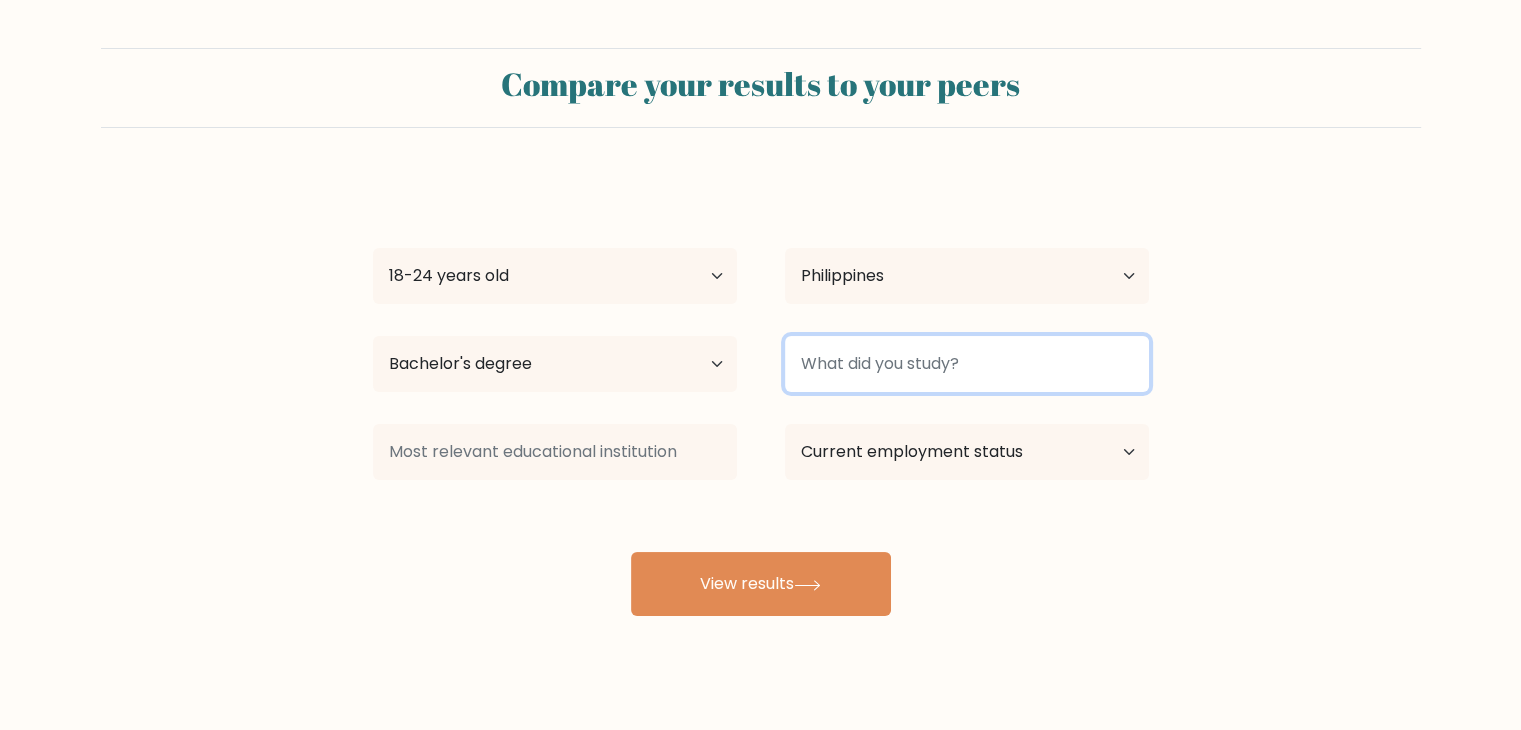 click at bounding box center (967, 364) 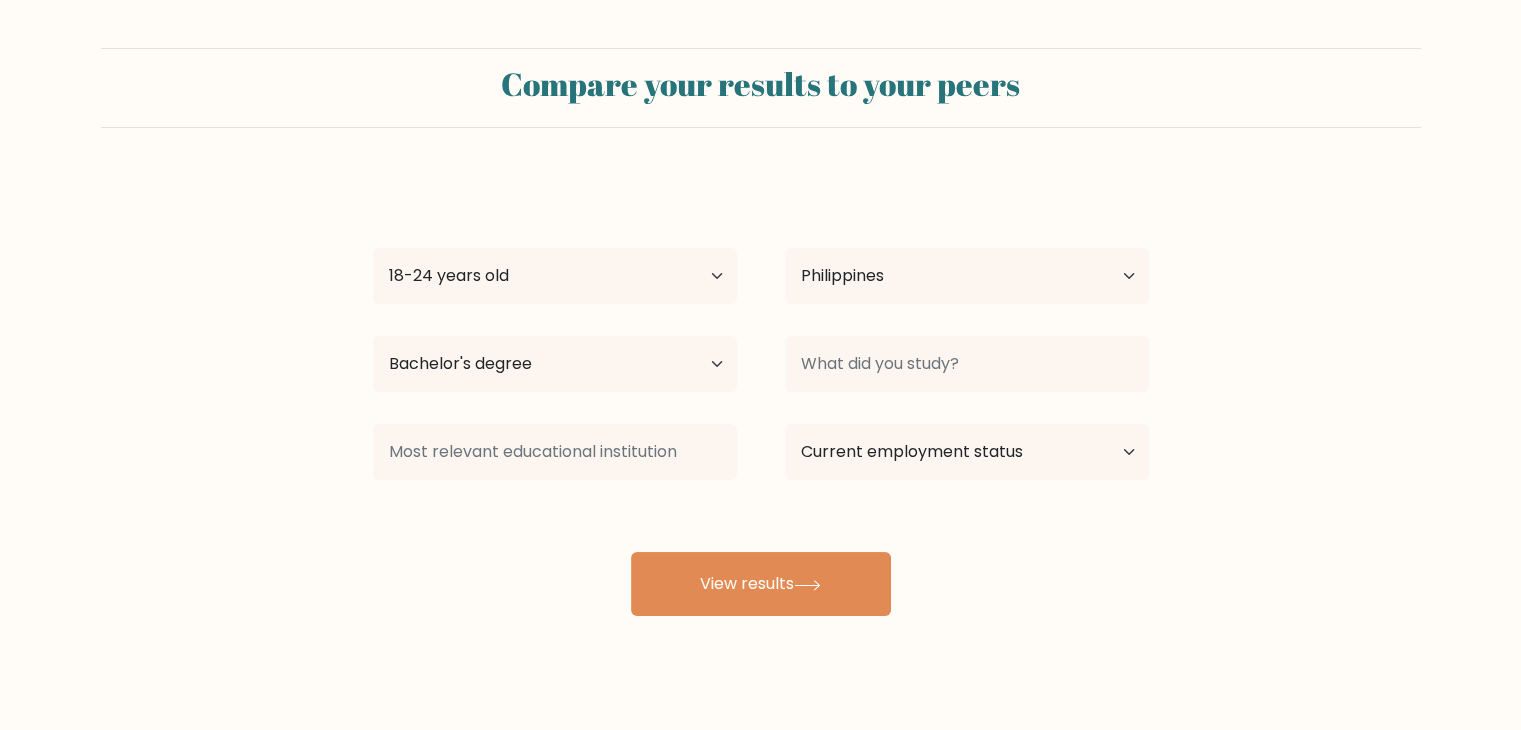 click on "Jhun Ed
Nuñez
Age
Under 18 years old
18-24 years old
25-34 years old
35-44 years old
45-54 years old
55-64 years old
65 years old and above
Country
Afghanistan
Albania
Algeria
American Samoa
Andorra
Angola
Anguilla
Antarctica
Antigua and Barbuda
Argentina
Armenia
Aruba
Australia
Austria
Azerbaijan
Bahamas
Bahrain
Bangladesh
Barbados
Belarus
Belgium
Belize
Benin
Bermuda
Bhutan
Bolivia
Bonaire, Sint Eustatius and Saba
Bosnia and Herzegovina
Botswana
Bouvet Island
Brazil
Brunei" at bounding box center [761, 396] 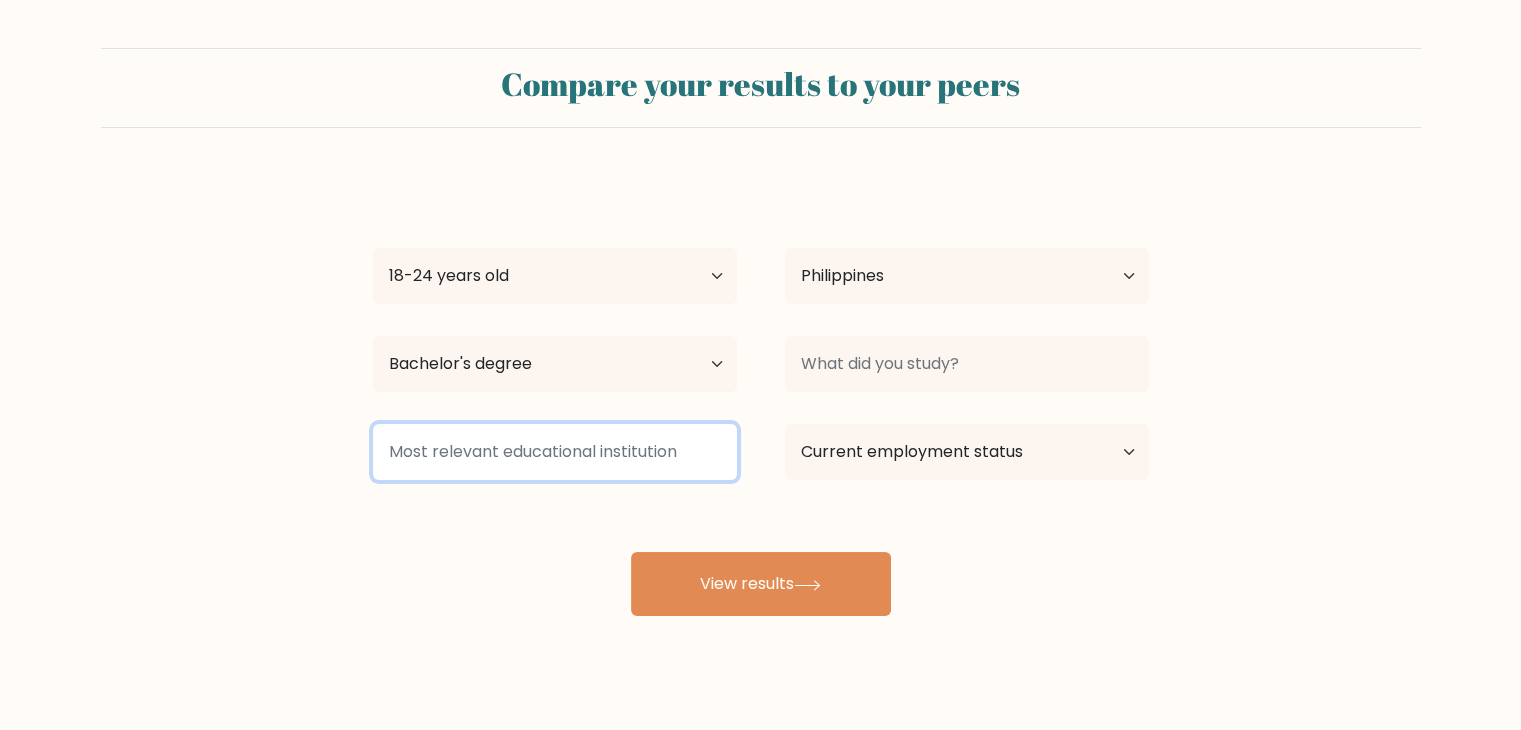 click at bounding box center [555, 452] 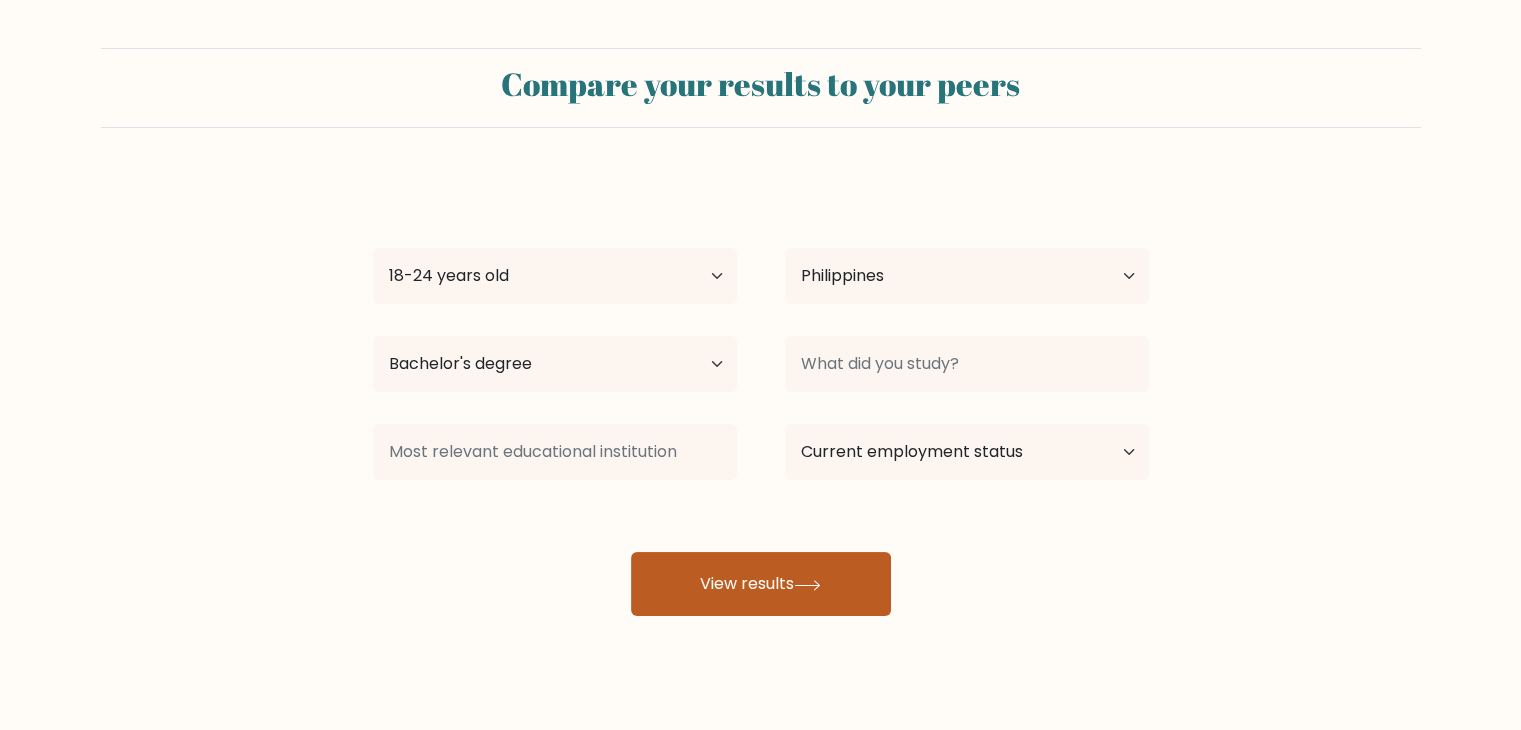 drag, startPoint x: 275, startPoint y: 439, endPoint x: 754, endPoint y: 579, distance: 499.04007 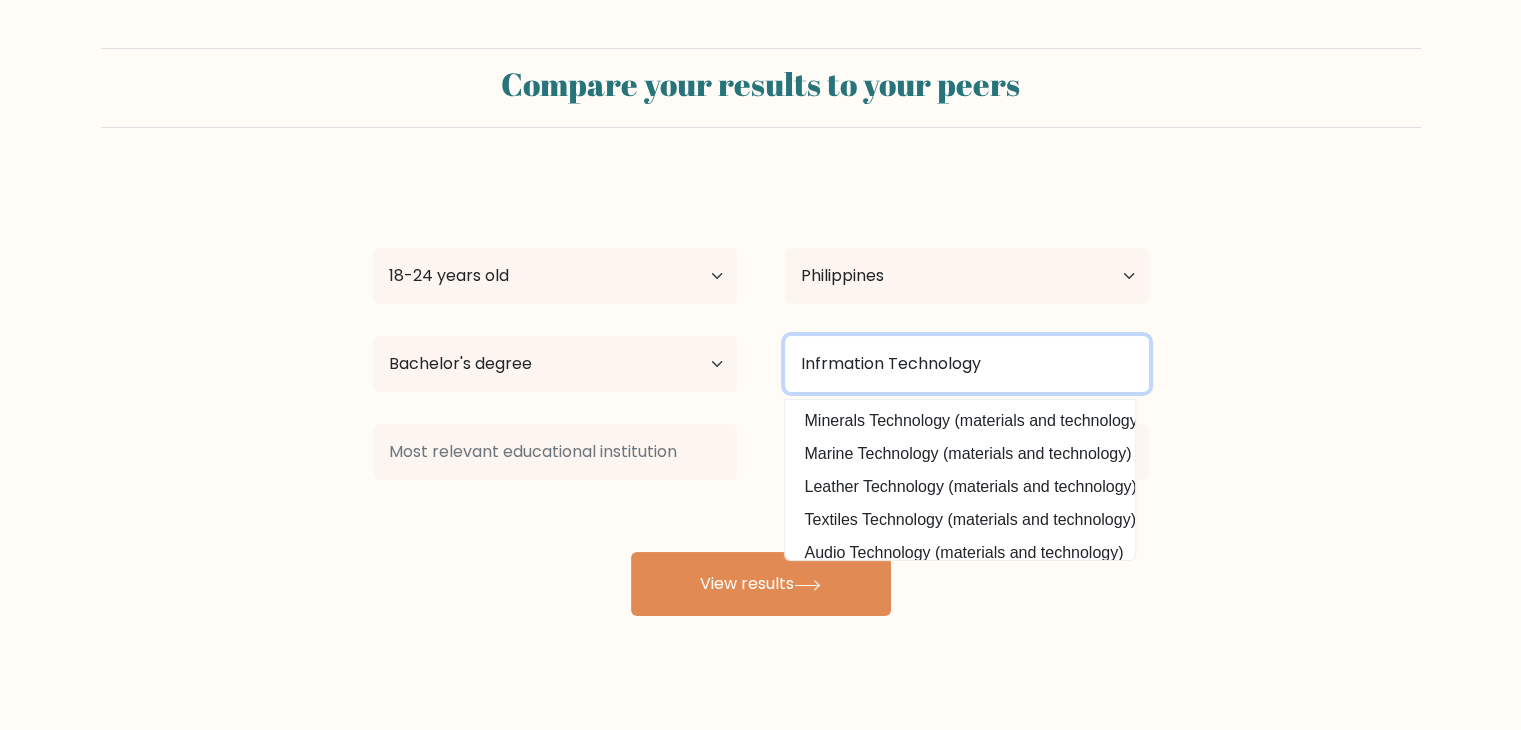 click on "Infrmation Technology" at bounding box center [967, 364] 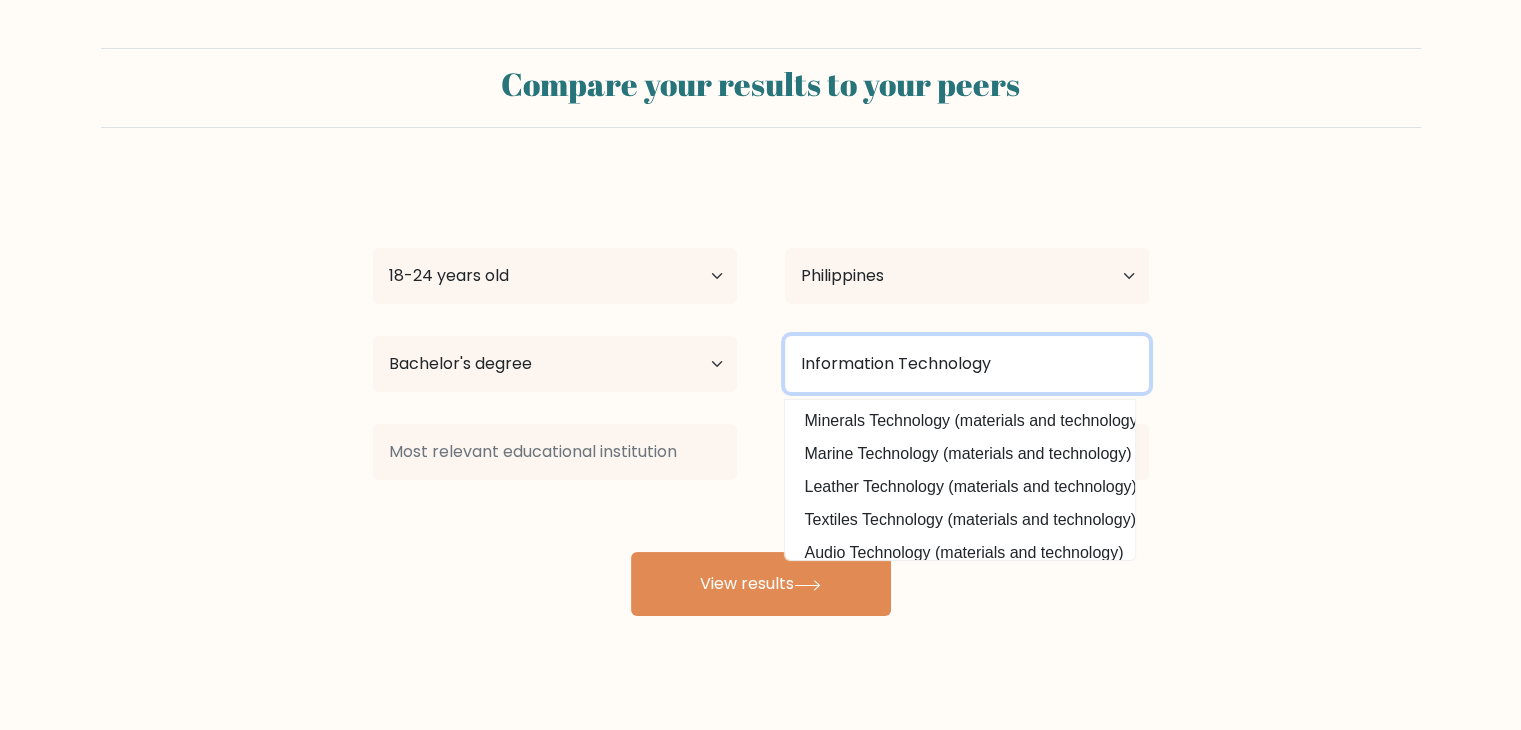 click on "Information Technology" at bounding box center [967, 364] 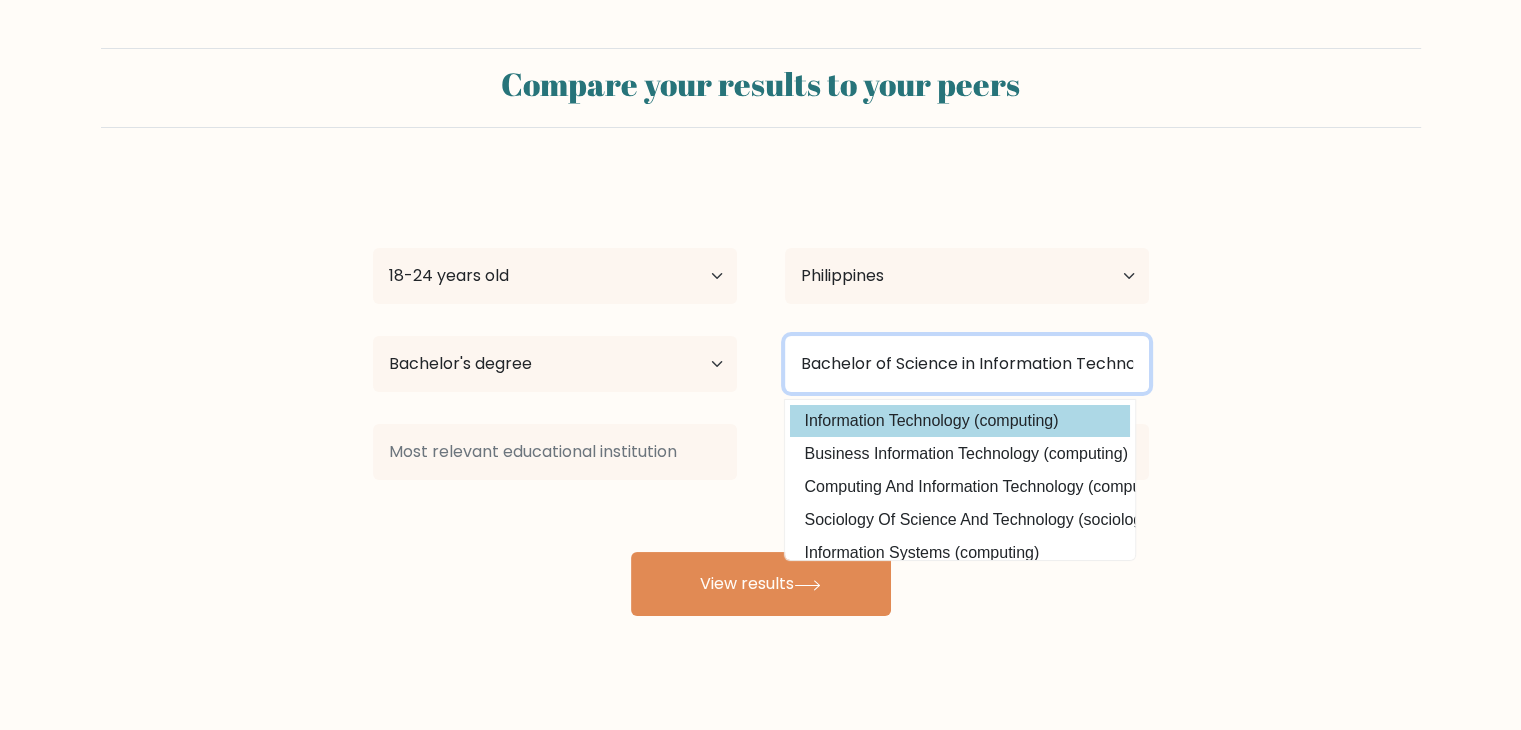 type on "Bachelor of Science in Information Technology" 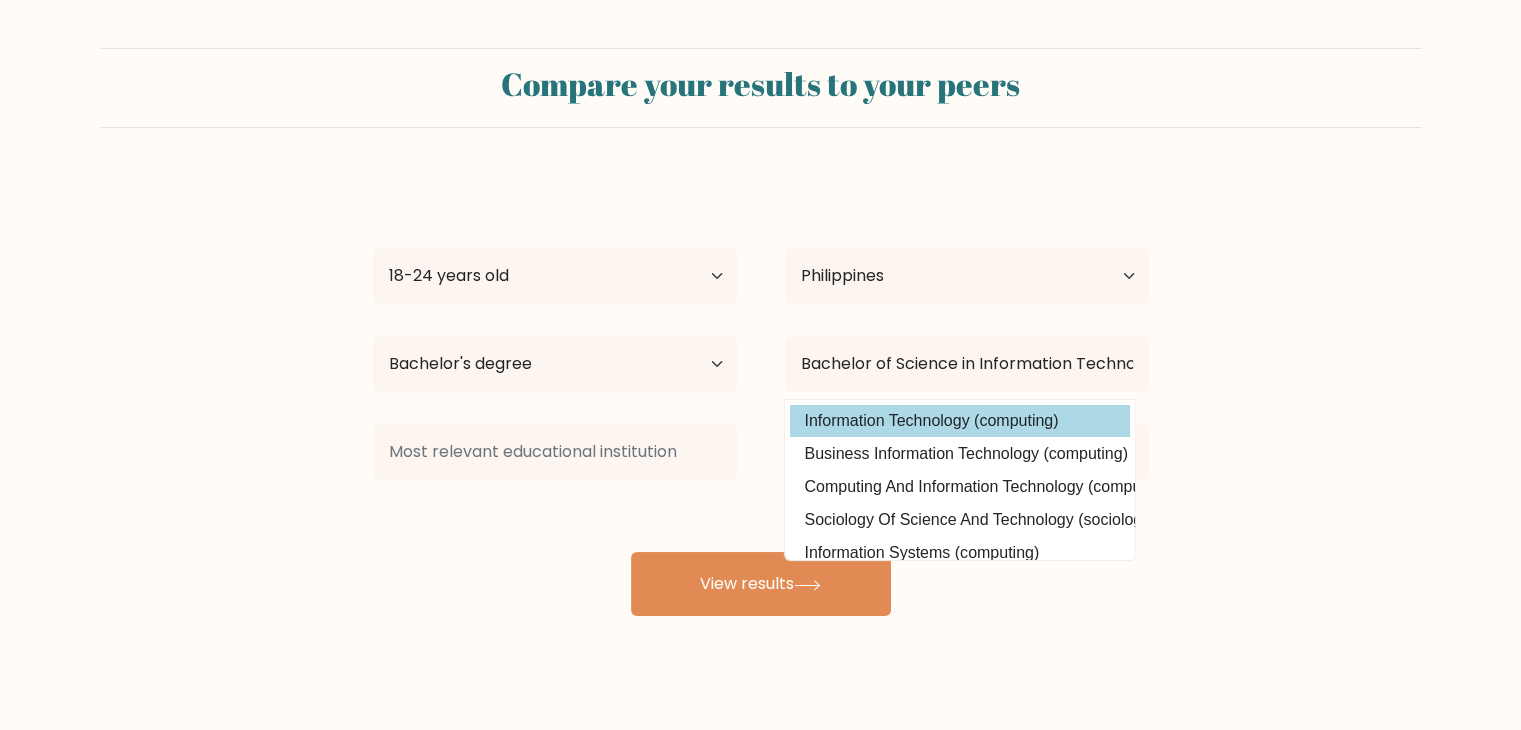 click on "Jhun Ed
Nuñez
Age
Under 18 years old
18-24 years old
25-34 years old
35-44 years old
45-54 years old
55-64 years old
65 years old and above
Country
Afghanistan
Albania
Algeria
American Samoa
Andorra
Angola
Anguilla
Antarctica
Antigua and Barbuda
Argentina
Armenia
Aruba
Australia
Austria
Azerbaijan
Bahamas
Bahrain
Bangladesh
Barbados
Belarus
Belgium
Belize
Benin
Bermuda
Bhutan
Bolivia
Bonaire, Sint Eustatius and Saba
Bosnia and Herzegovina
Botswana
Bouvet Island
Brazil
Brunei" at bounding box center [761, 396] 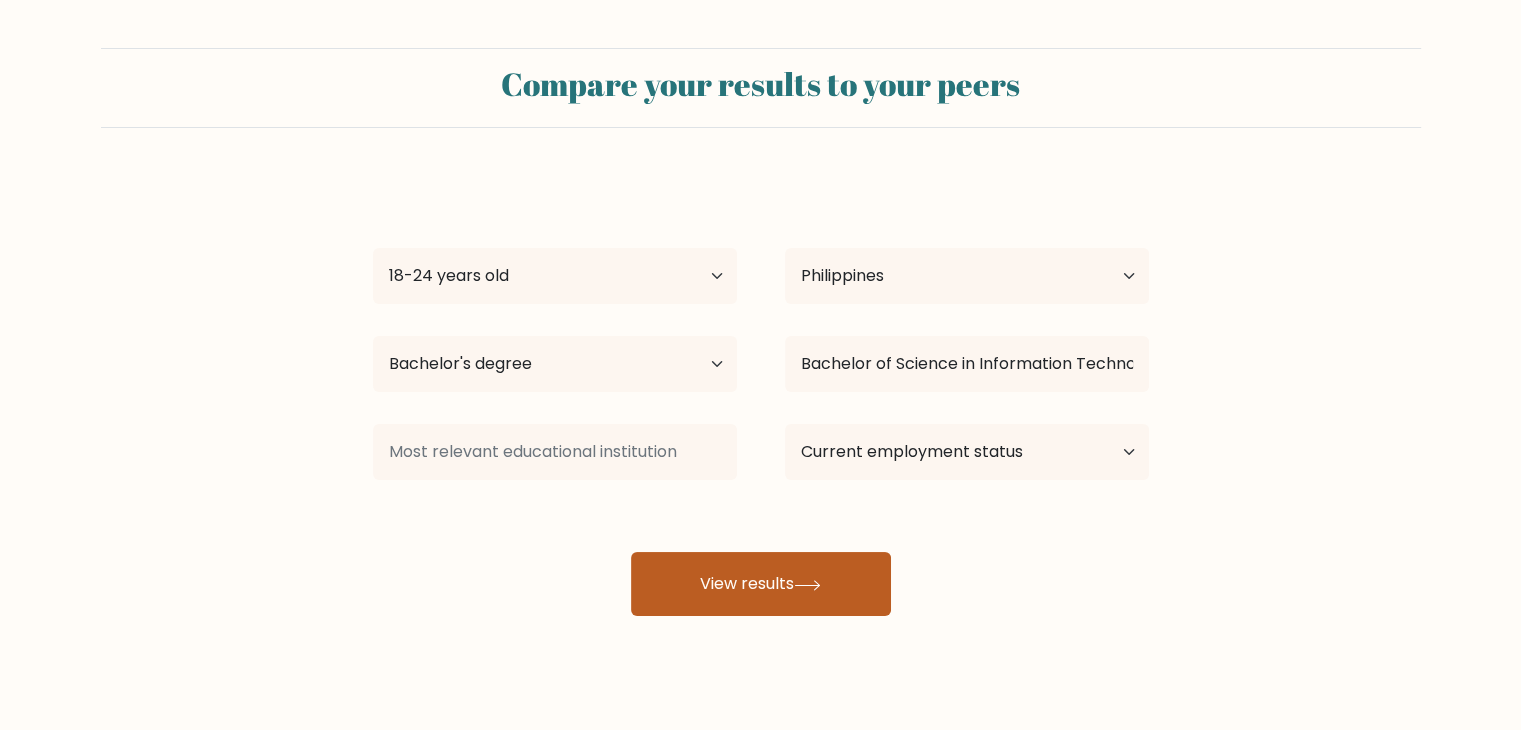 click at bounding box center [807, 585] 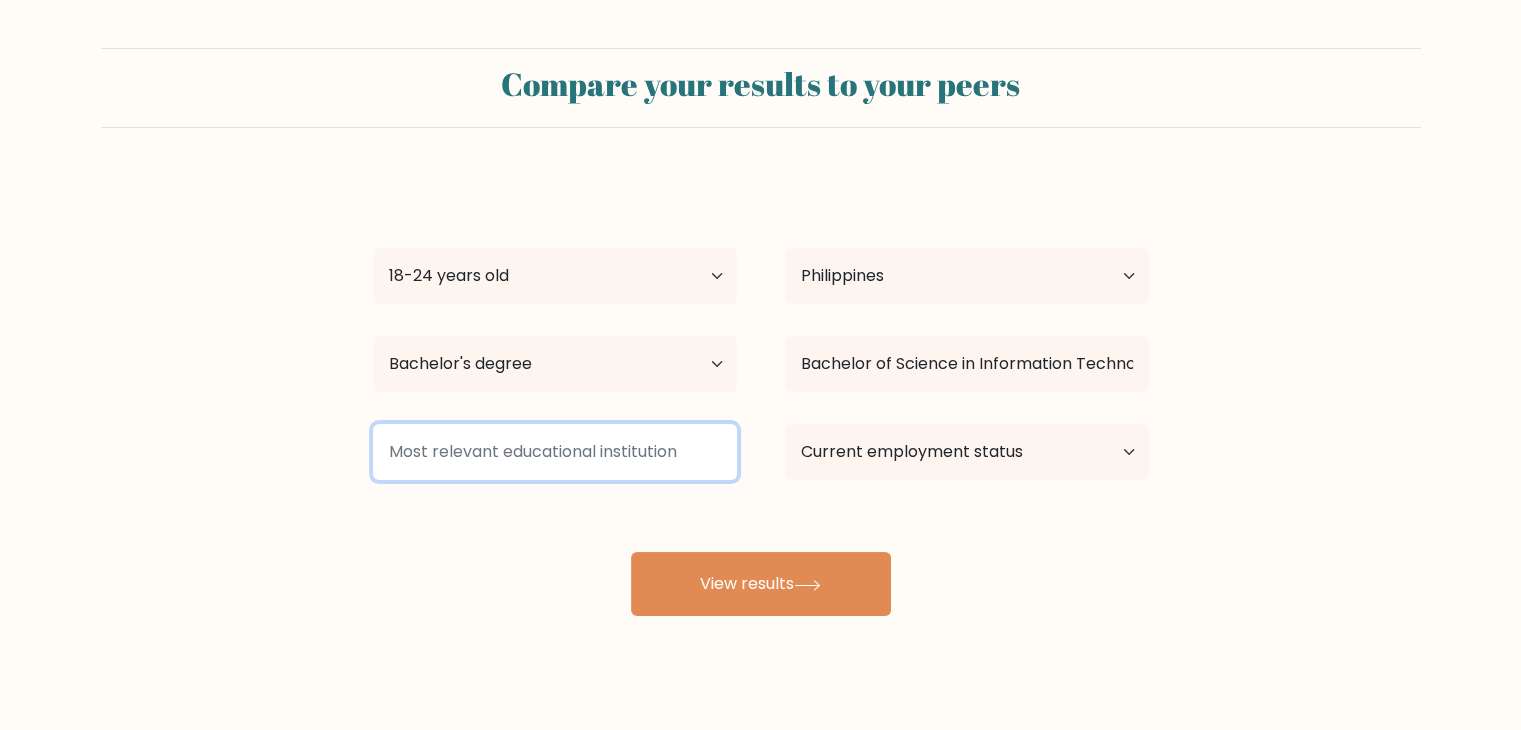 click at bounding box center (555, 452) 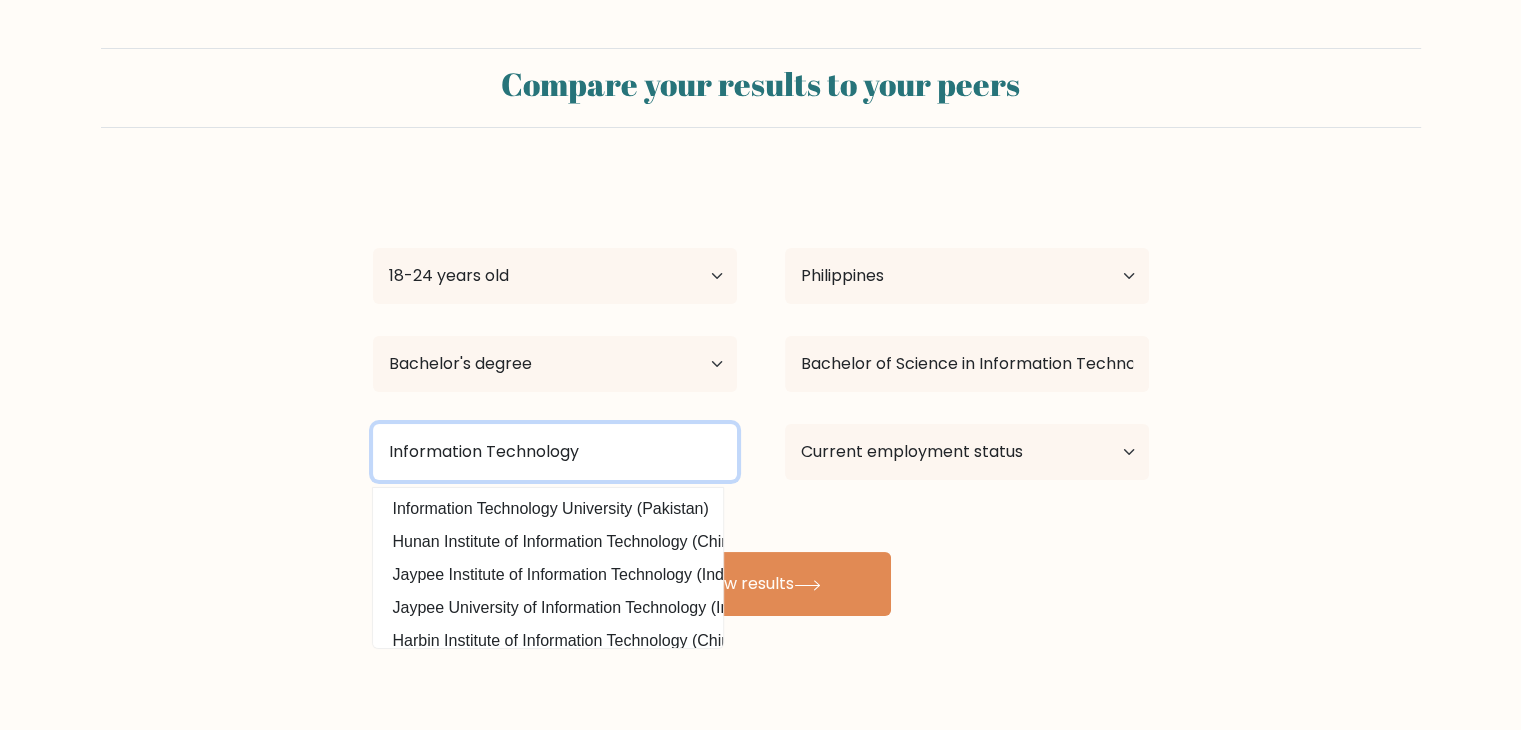 click on "Information Technology" at bounding box center (555, 452) 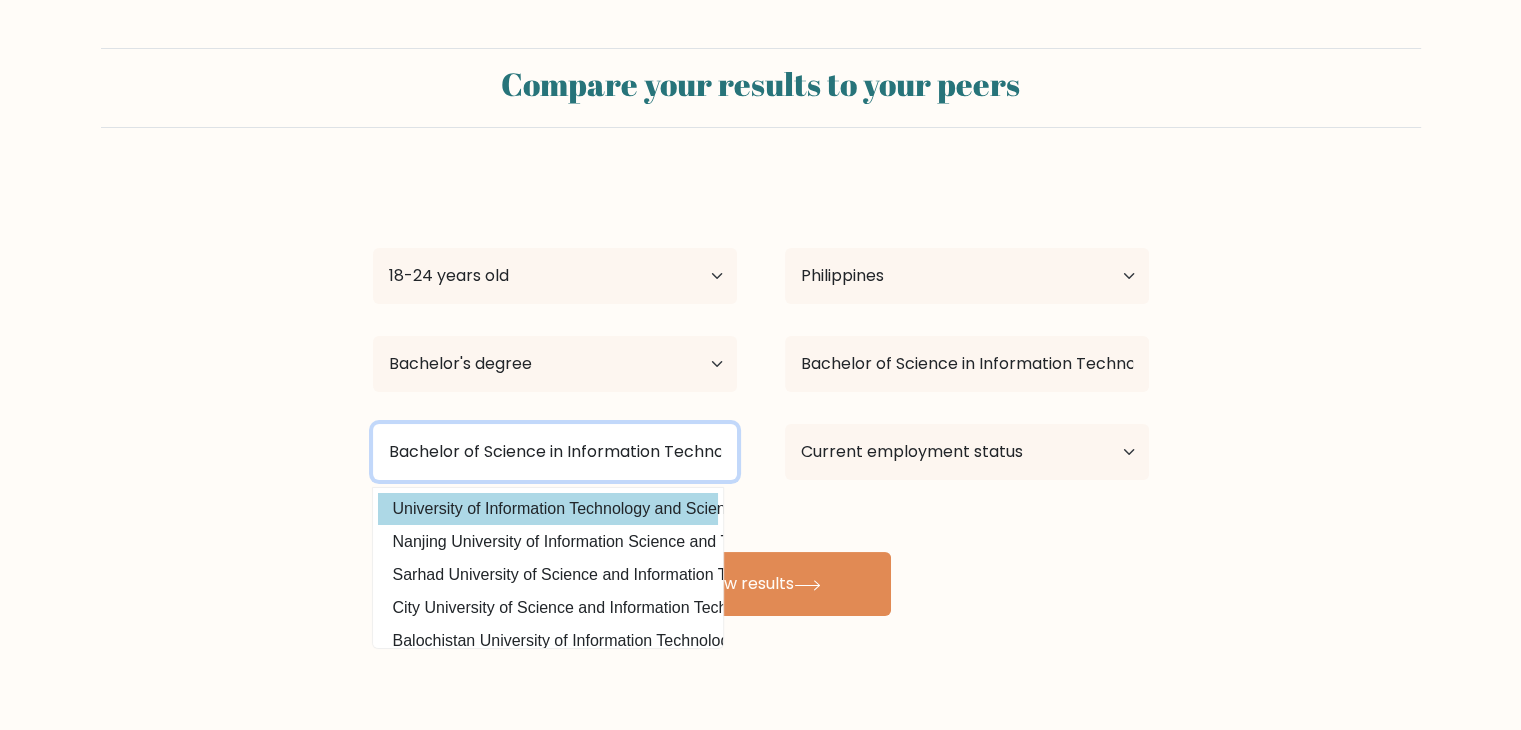 type on "Bachelor of Science in Information Technology" 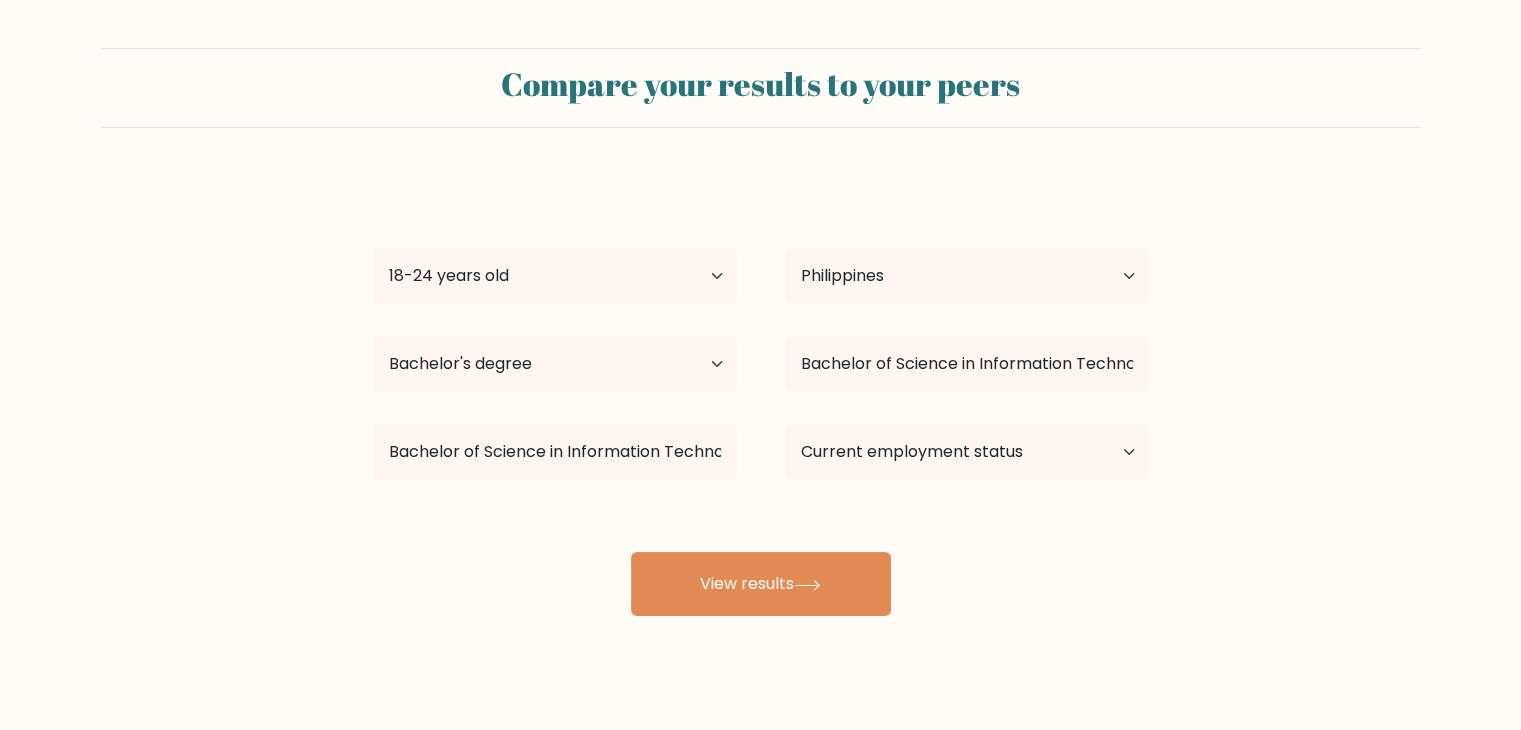 click on "Jhun Ed
Nuñez
Age
Under 18 years old
18-24 years old
25-34 years old
35-44 years old
45-54 years old
55-64 years old
65 years old and above
Country
Afghanistan
Albania
Algeria
American Samoa
Andorra
Angola
Anguilla
Antarctica
Antigua and Barbuda
Argentina
Armenia
Aruba
Australia
Austria
Azerbaijan
Bahamas
Bahrain
Bangladesh
Barbados
Belarus
Belgium
Belize
Benin
Bermuda
Bhutan
Bolivia
Bonaire, Sint Eustatius and Saba
Bosnia and Herzegovina
Botswana
Bouvet Island
Brazil
Brunei" at bounding box center [761, 396] 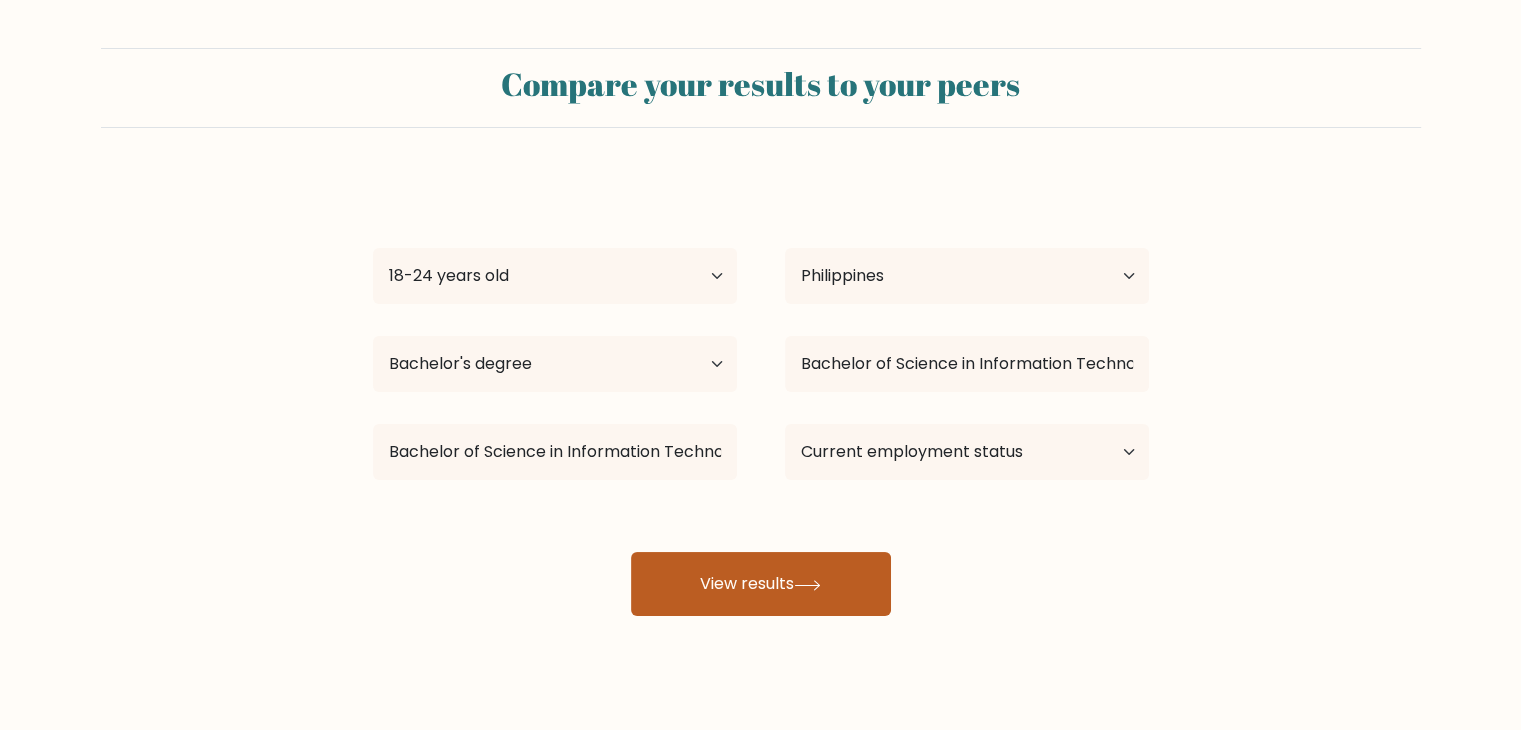 click on "View results" at bounding box center [761, 584] 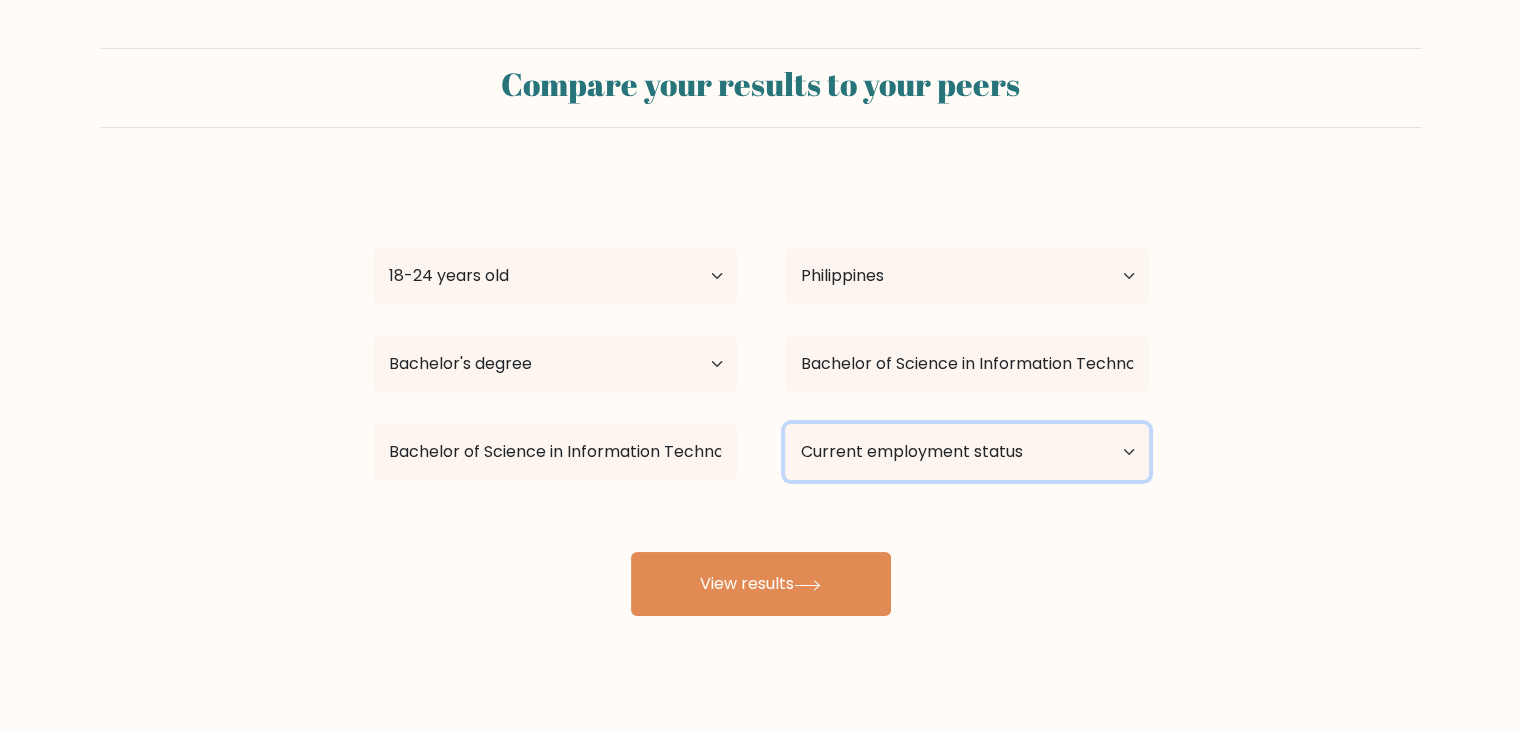 click on "Current employment status
Employed
Student
Retired
Other / prefer not to answer" at bounding box center (967, 452) 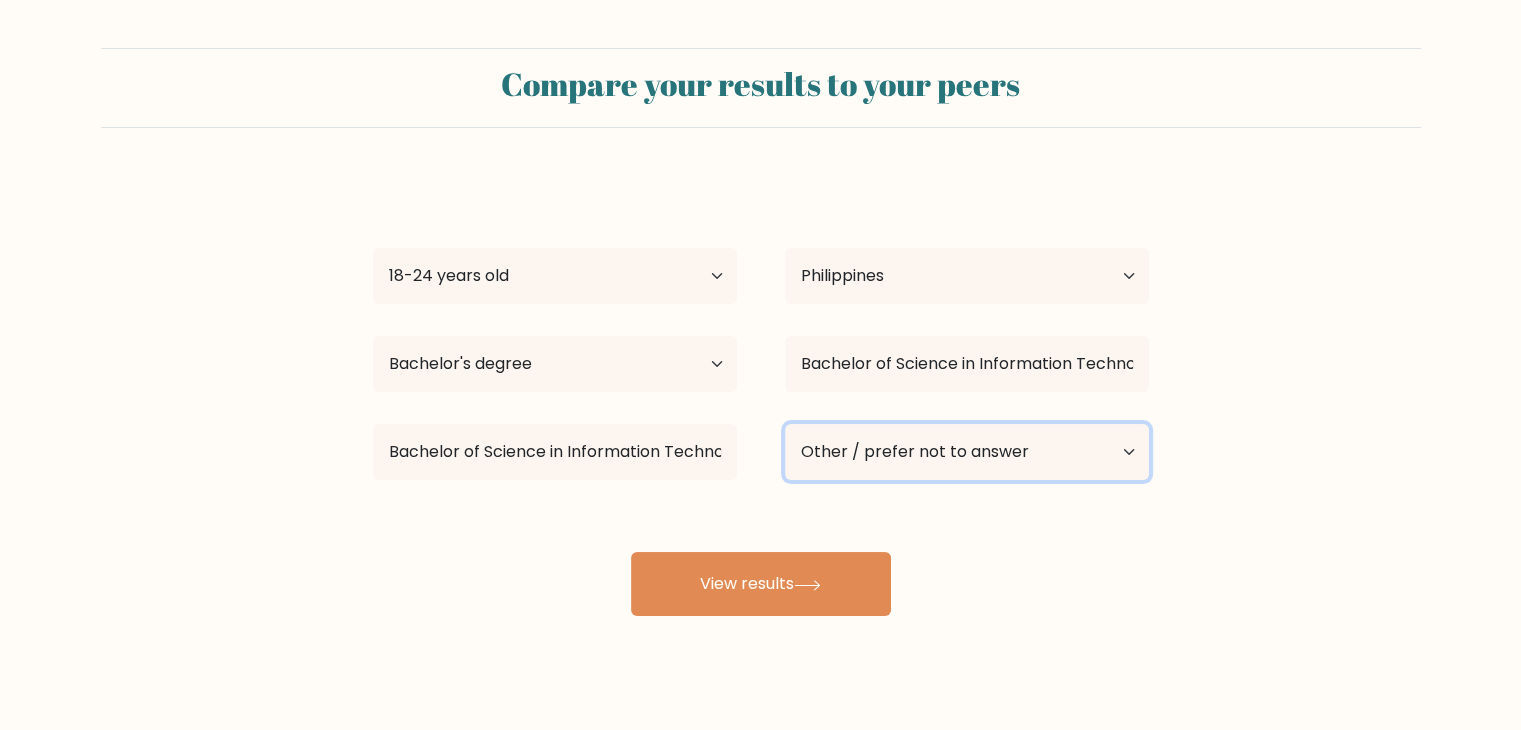 click on "Current employment status
Employed
Student
Retired
Other / prefer not to answer" at bounding box center [967, 452] 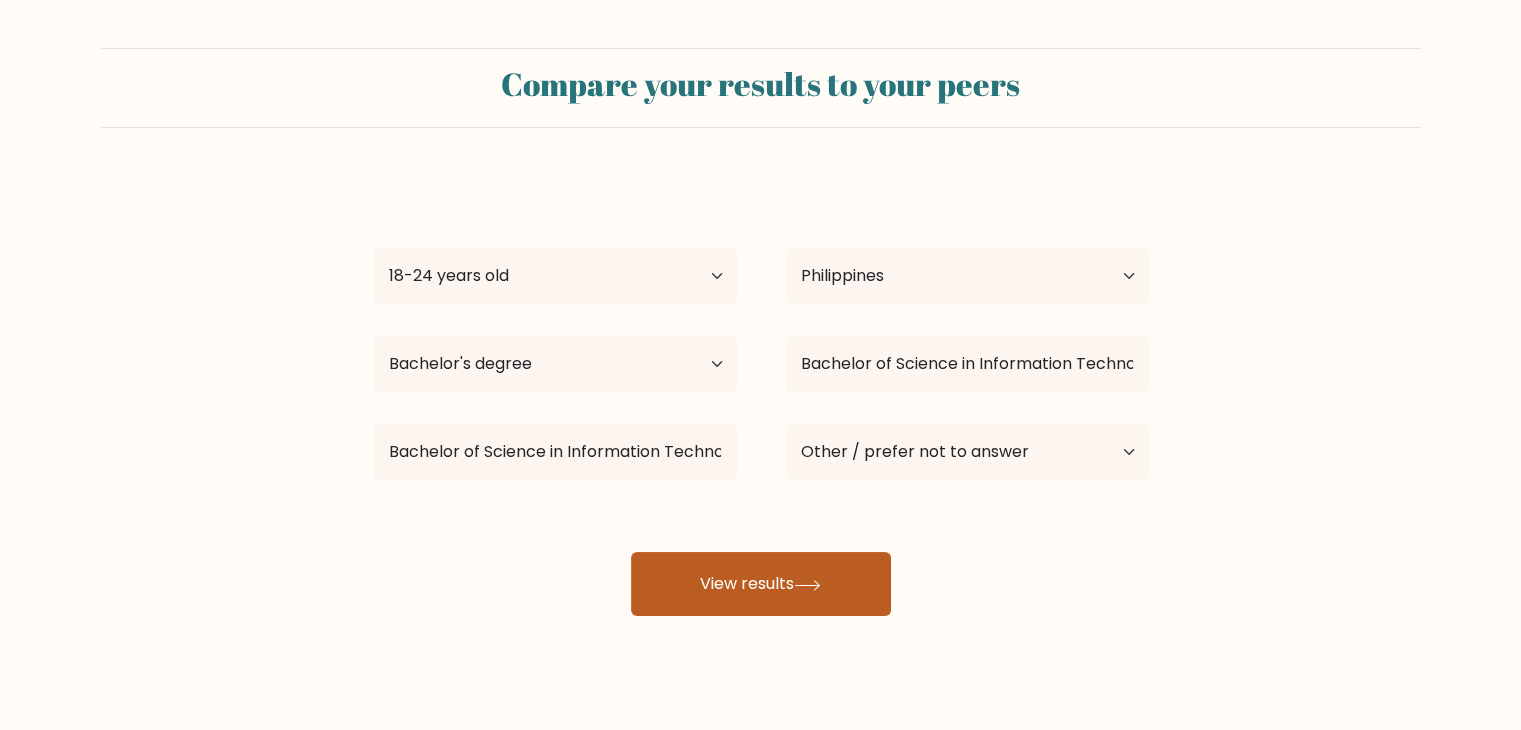 click on "View results" at bounding box center [761, 584] 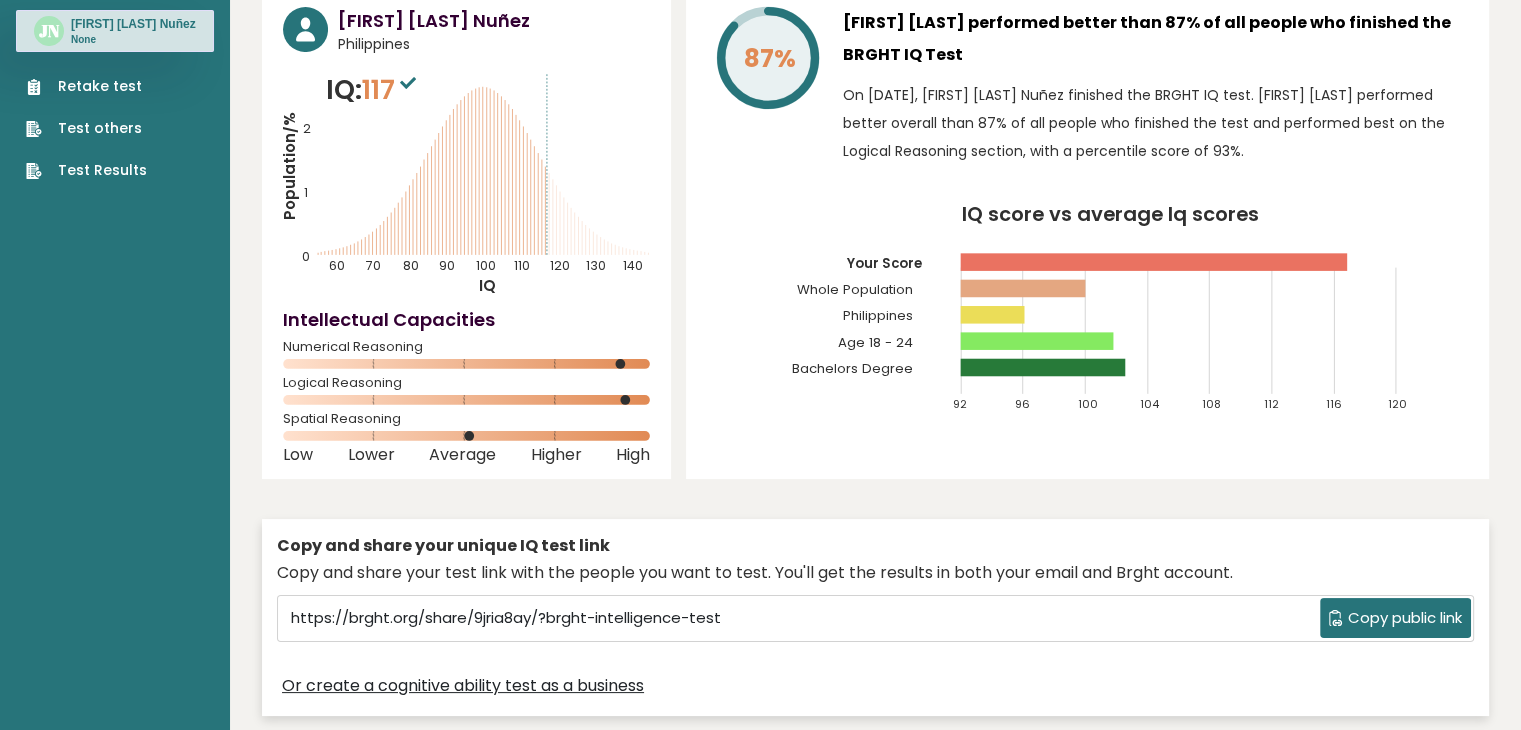 scroll, scrollTop: 0, scrollLeft: 0, axis: both 